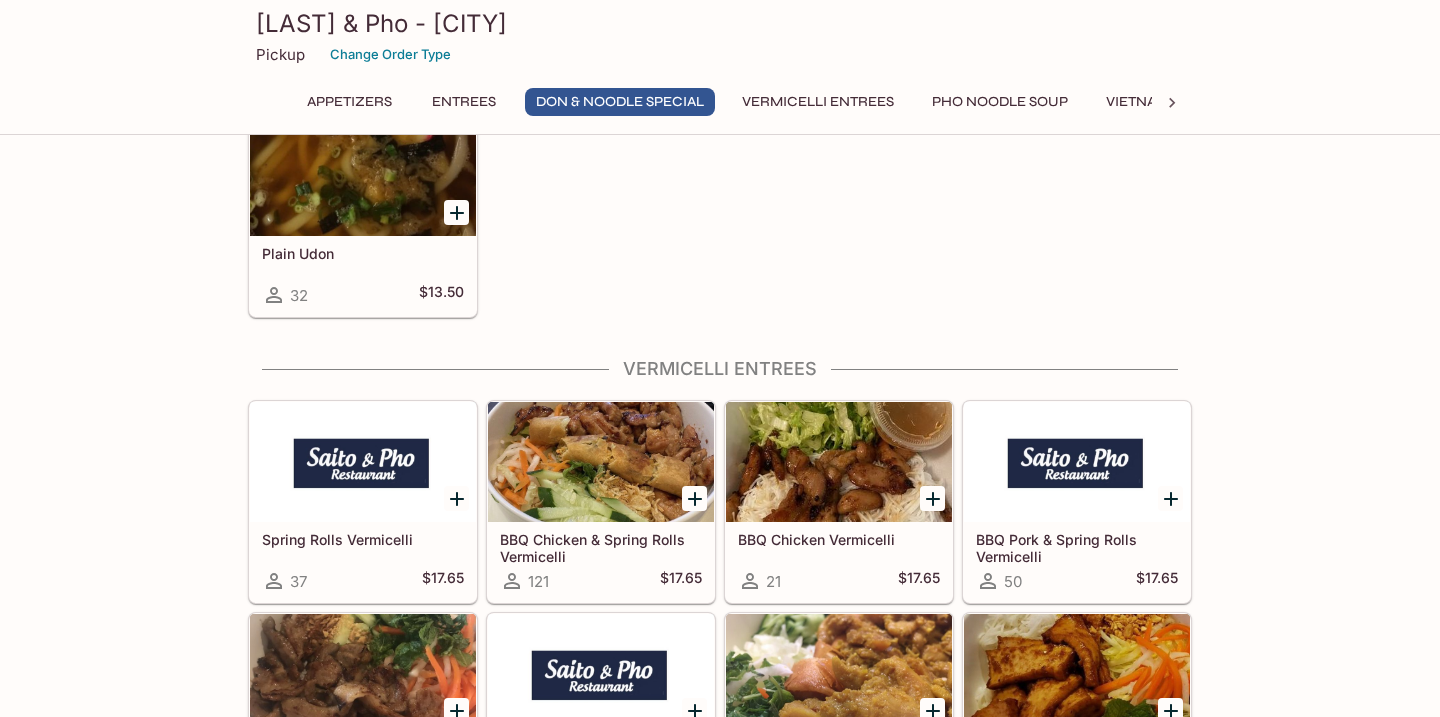 scroll, scrollTop: 3204, scrollLeft: 0, axis: vertical 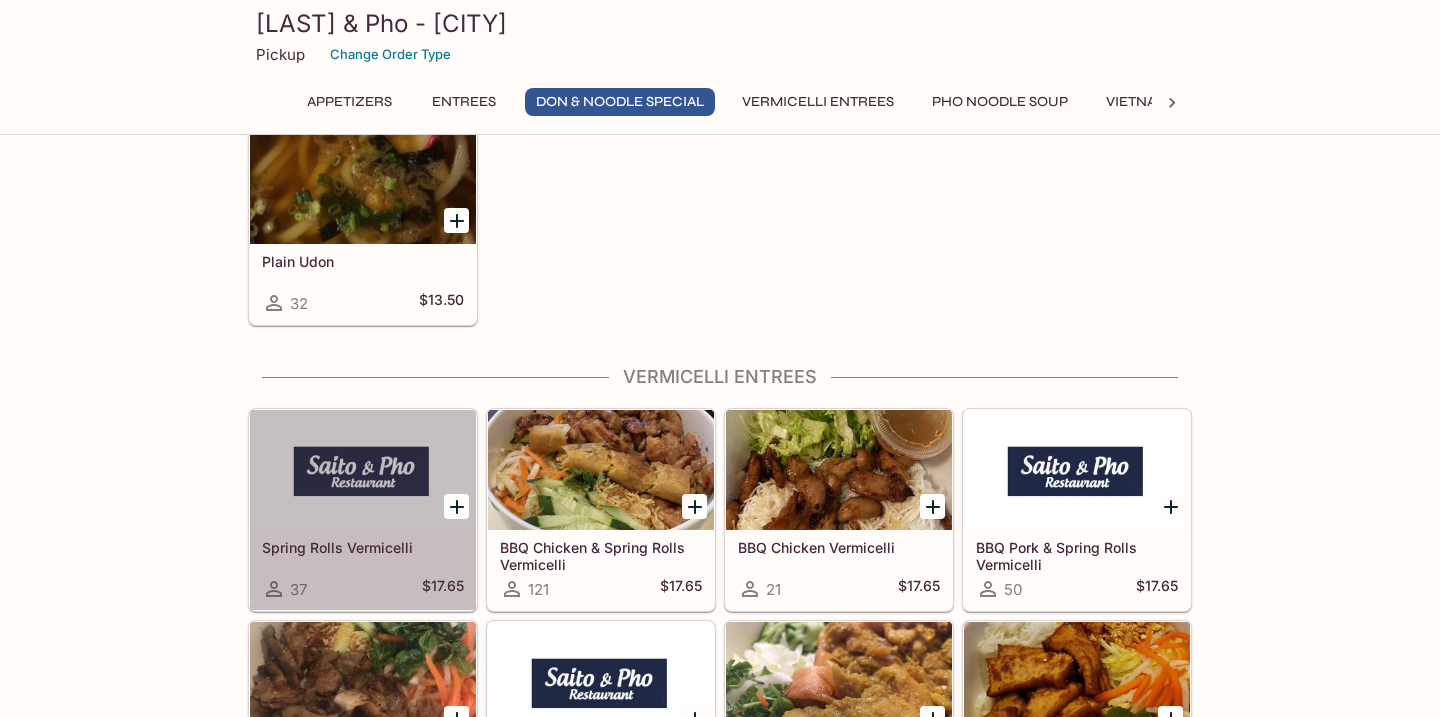 click on "Spring Rolls Vermicelli" at bounding box center [363, 547] 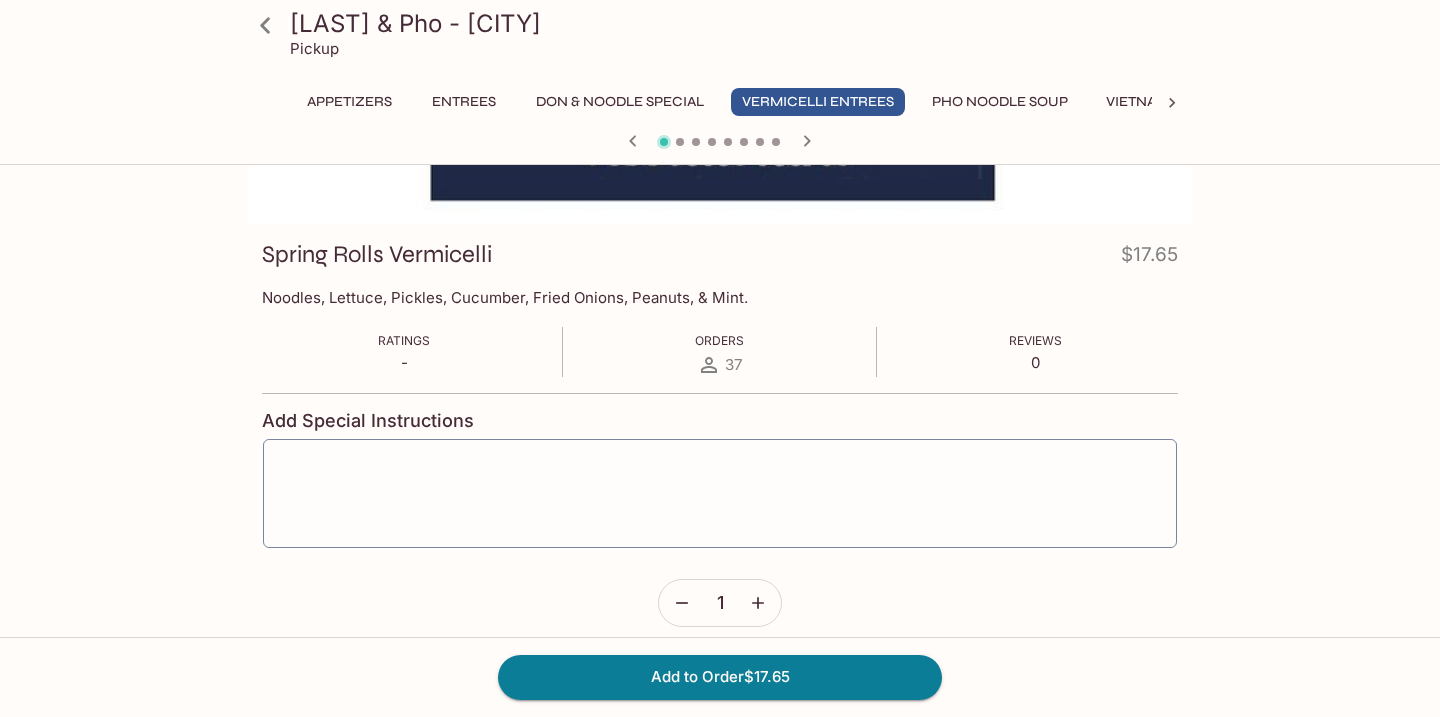 scroll, scrollTop: 232, scrollLeft: 0, axis: vertical 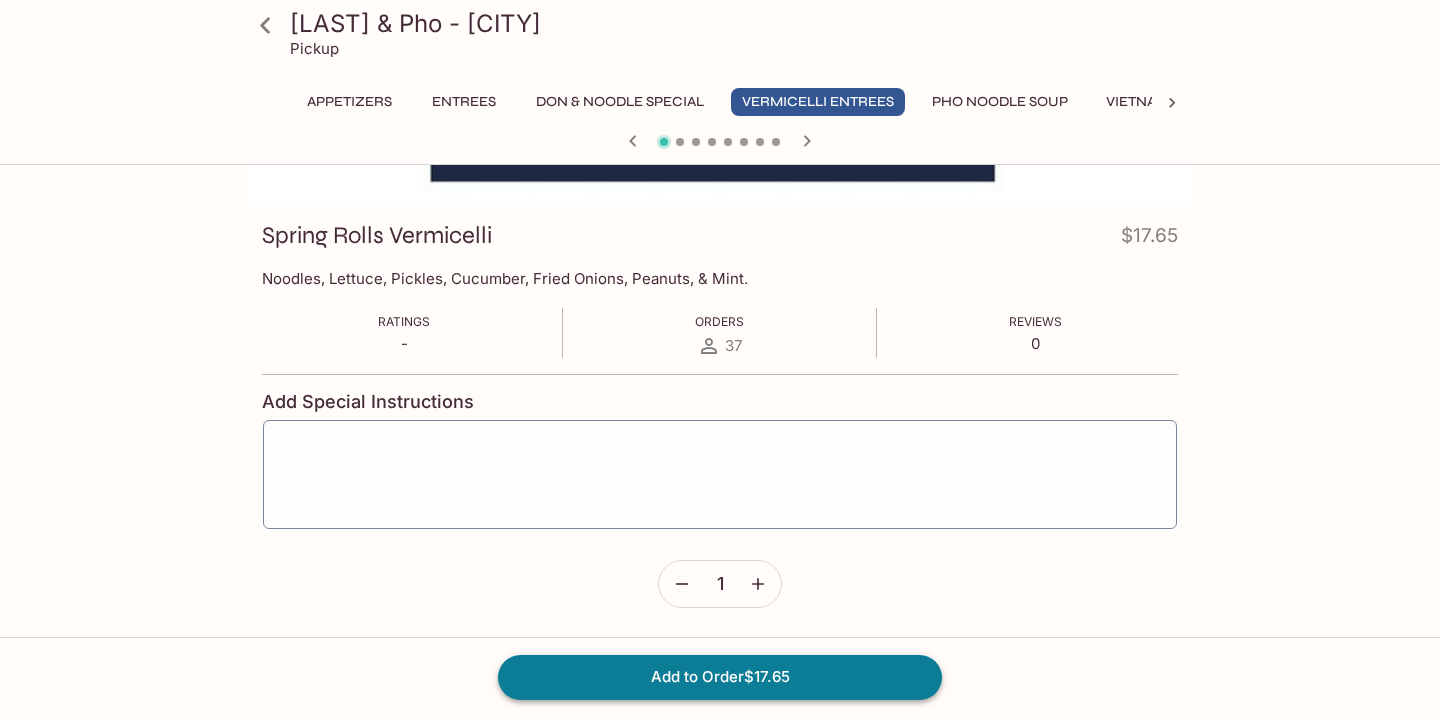 click on "Add to Order  $17.65" at bounding box center [720, 677] 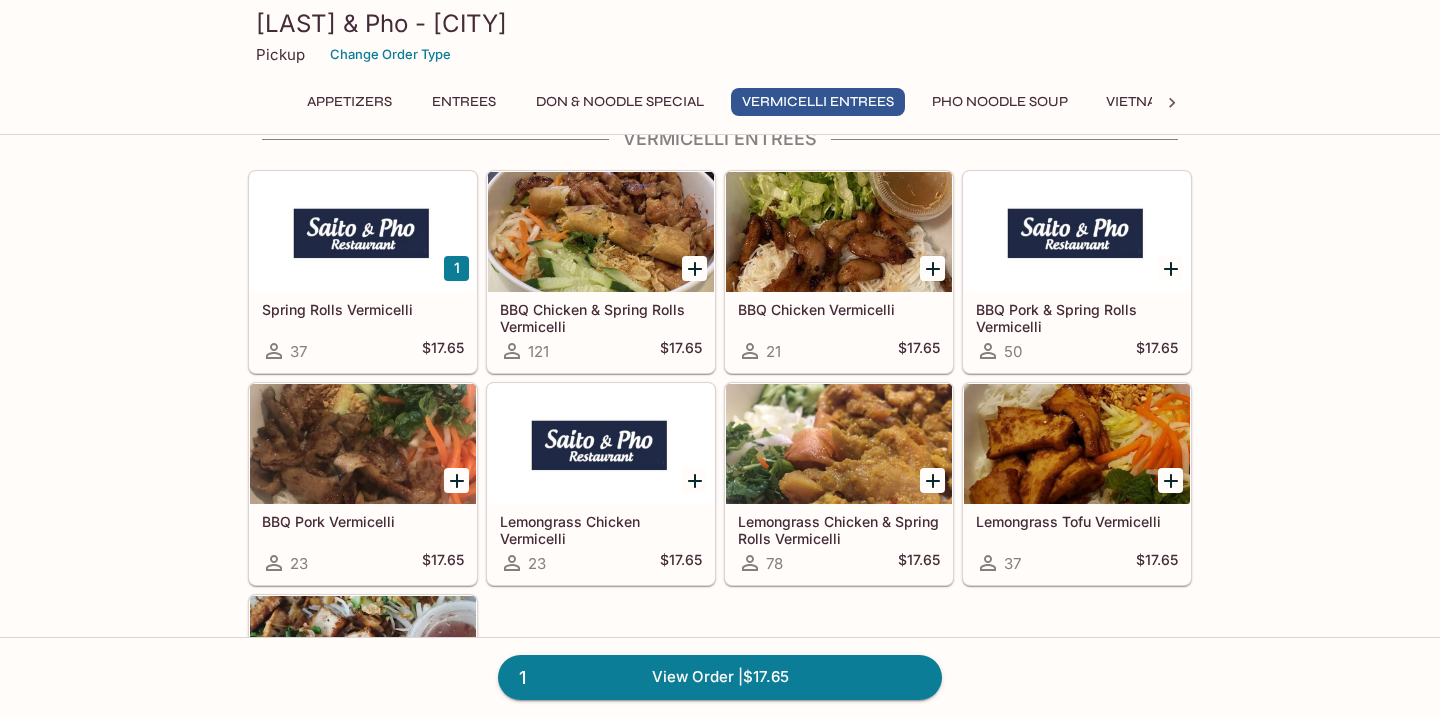 scroll, scrollTop: 3446, scrollLeft: 0, axis: vertical 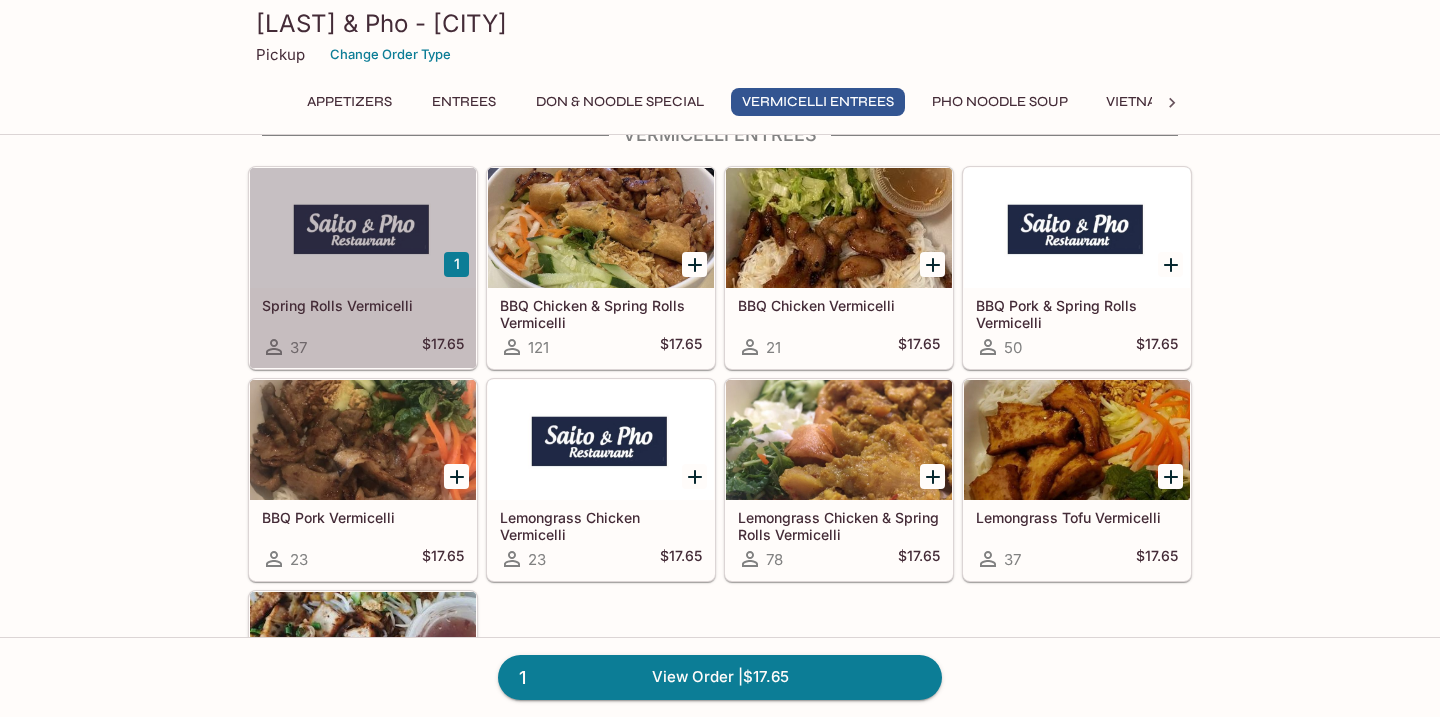 click on "Spring Rolls Vermicelli" at bounding box center [363, 305] 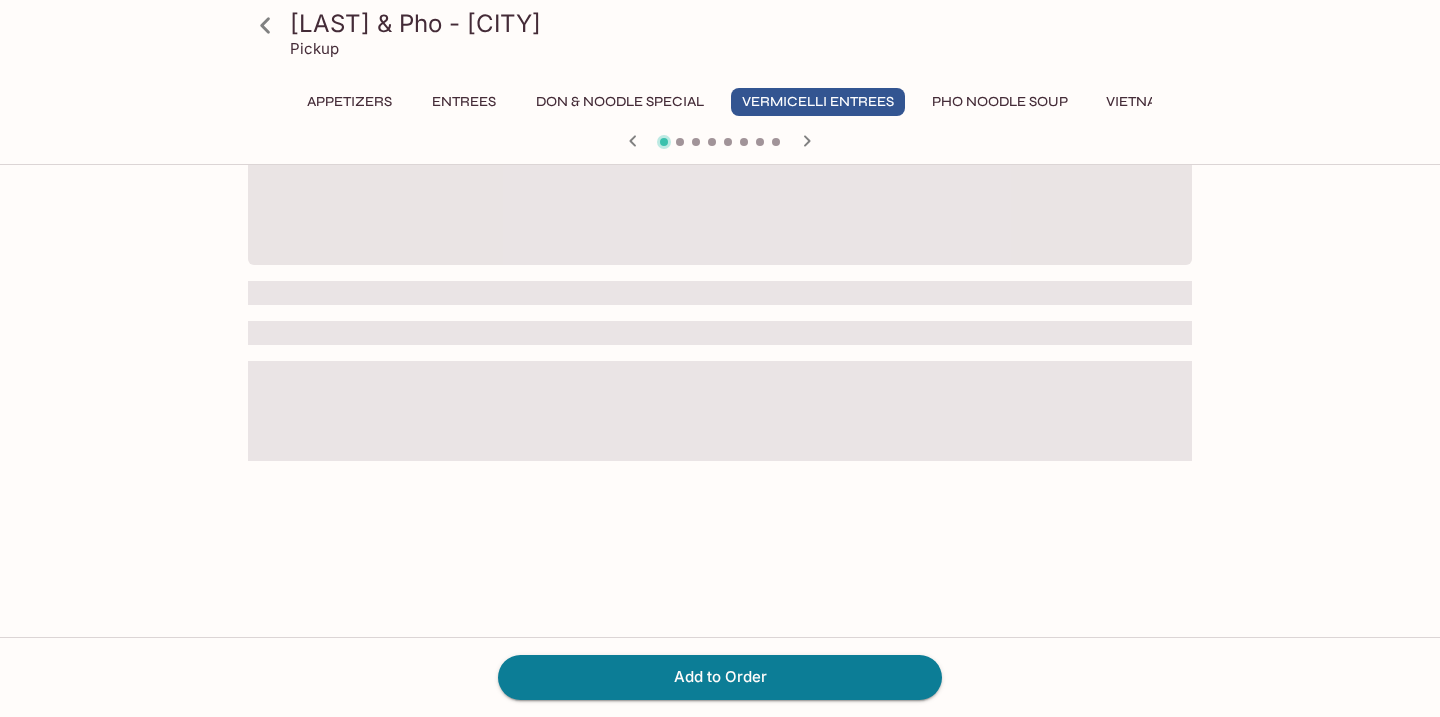 scroll, scrollTop: 0, scrollLeft: 0, axis: both 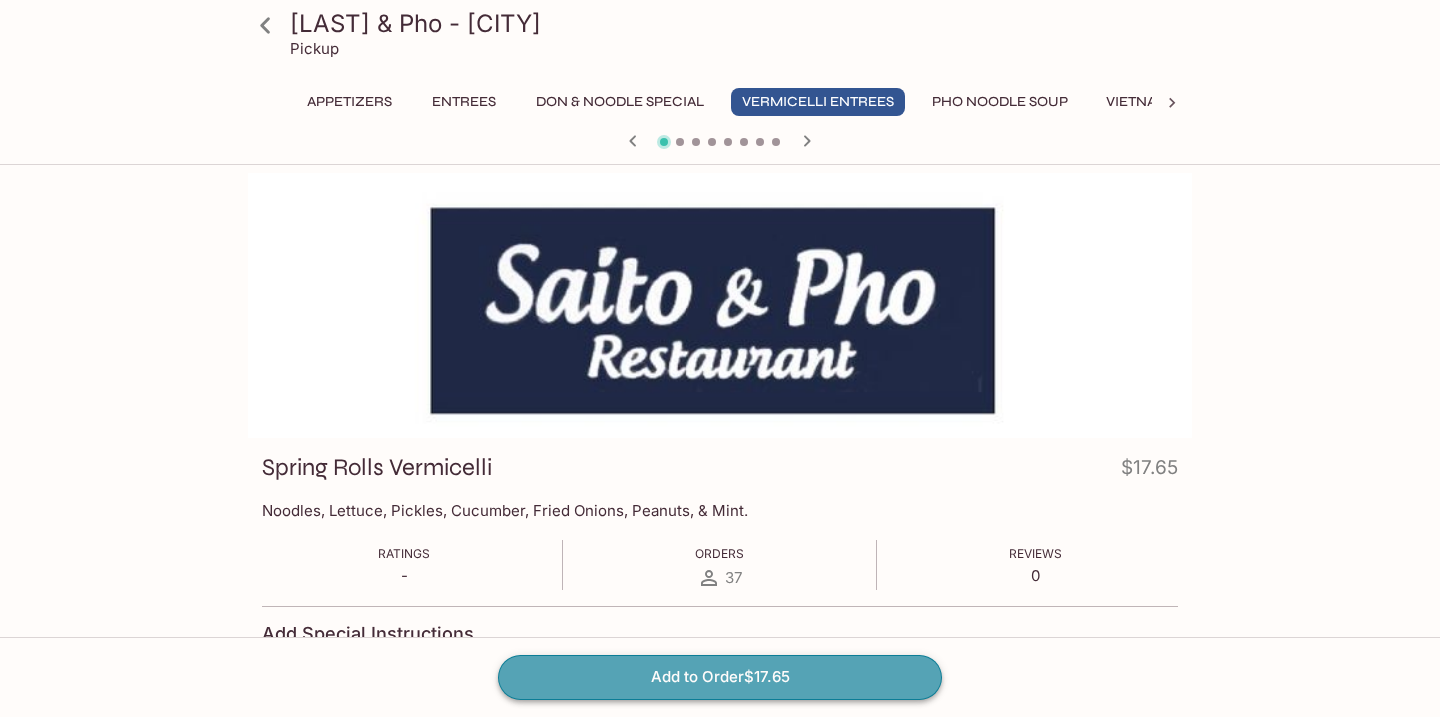 click on "Add to Order  $17.65" at bounding box center [720, 677] 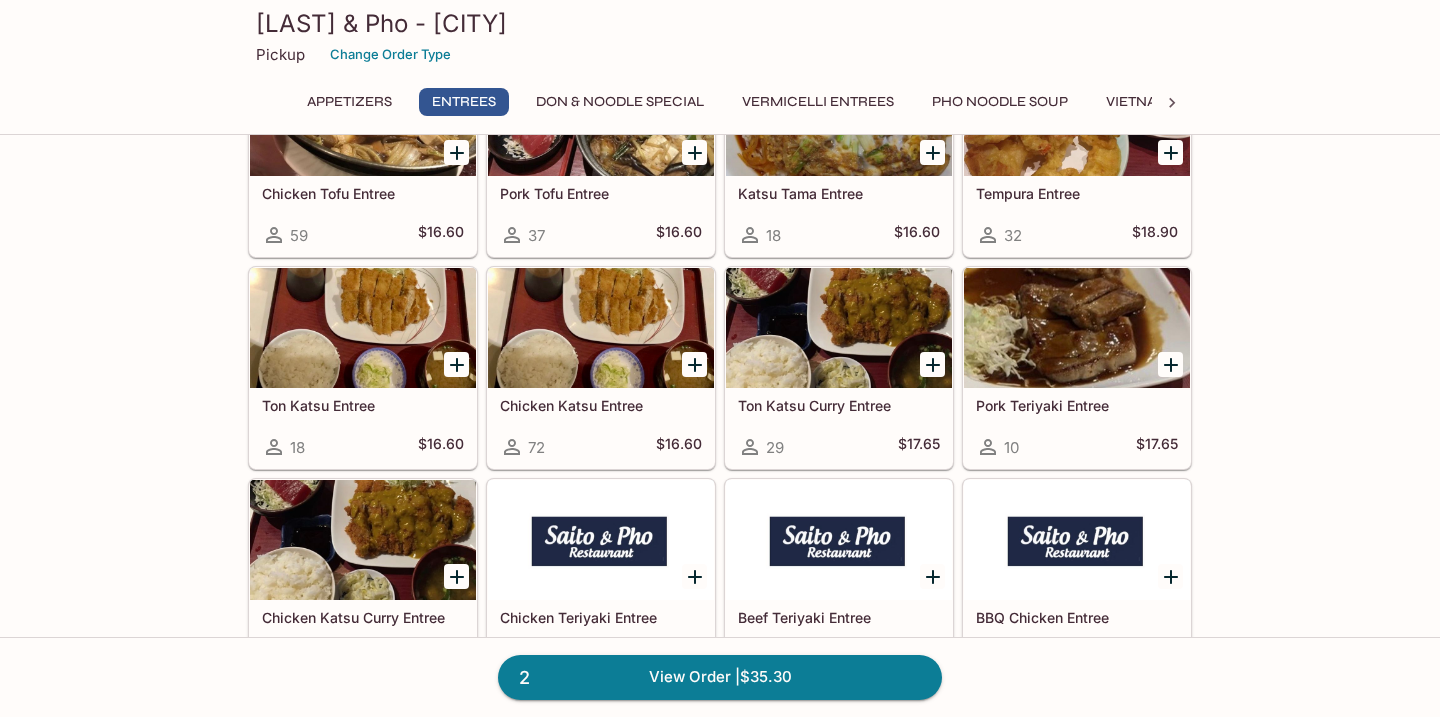 scroll, scrollTop: 806, scrollLeft: 0, axis: vertical 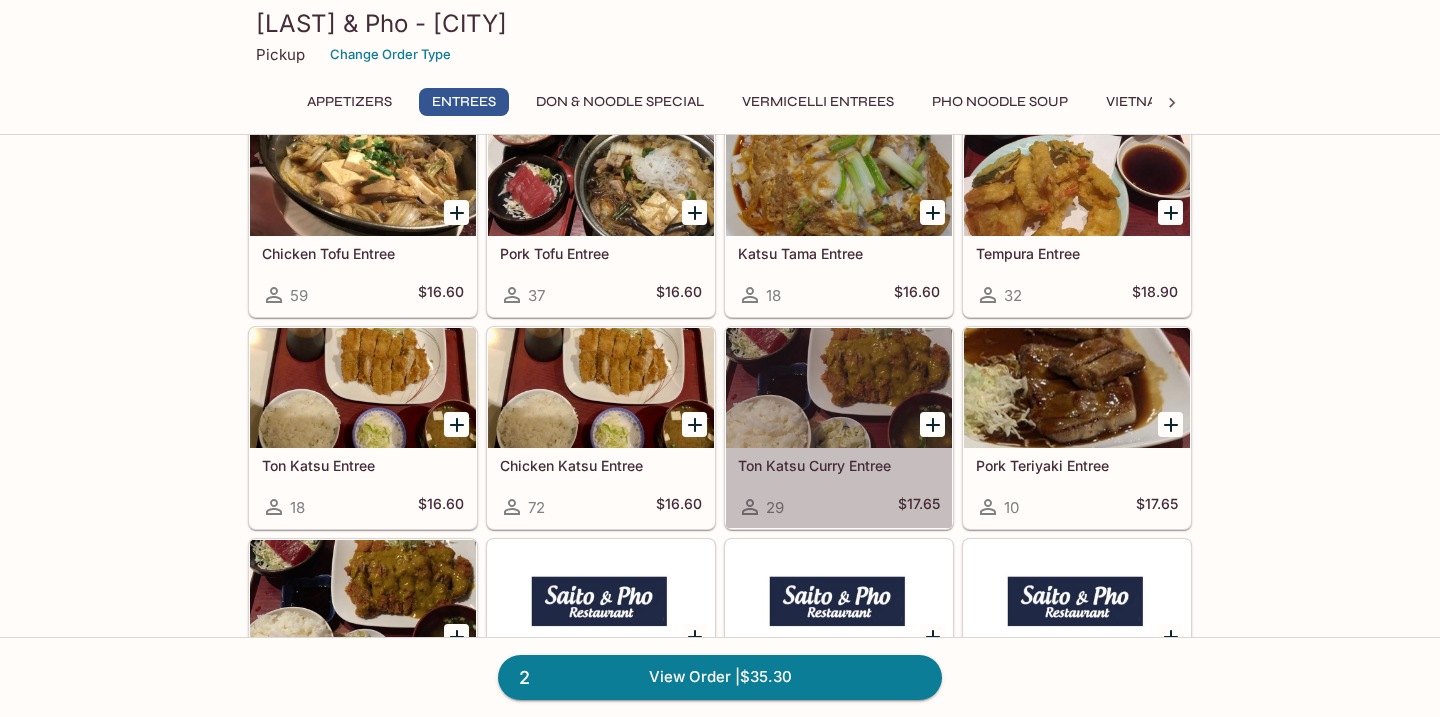 click on "Ton Katsu Curry Entree" at bounding box center (839, 465) 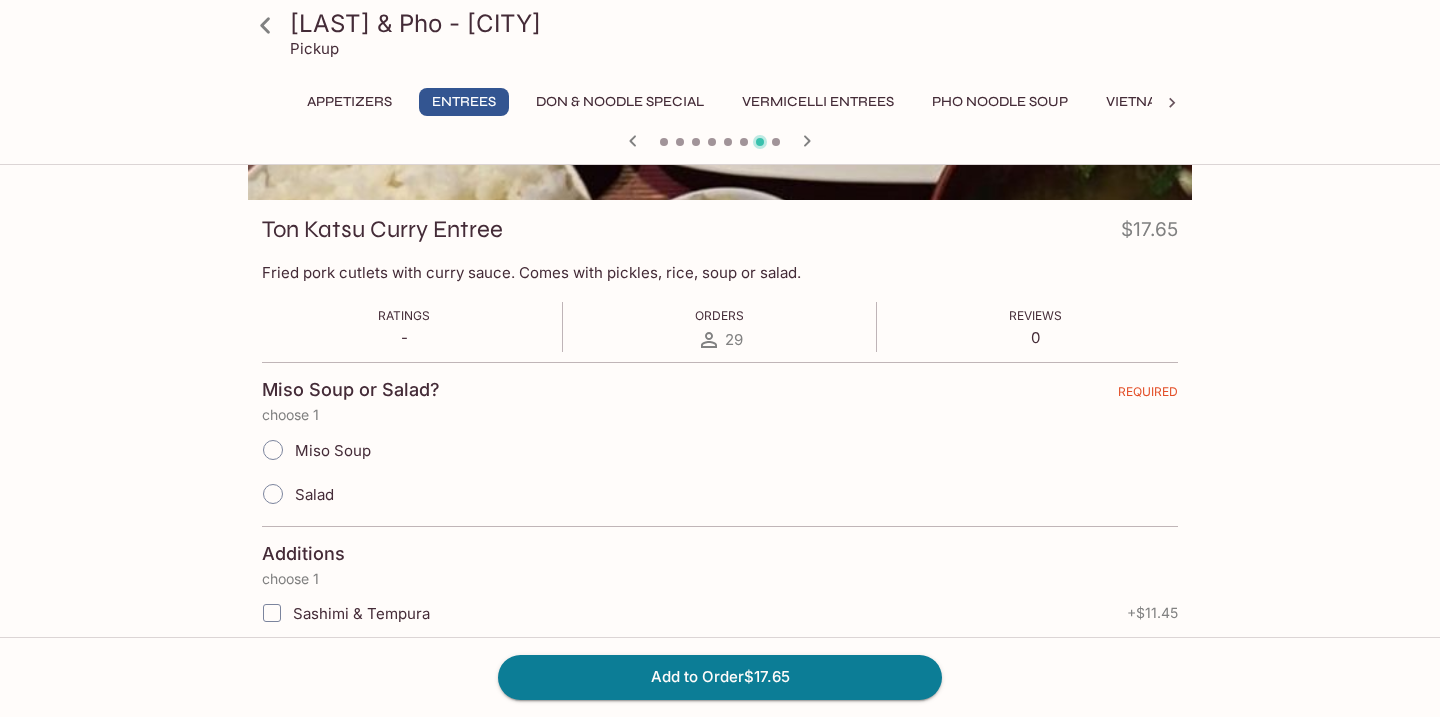 scroll, scrollTop: 248, scrollLeft: 0, axis: vertical 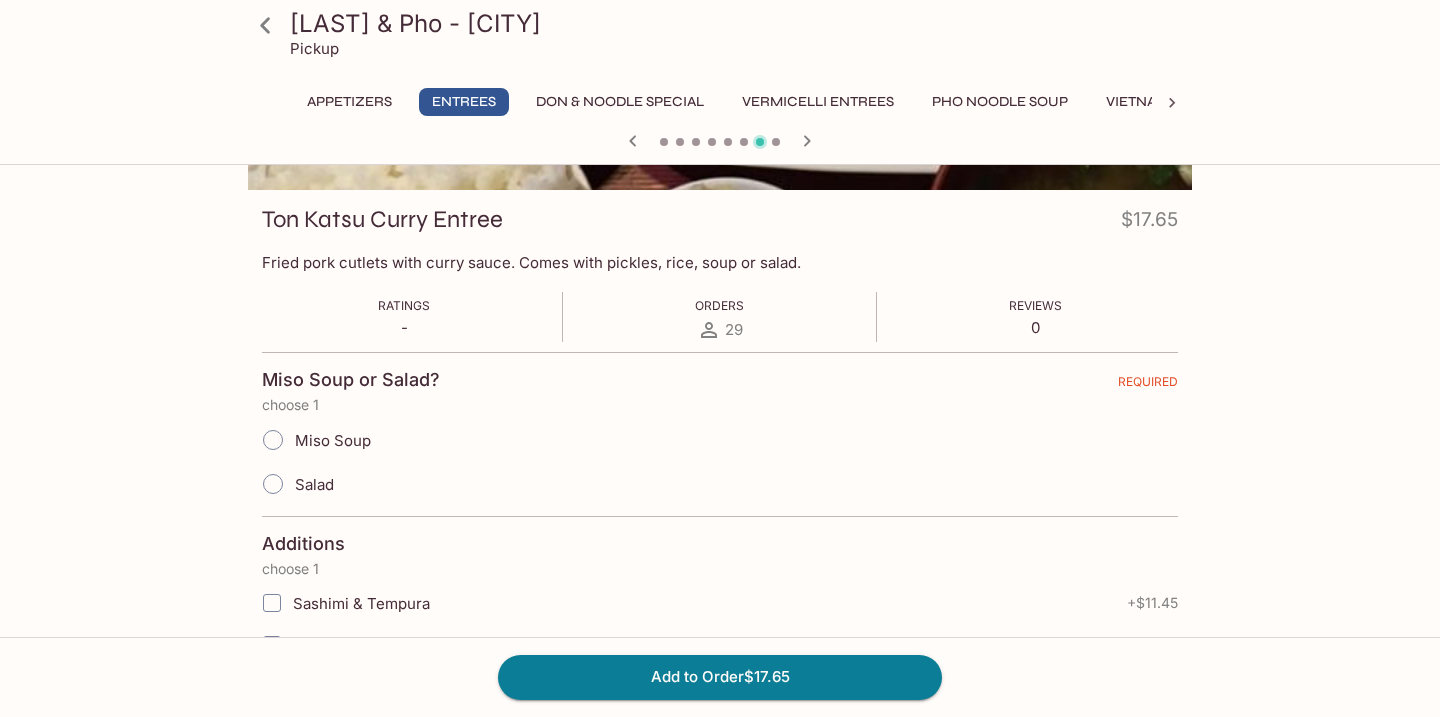 click on "Salad" at bounding box center [273, 484] 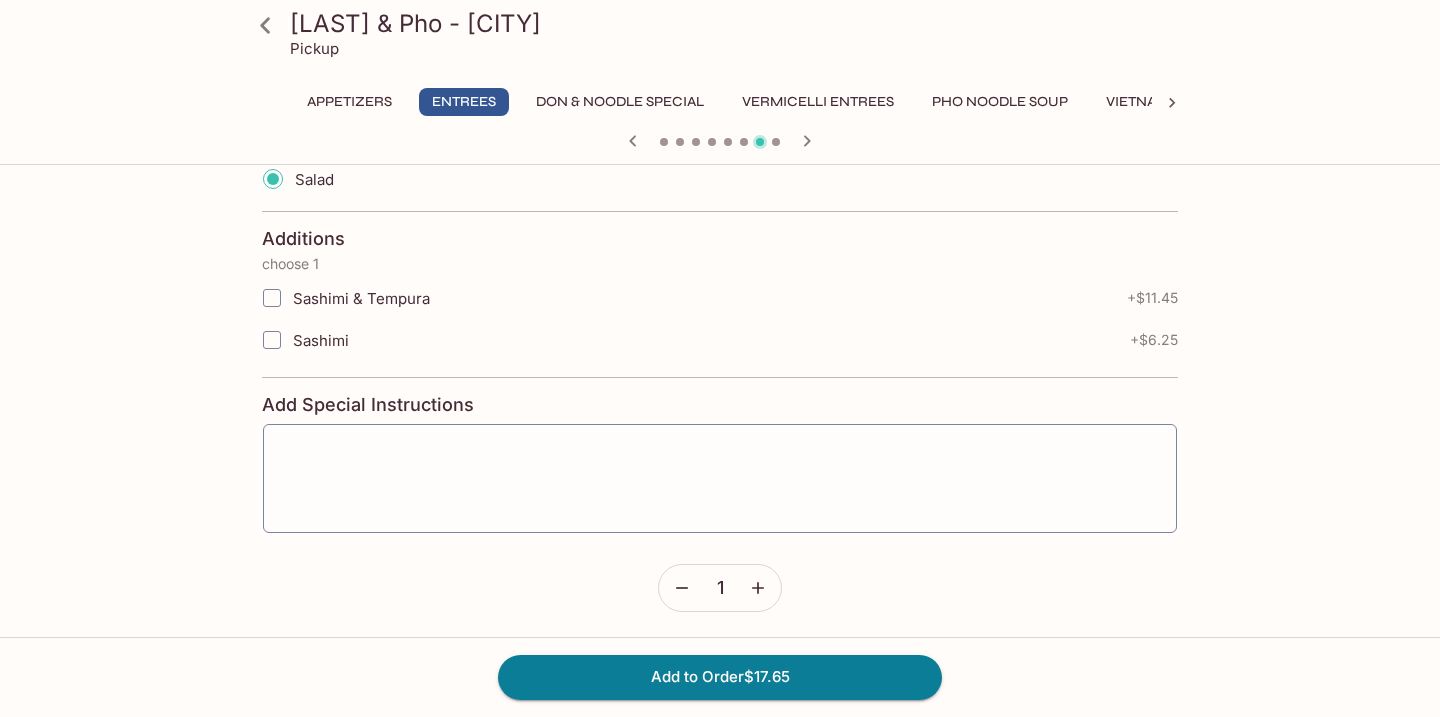 scroll, scrollTop: 556, scrollLeft: 0, axis: vertical 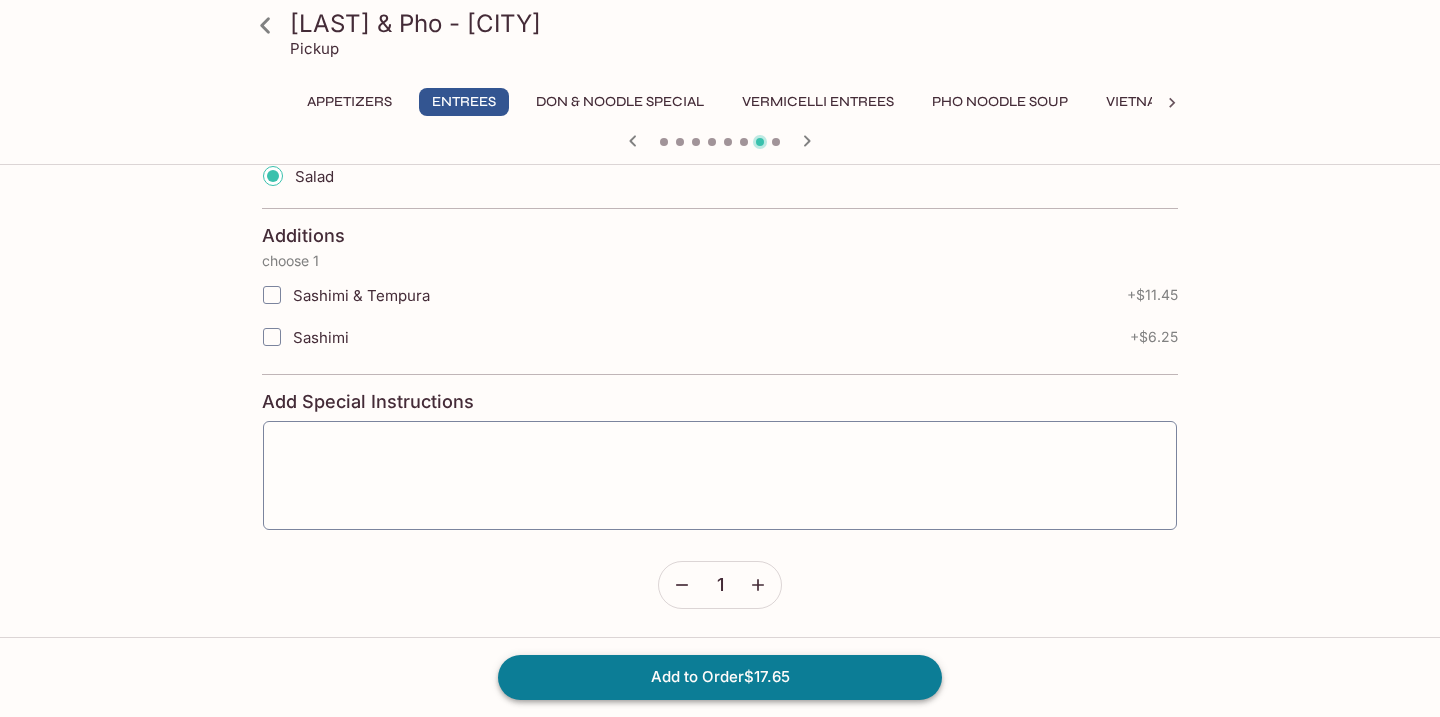click on "Add to Order  $17.65" at bounding box center [720, 677] 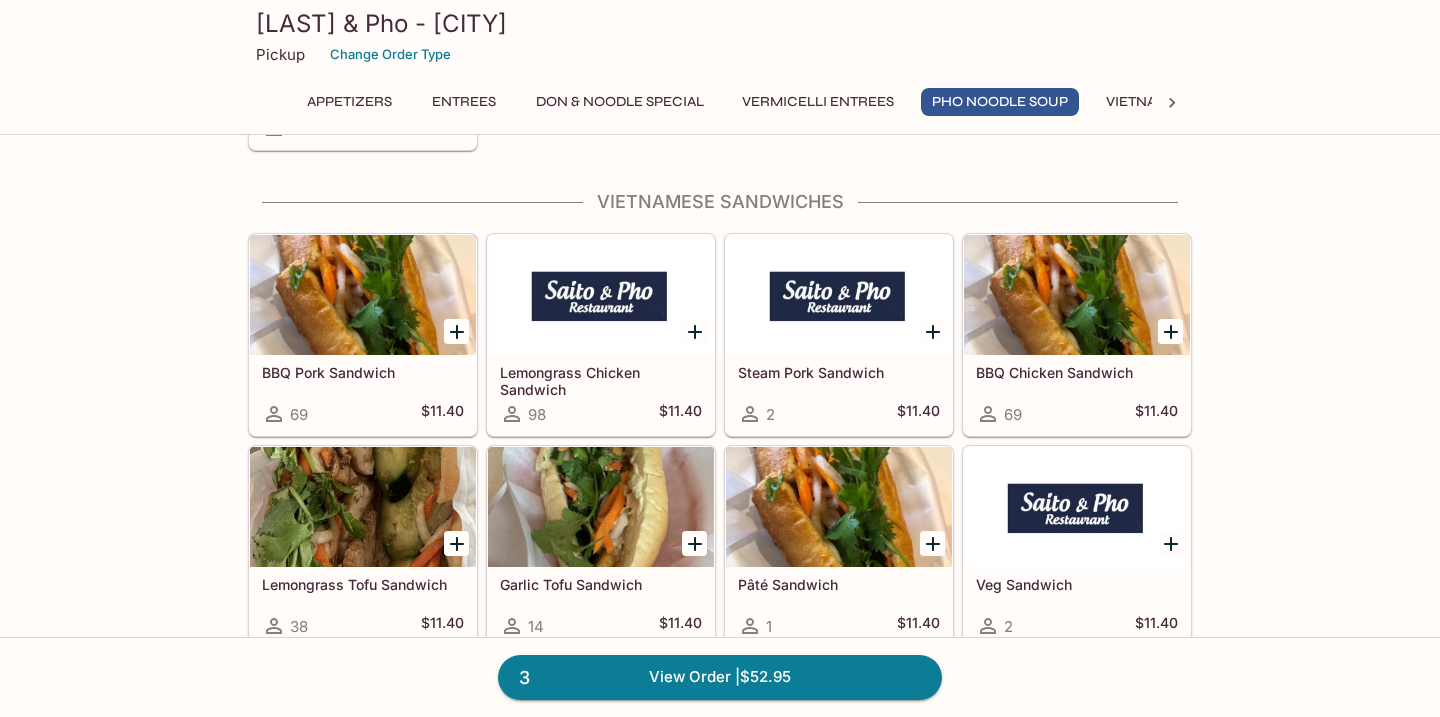 scroll, scrollTop: 5499, scrollLeft: 0, axis: vertical 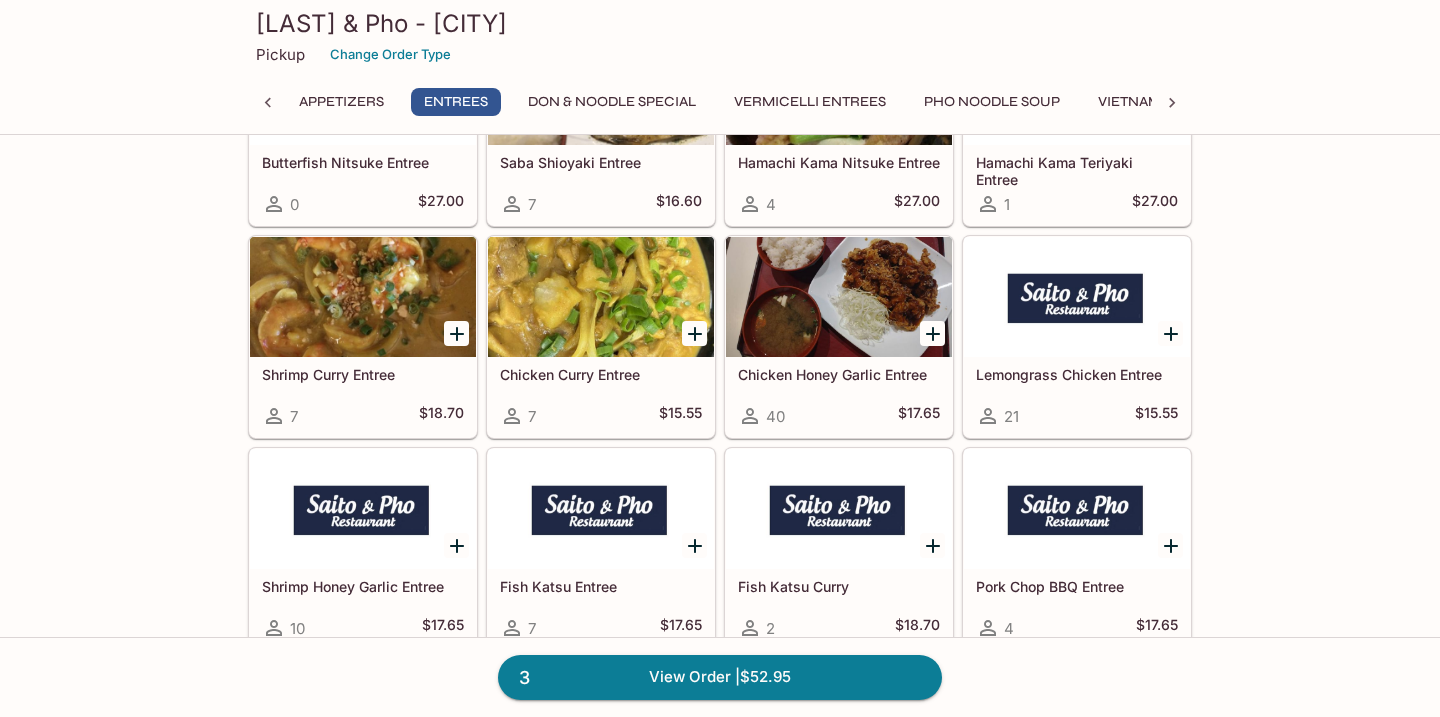 click on "Lemongrass Chicken Entree" at bounding box center [1077, 374] 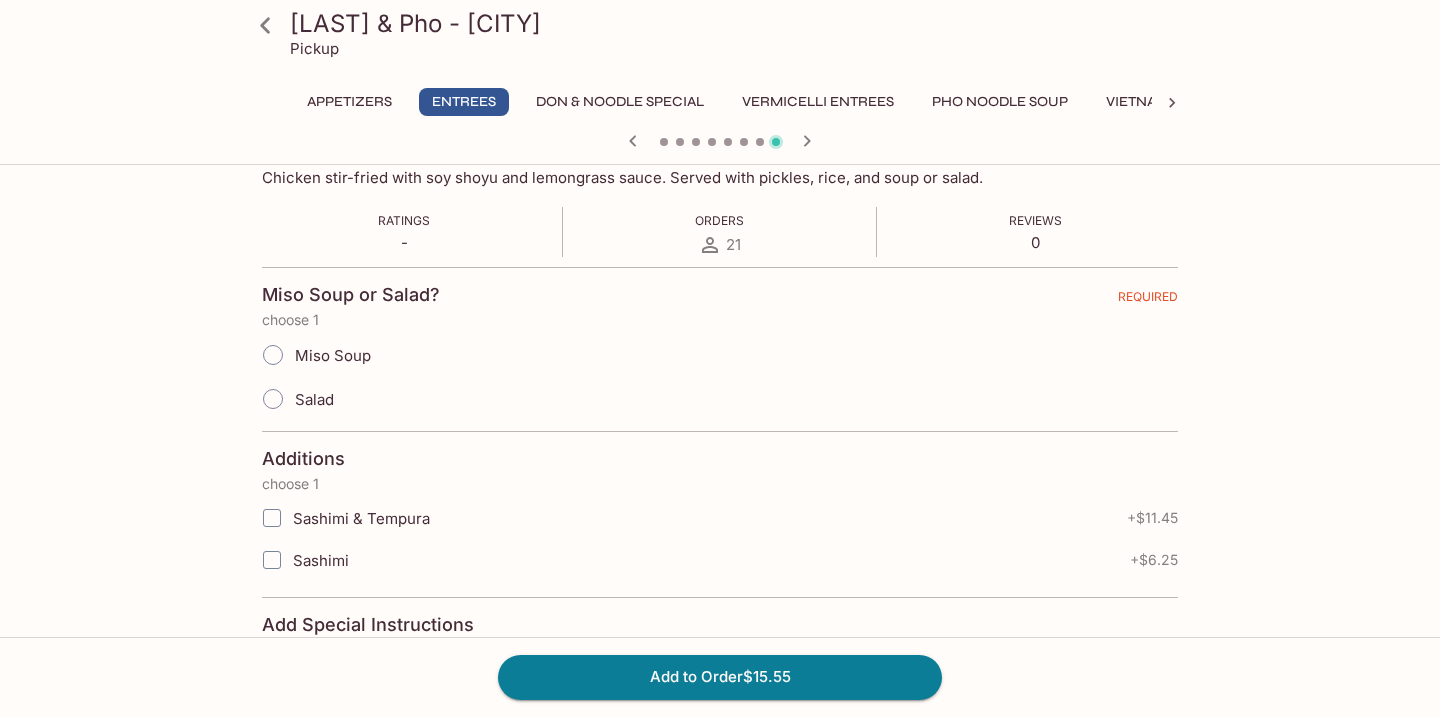 scroll, scrollTop: 336, scrollLeft: 0, axis: vertical 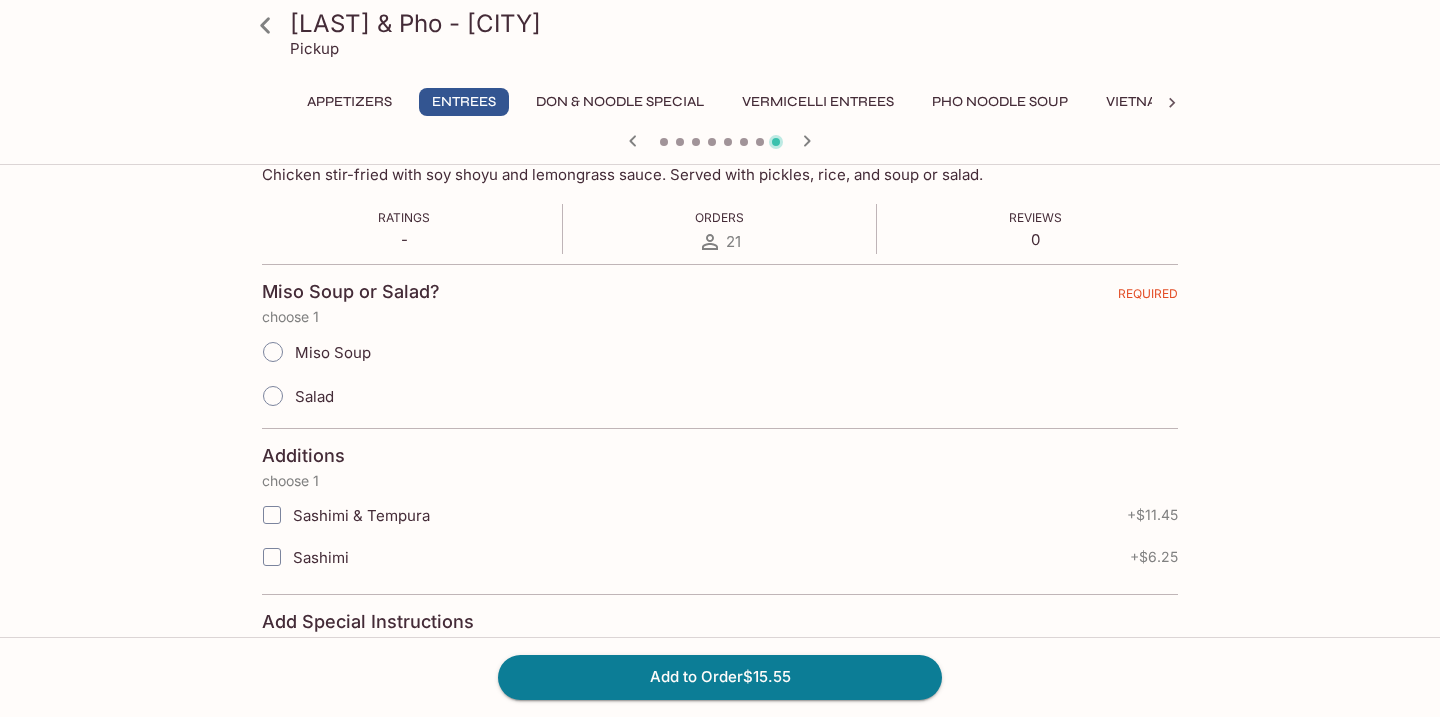 click on "Salad" at bounding box center (273, 396) 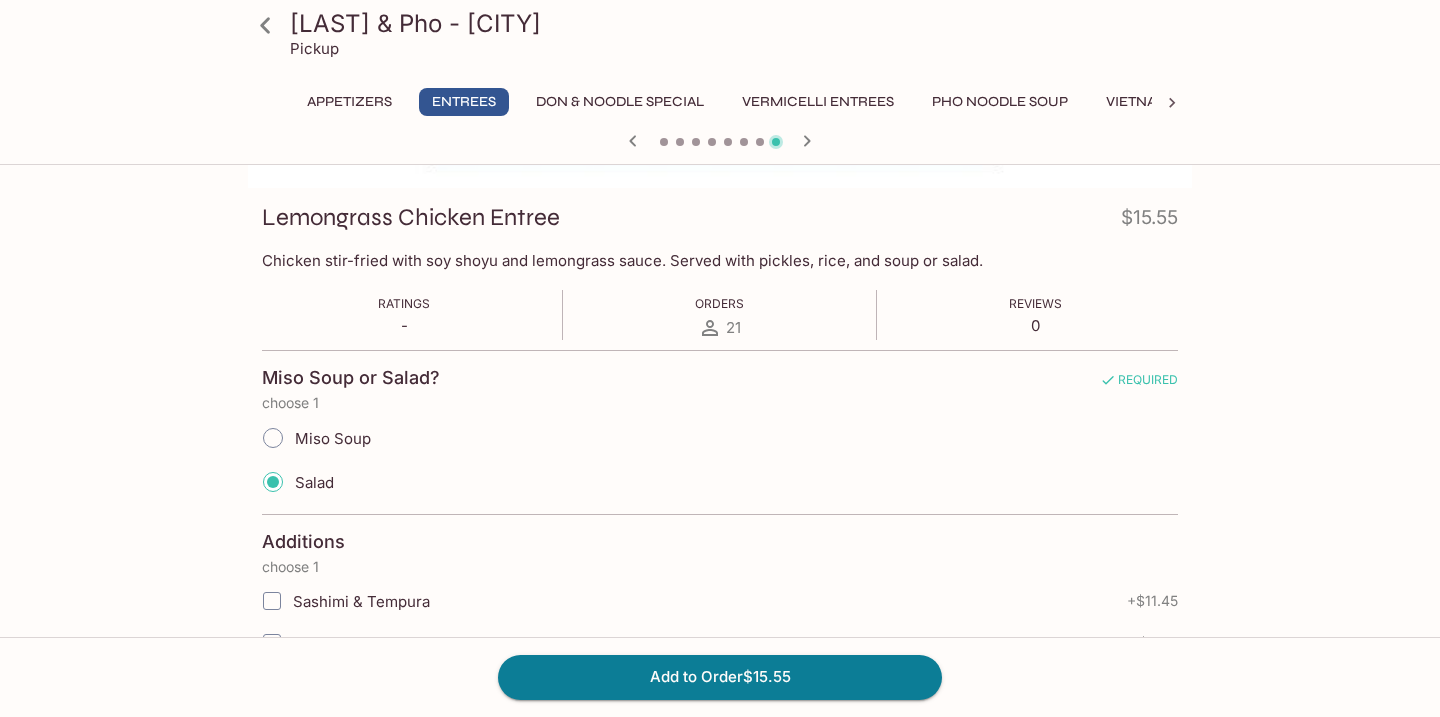 scroll, scrollTop: 220, scrollLeft: 0, axis: vertical 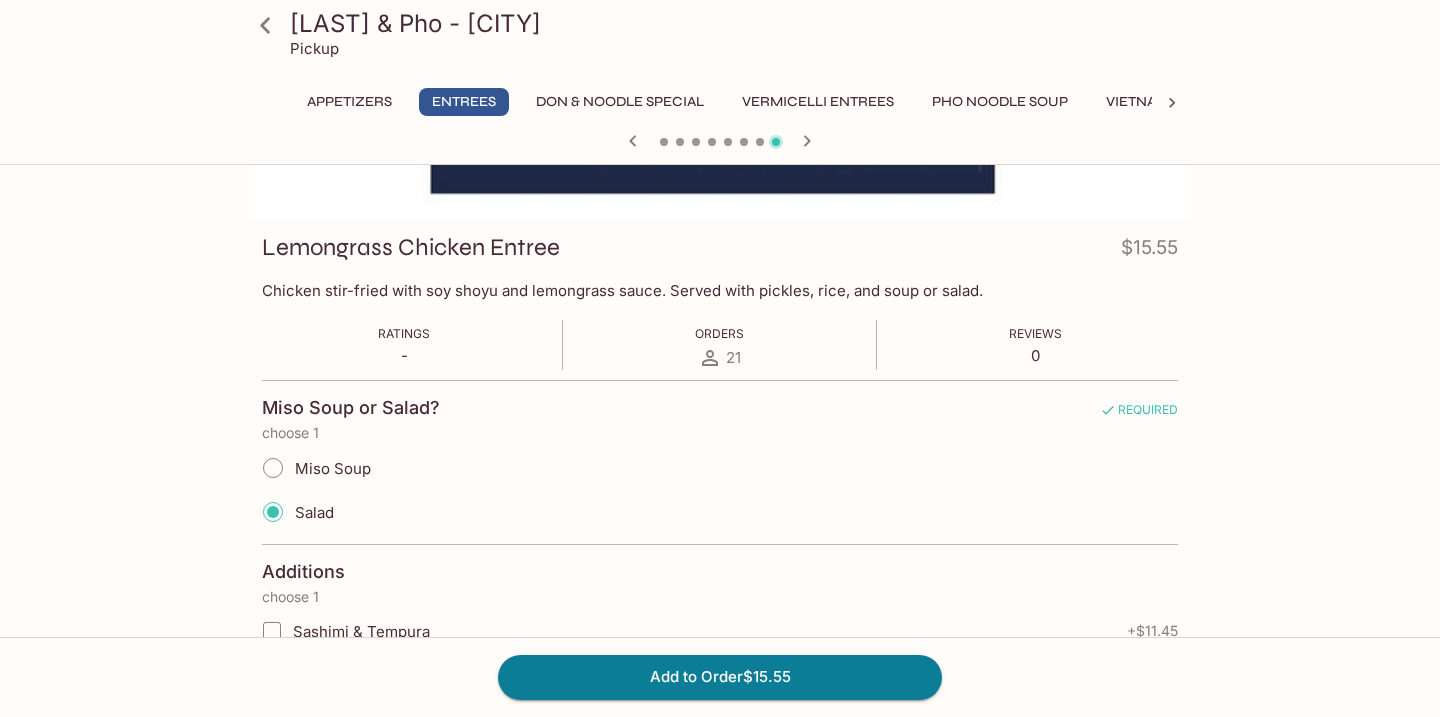 click on "Salad" at bounding box center (273, 512) 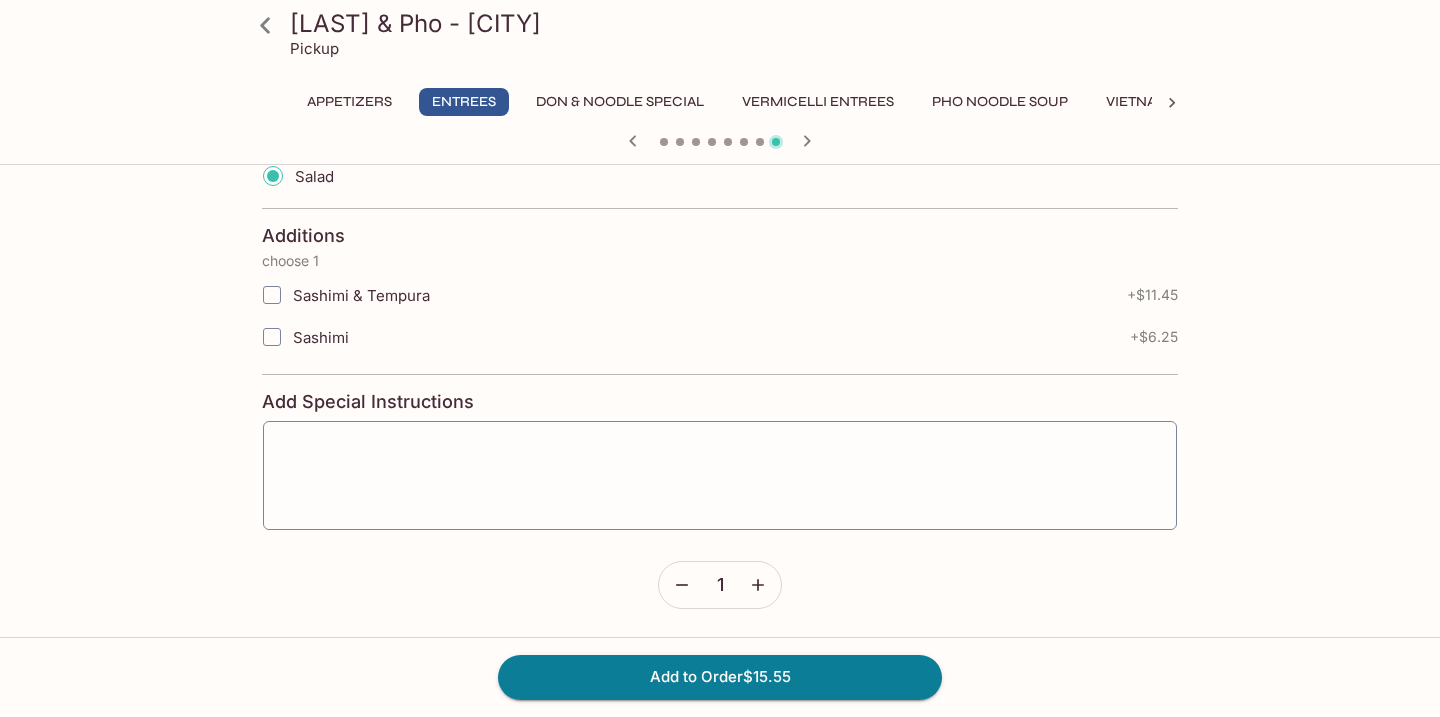 scroll, scrollTop: 0, scrollLeft: 0, axis: both 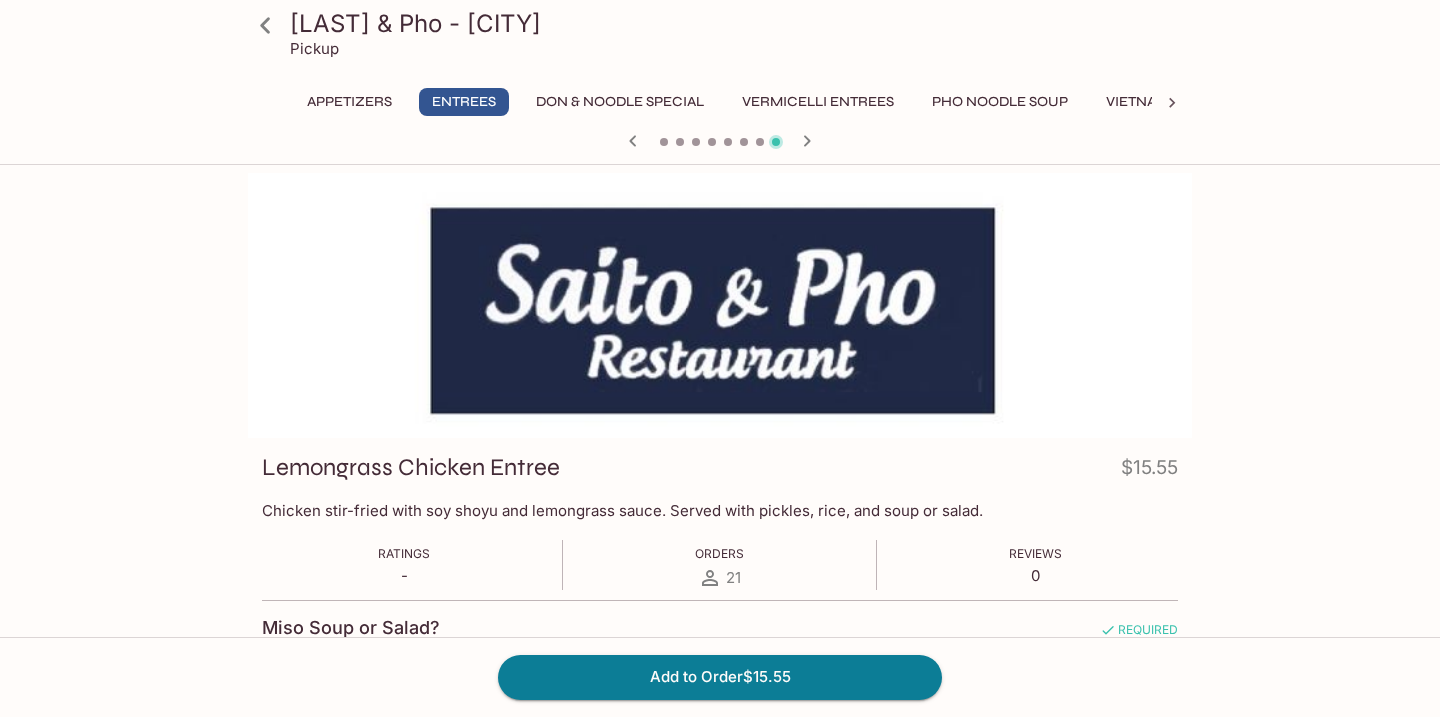 click on "Entrees" at bounding box center (464, 102) 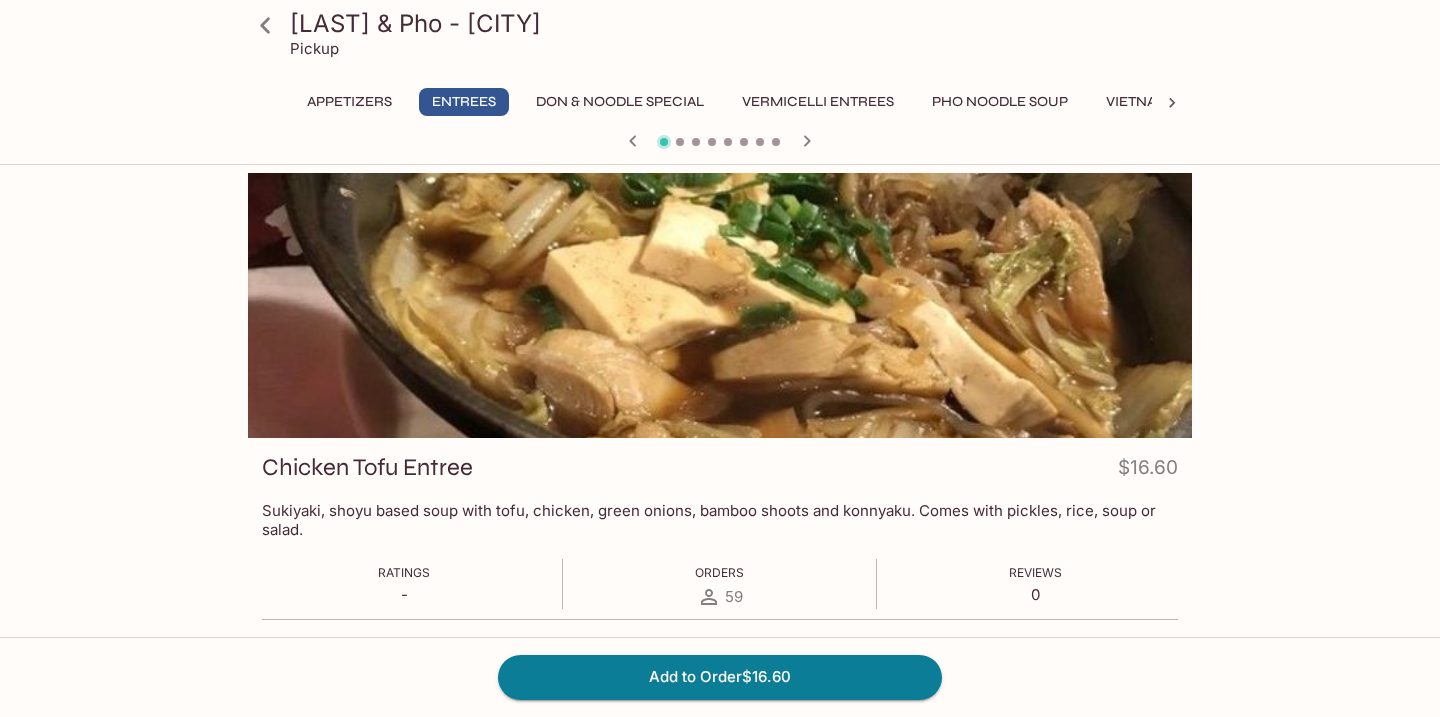 click 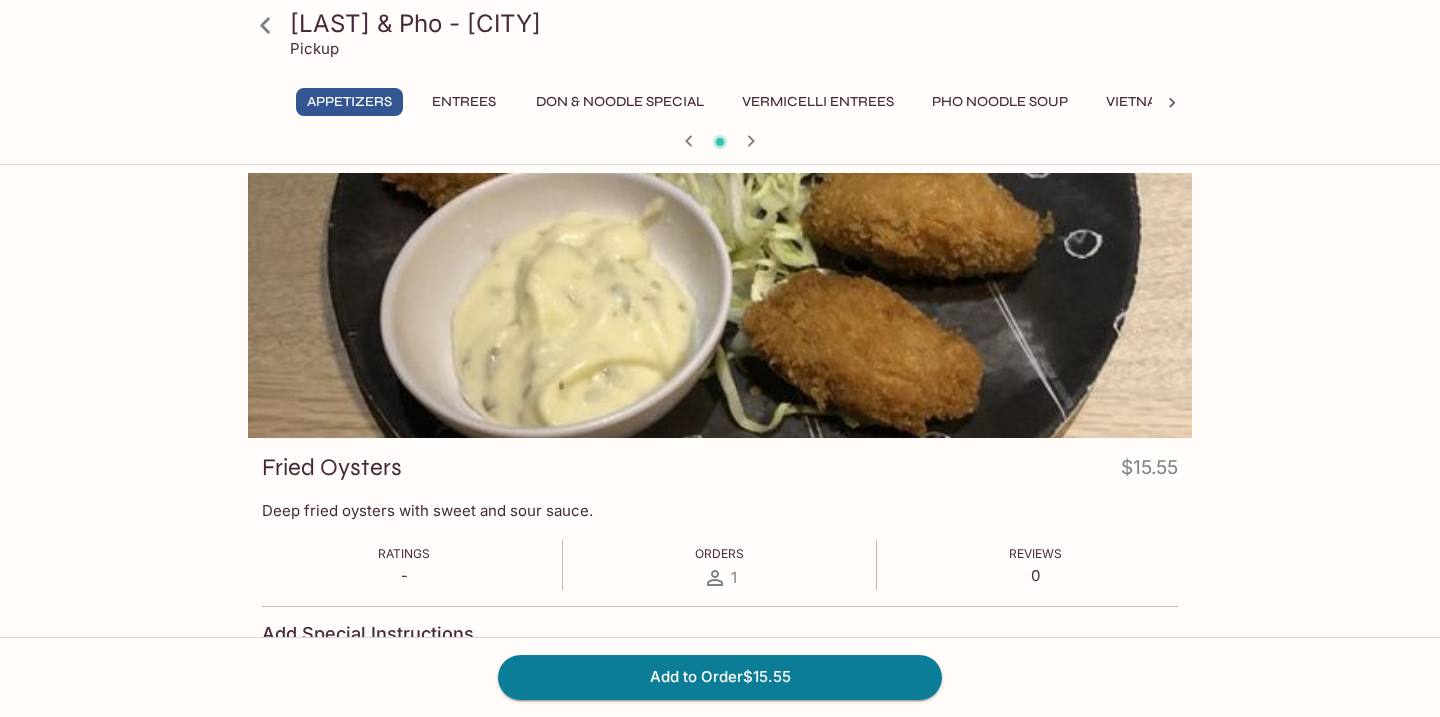 click at bounding box center [720, 143] 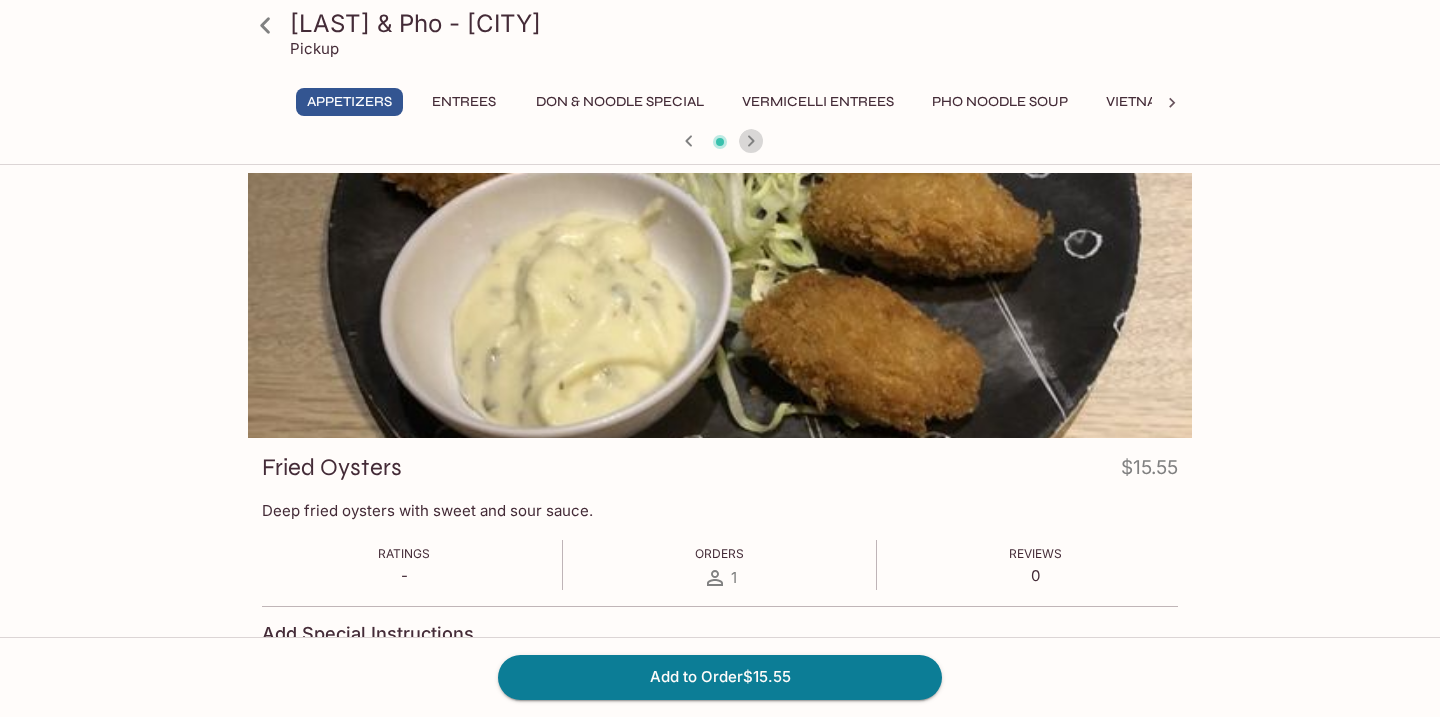 click 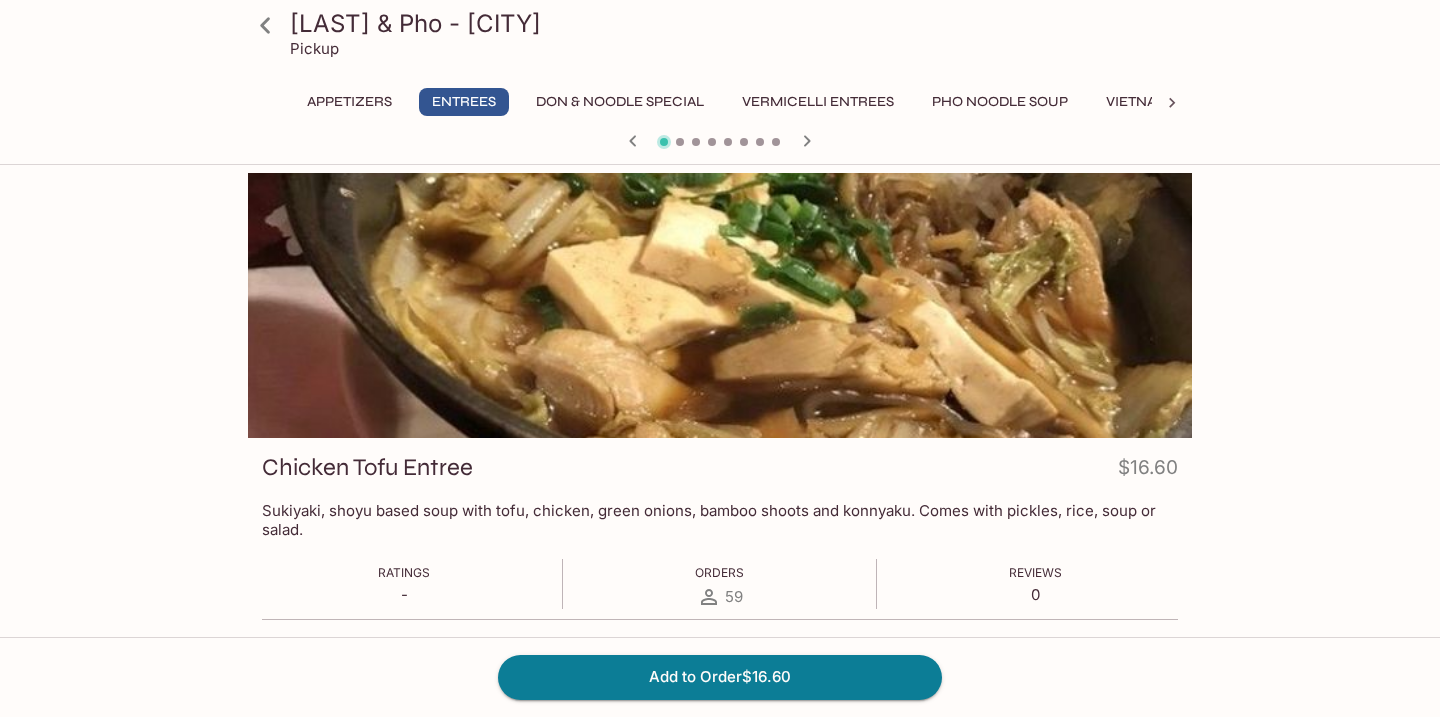 click at bounding box center (720, 143) 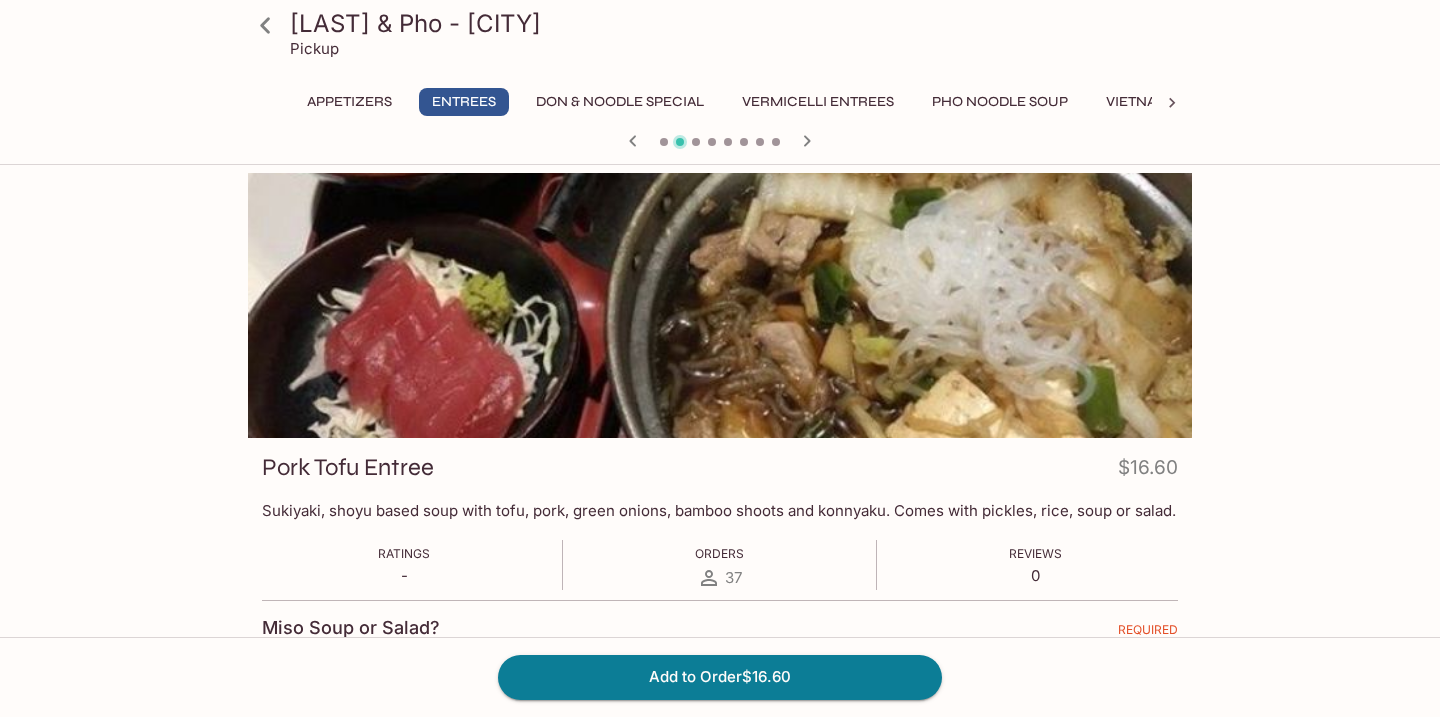 click 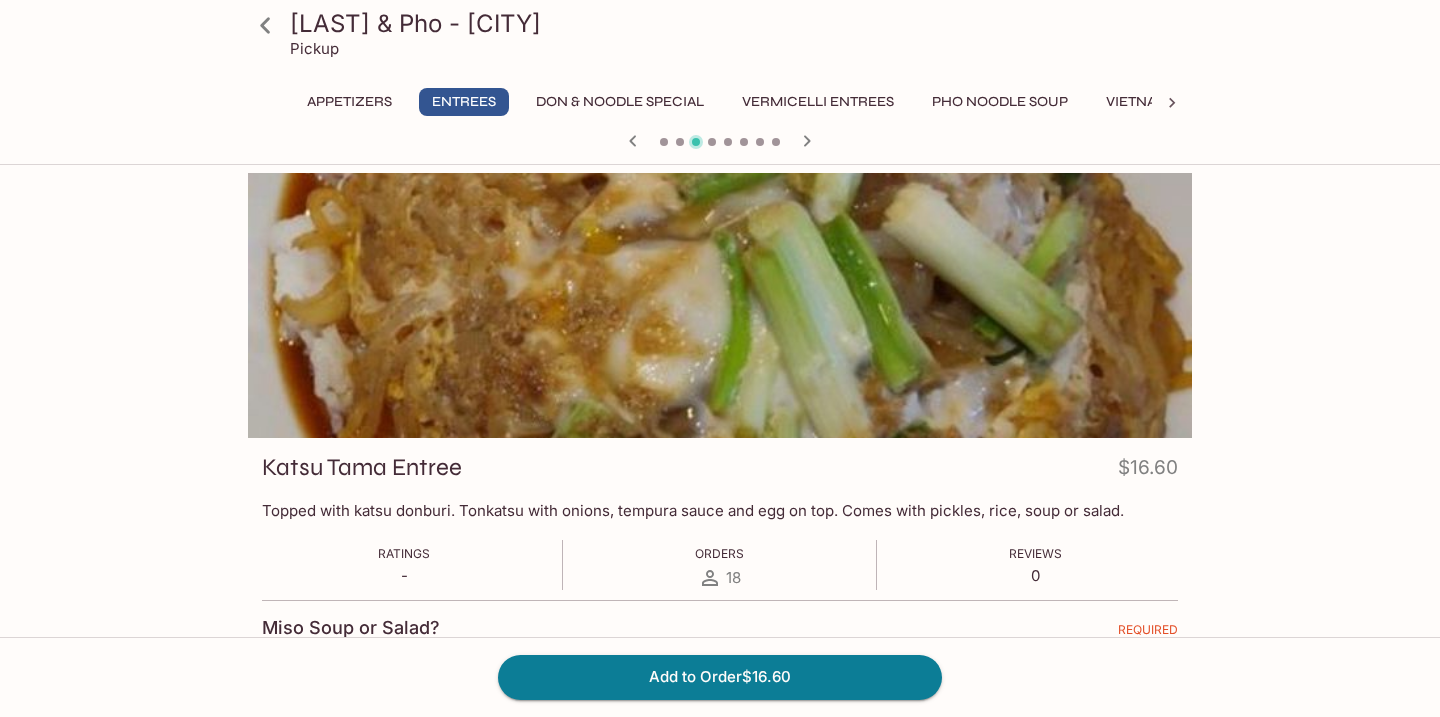 click 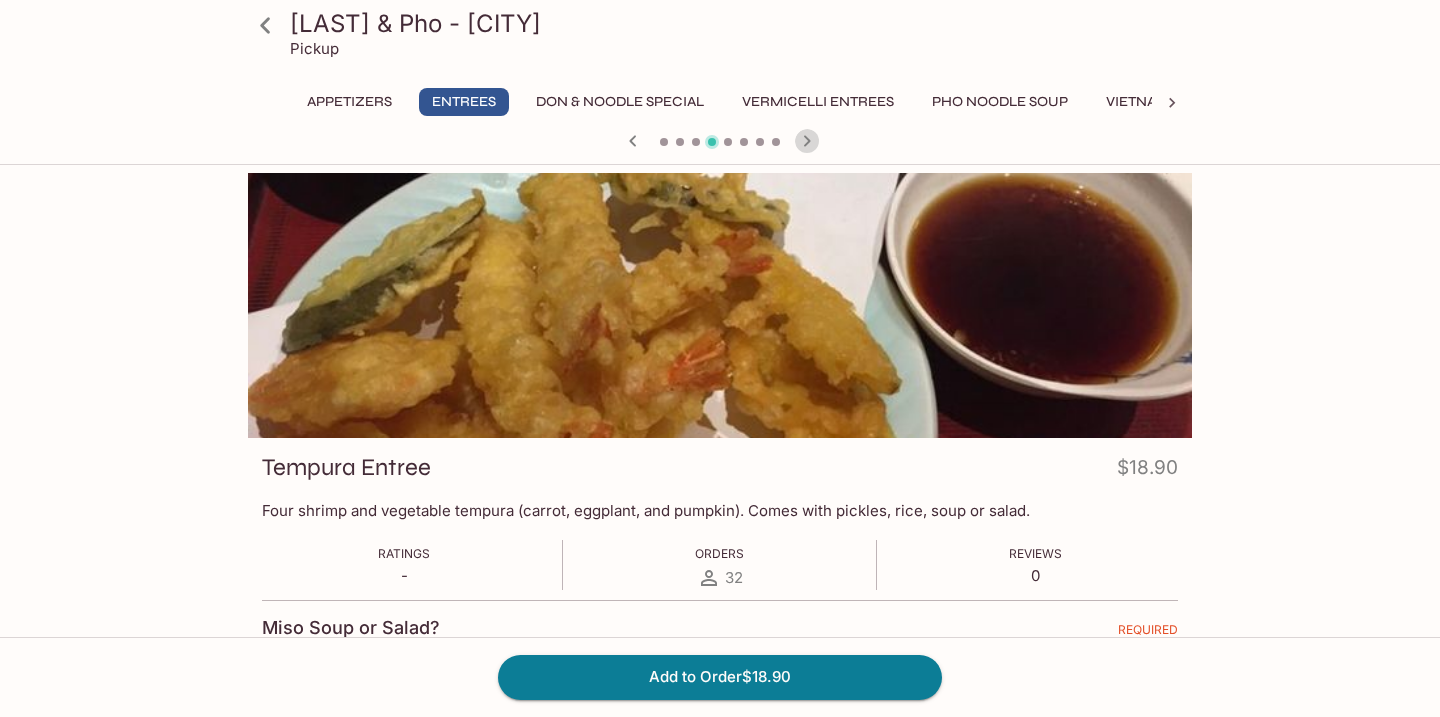 click 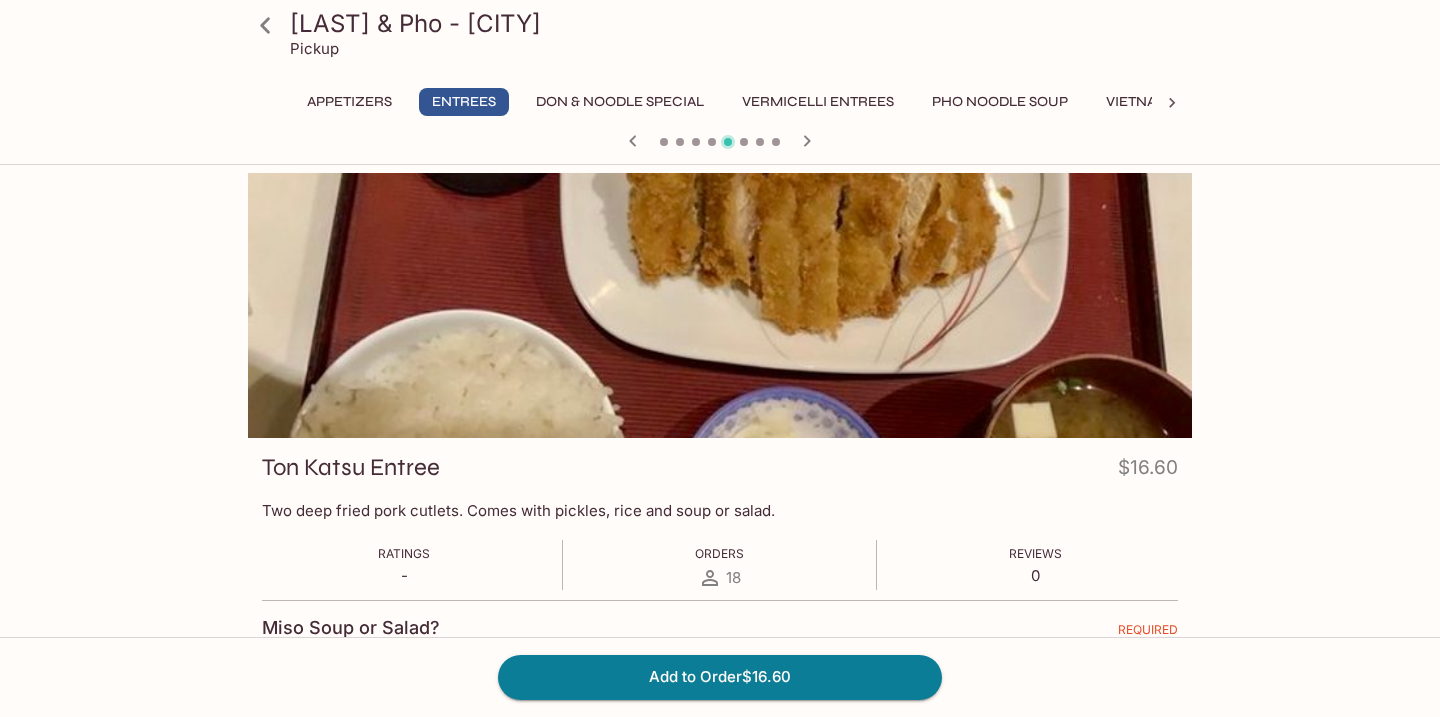 click 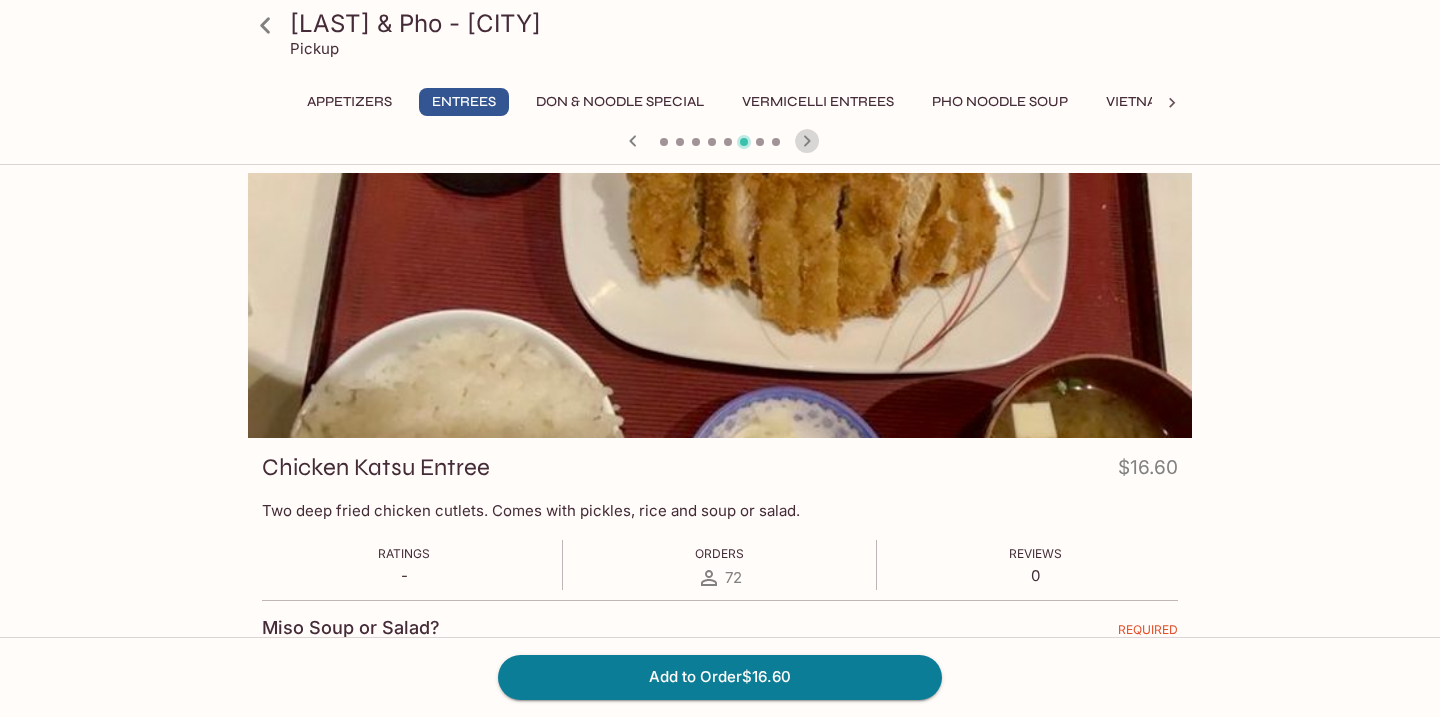 click 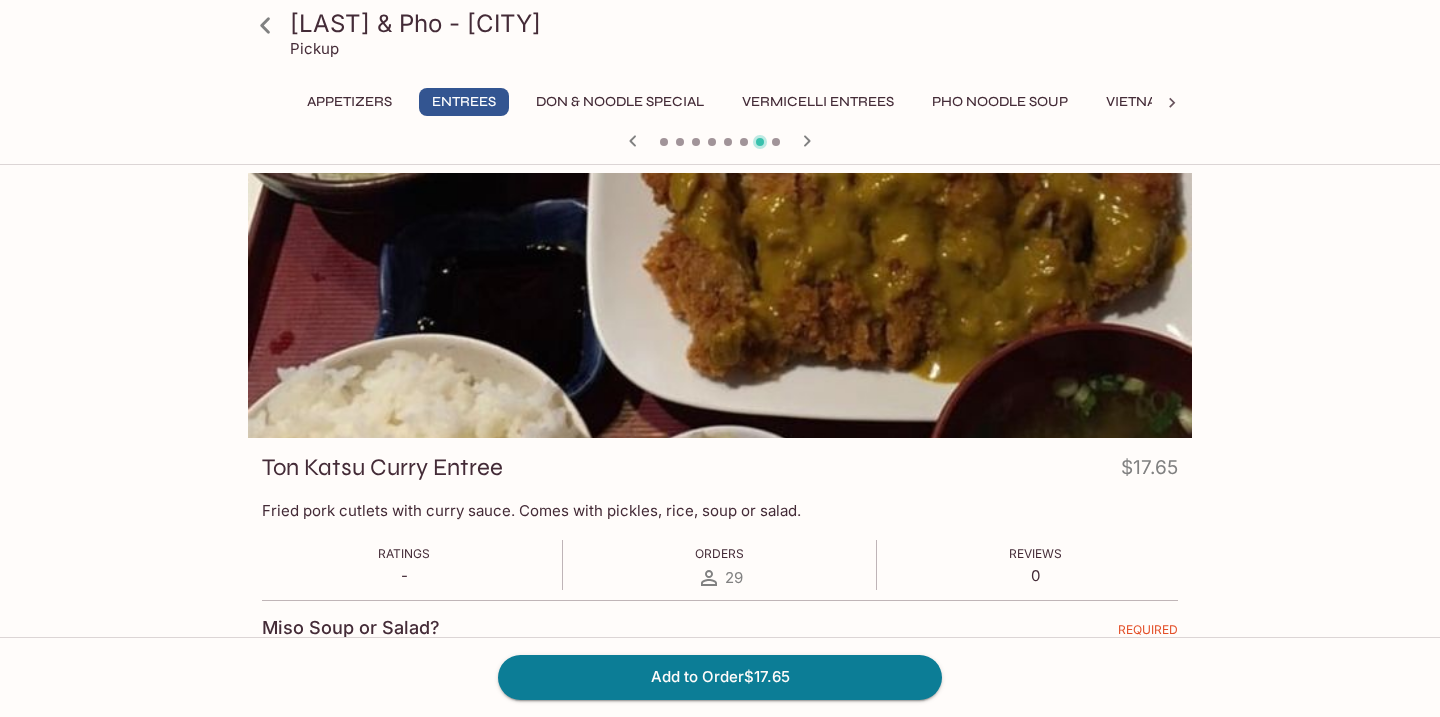 click 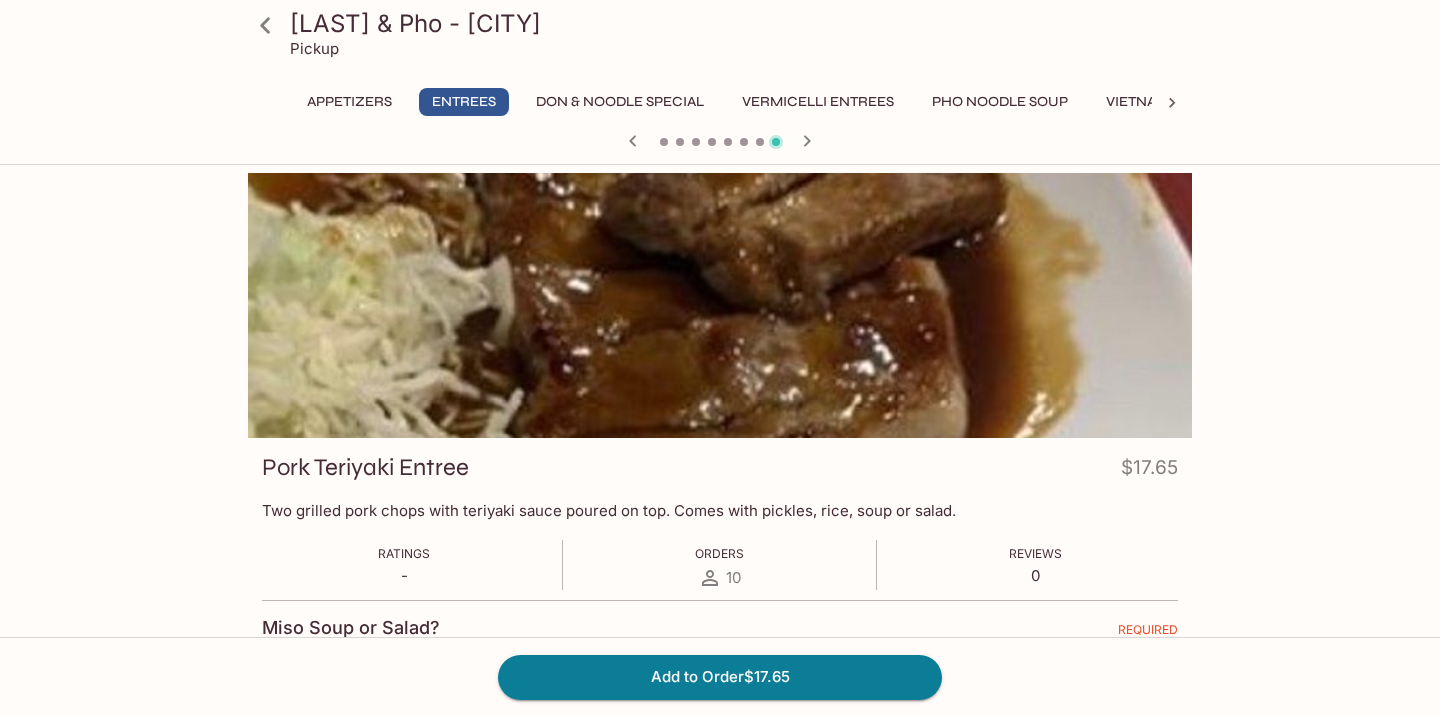 click 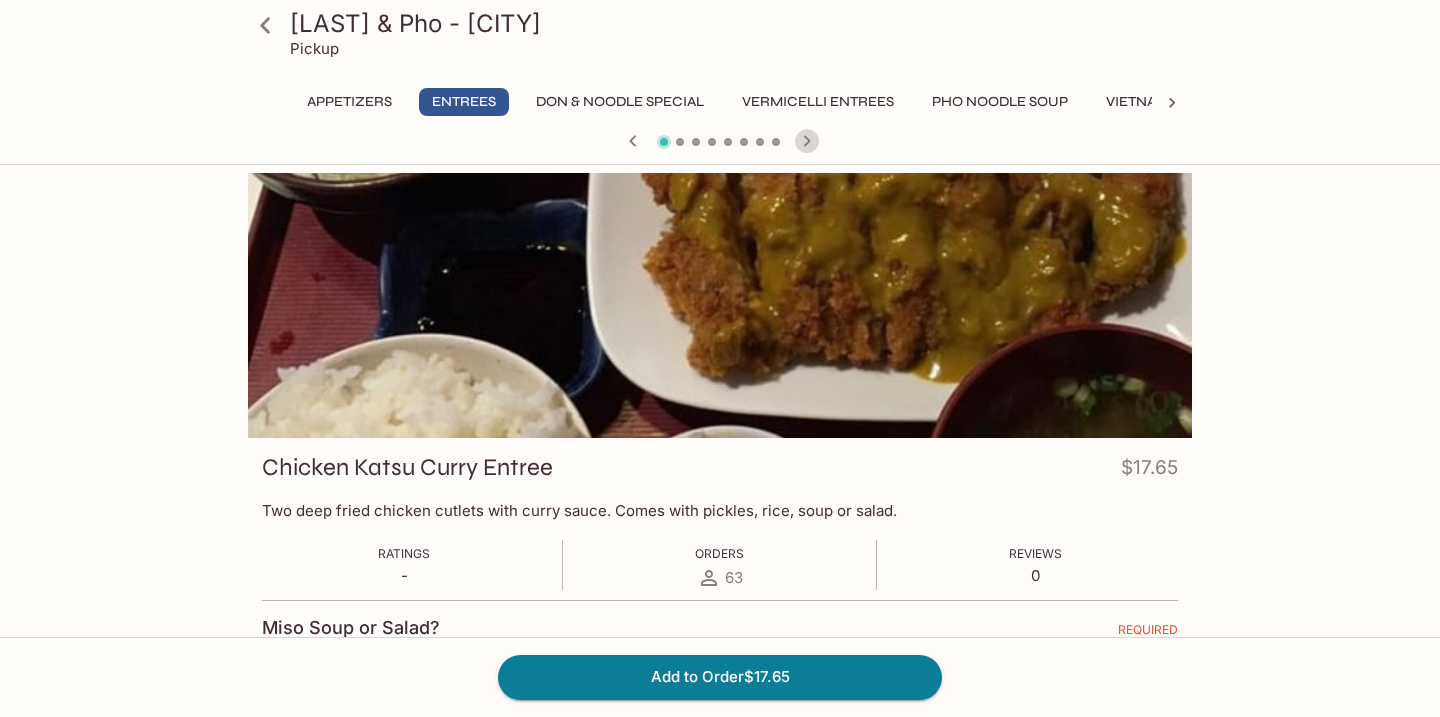click 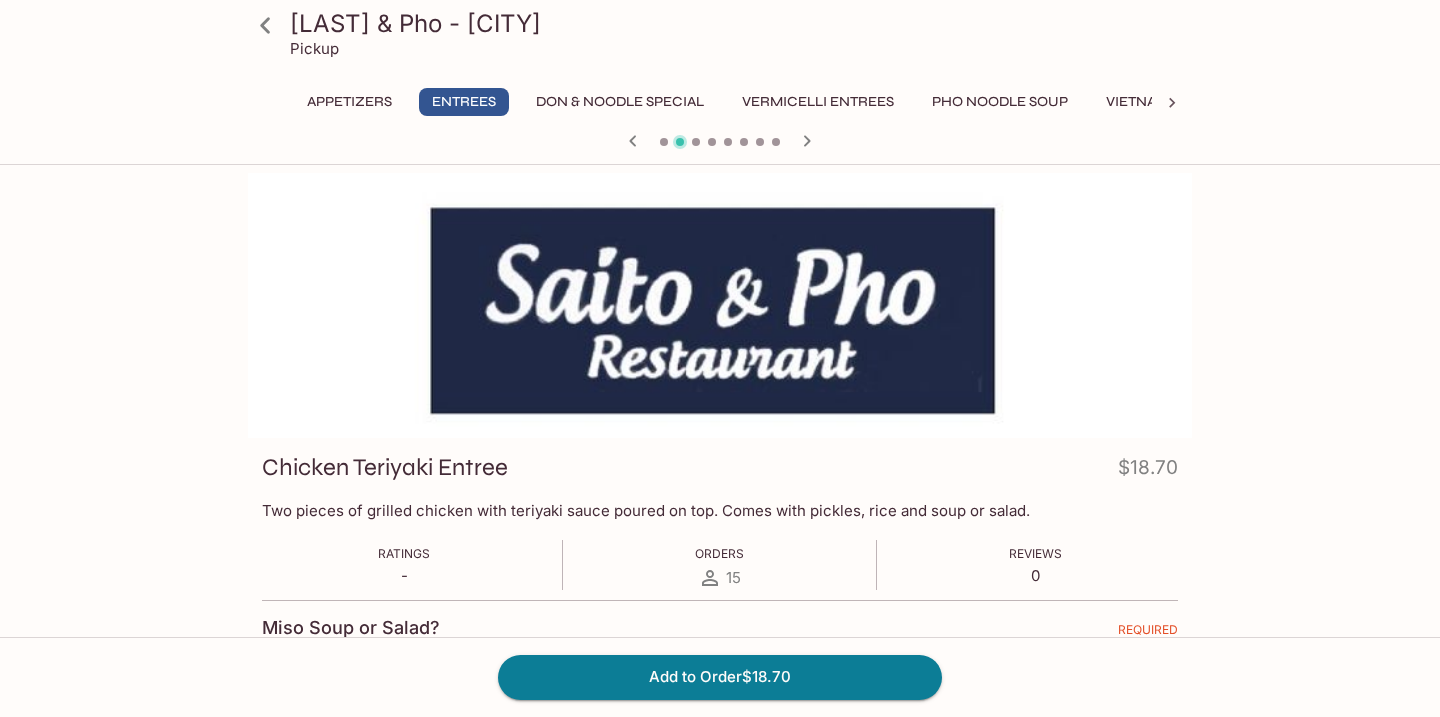 click 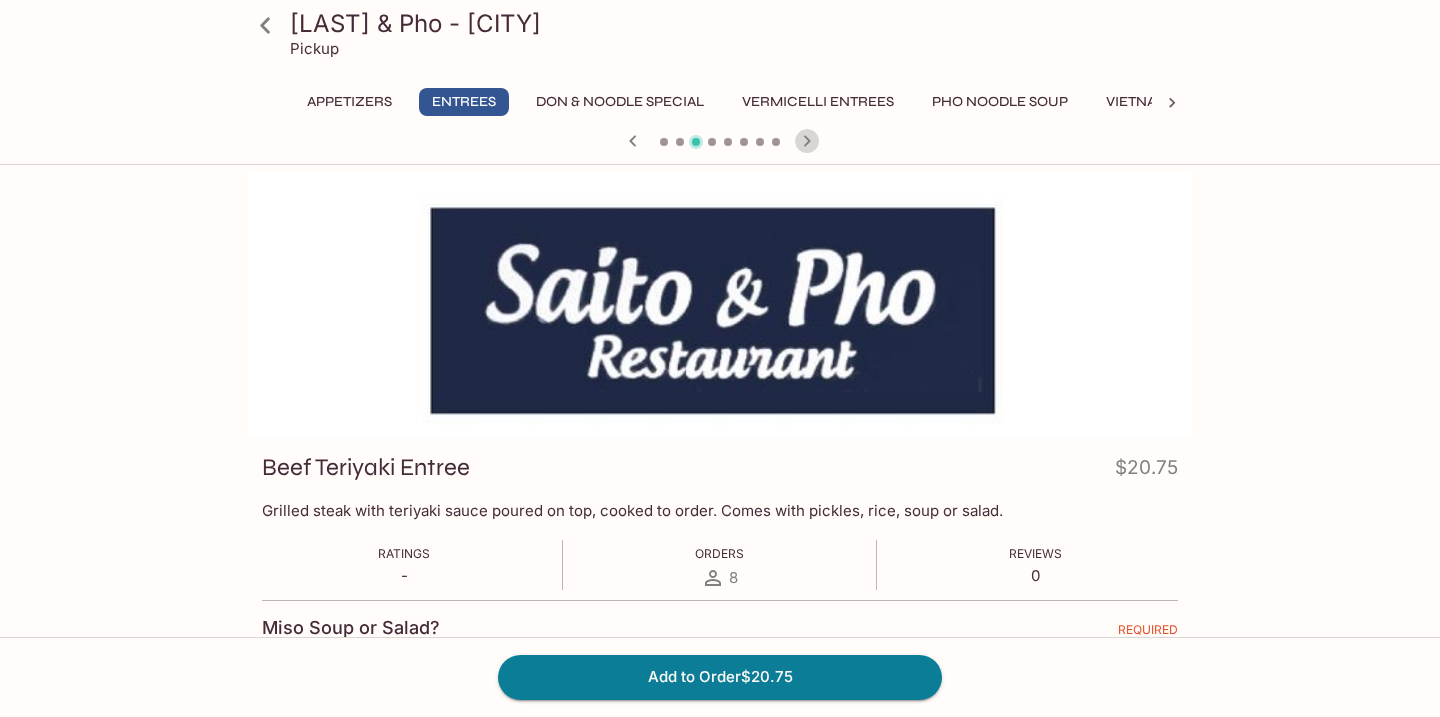 click 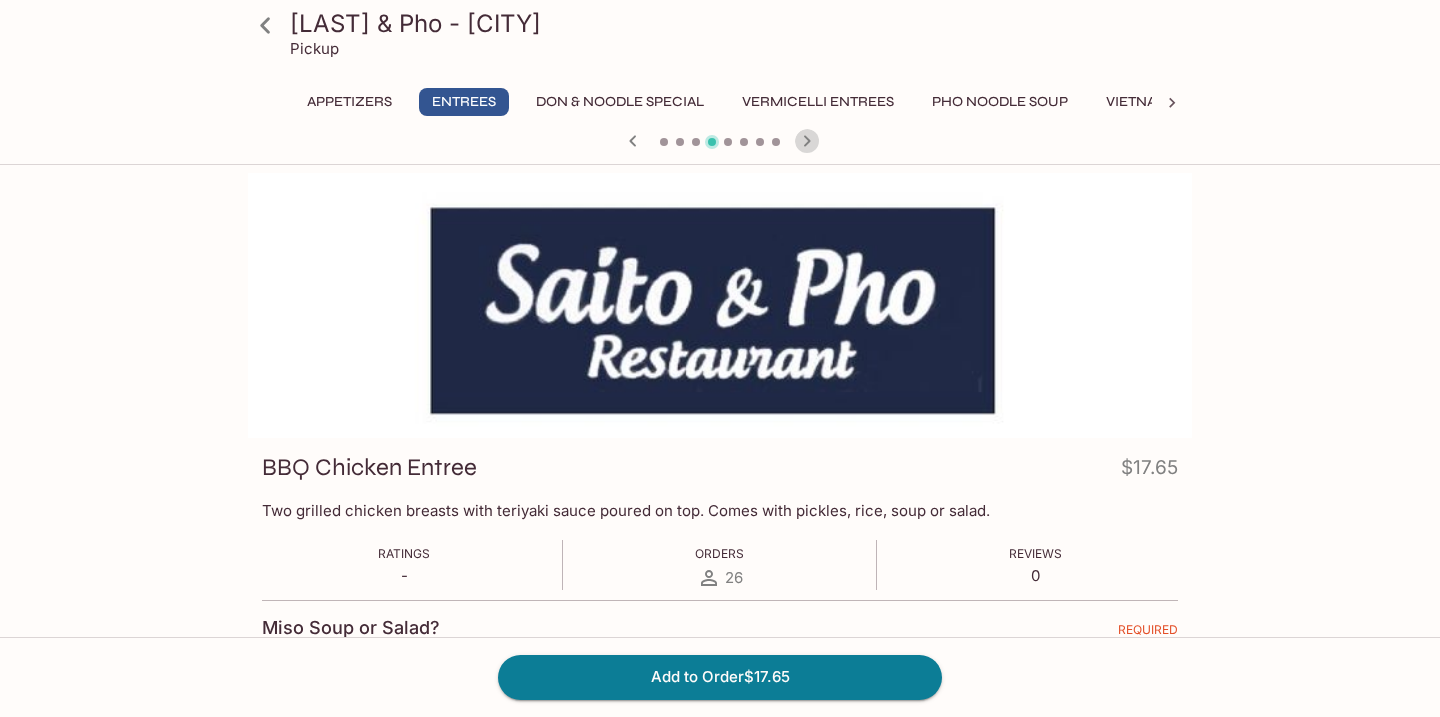 click 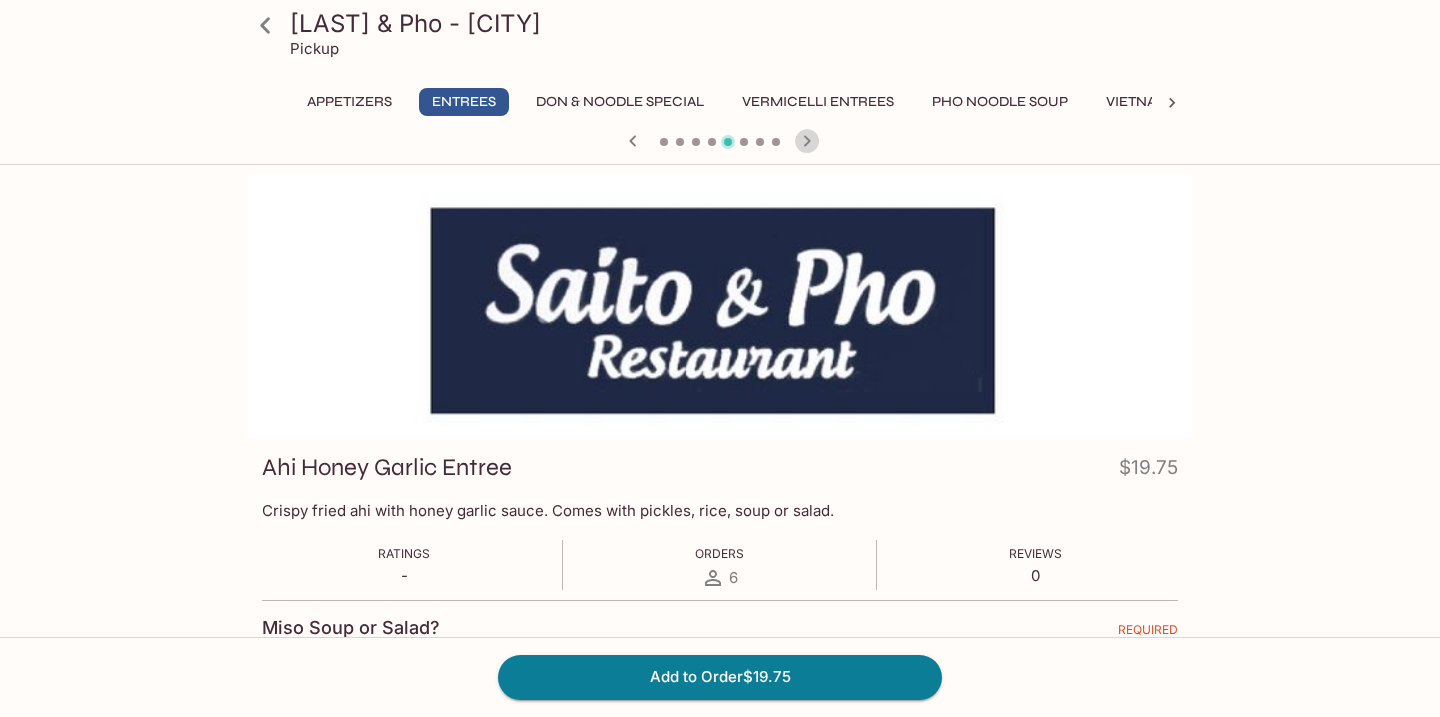 click 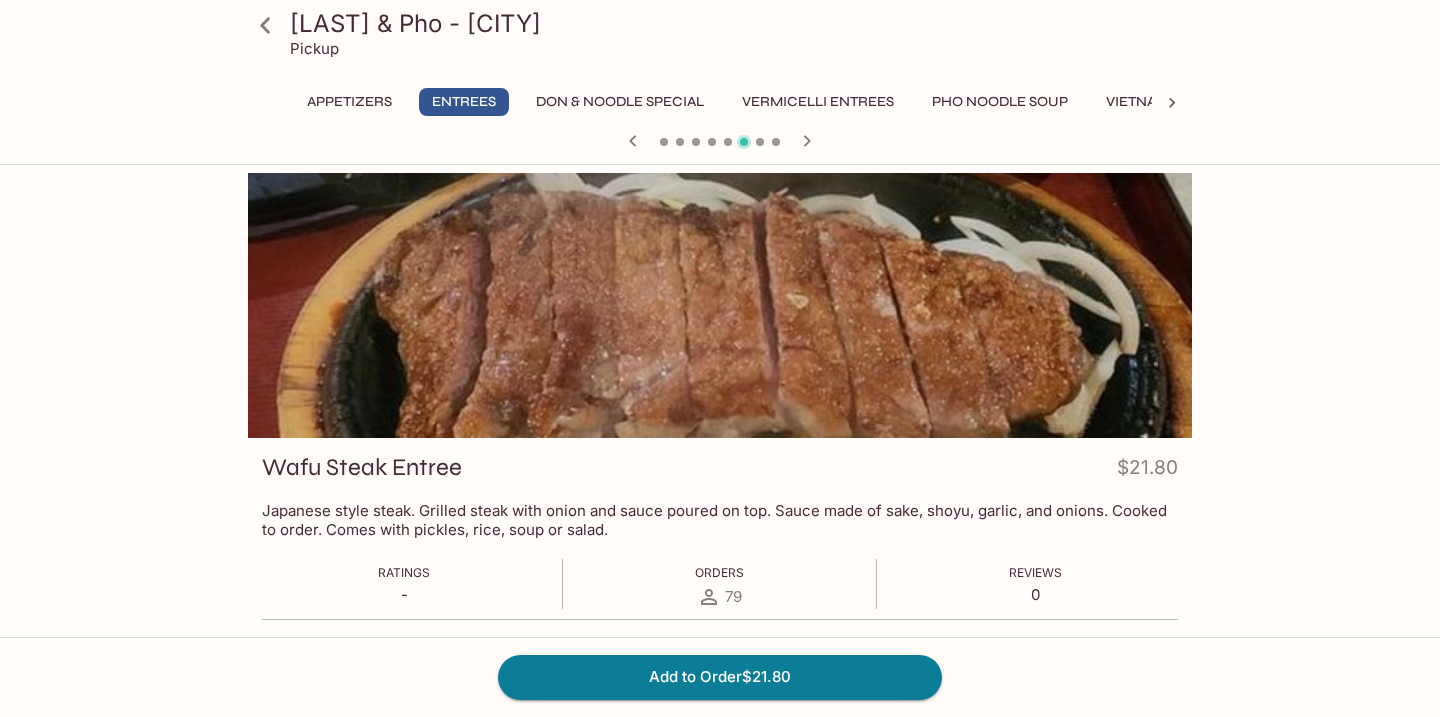click 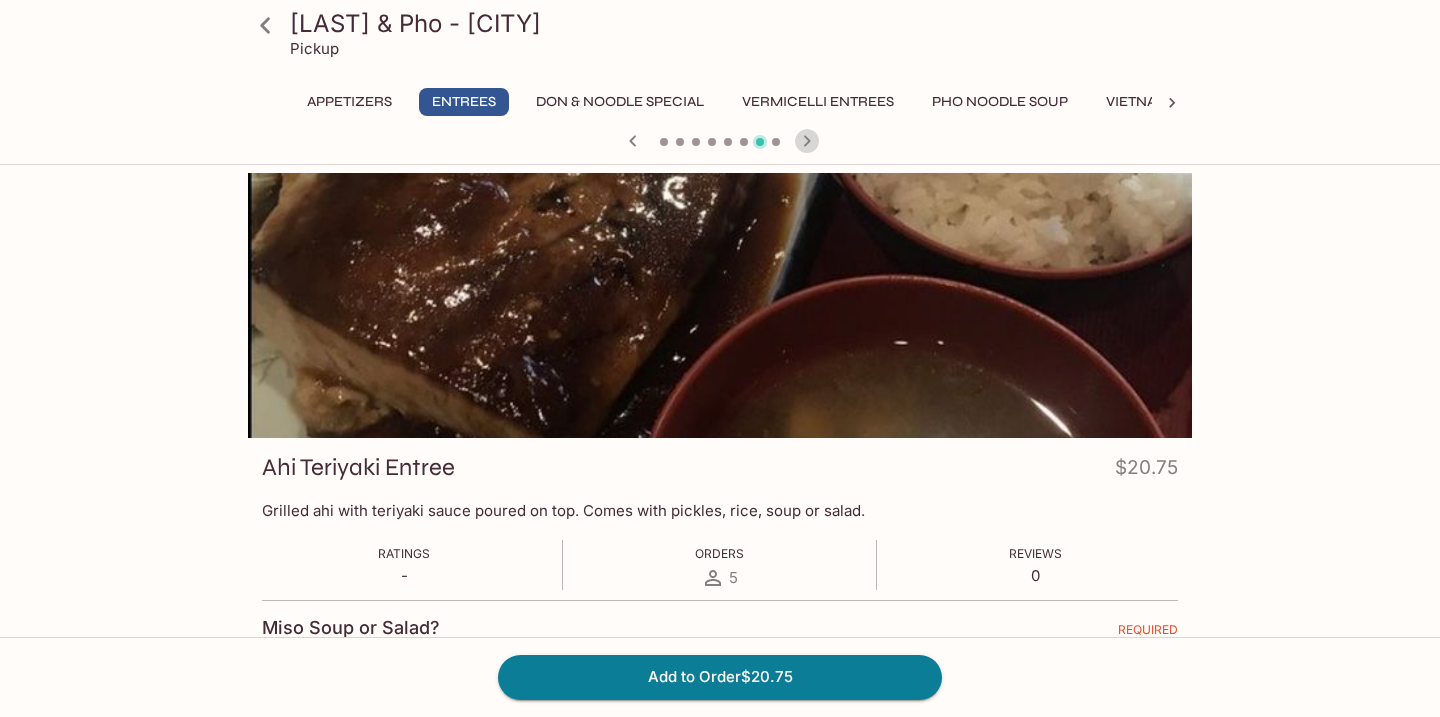 click 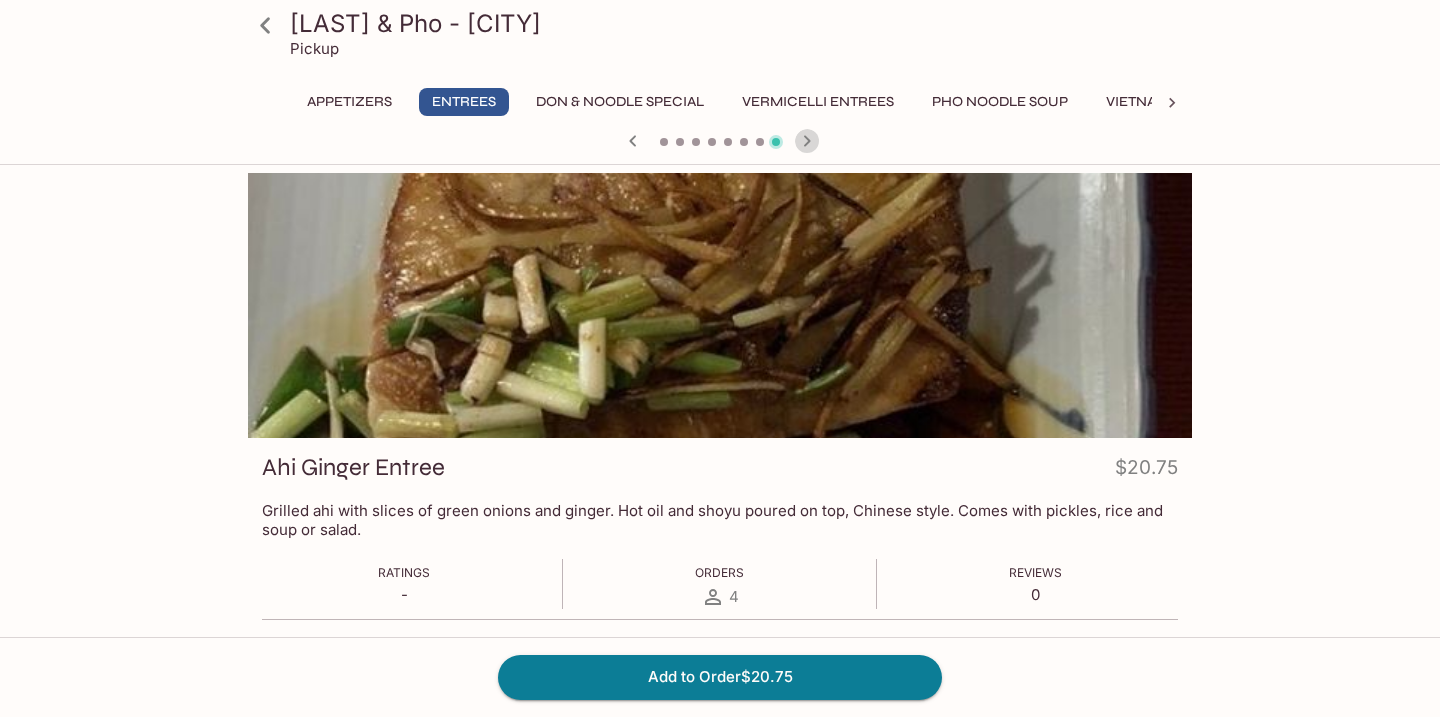 click 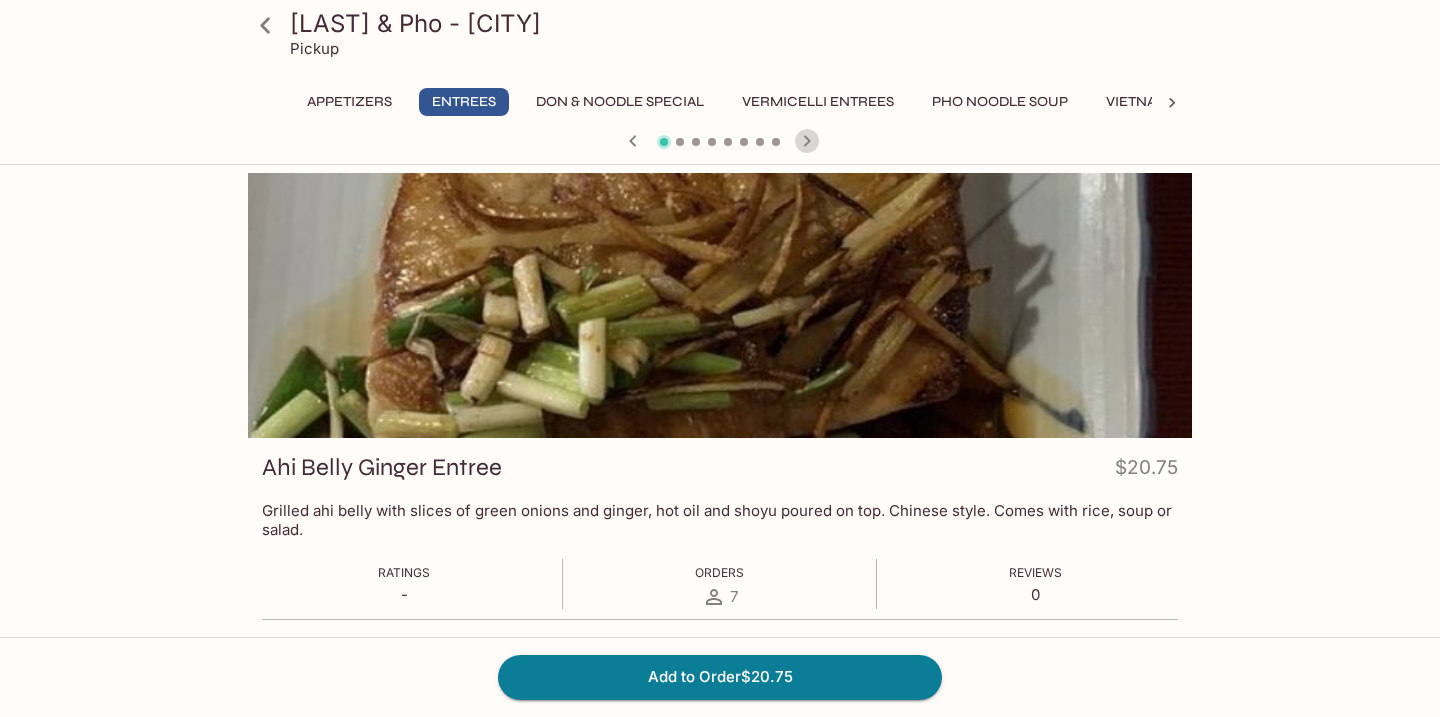 click 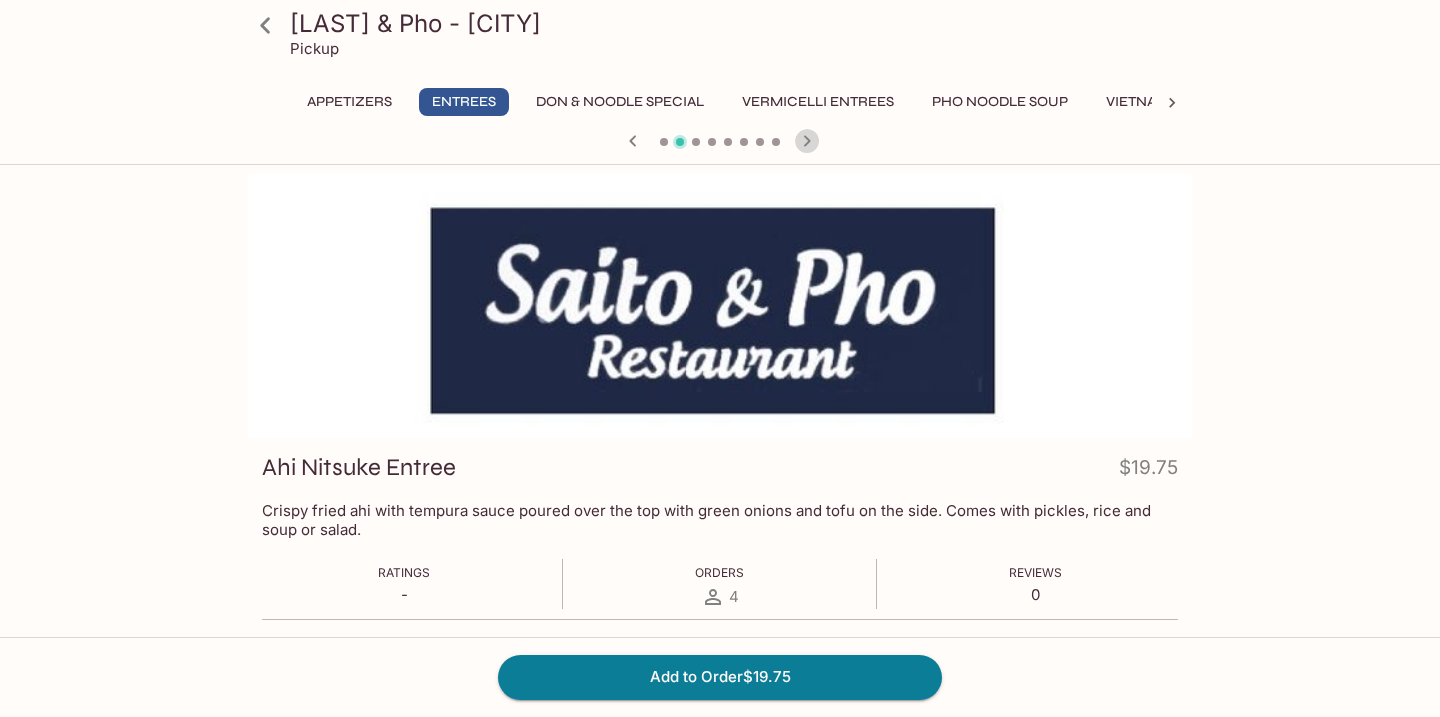 click 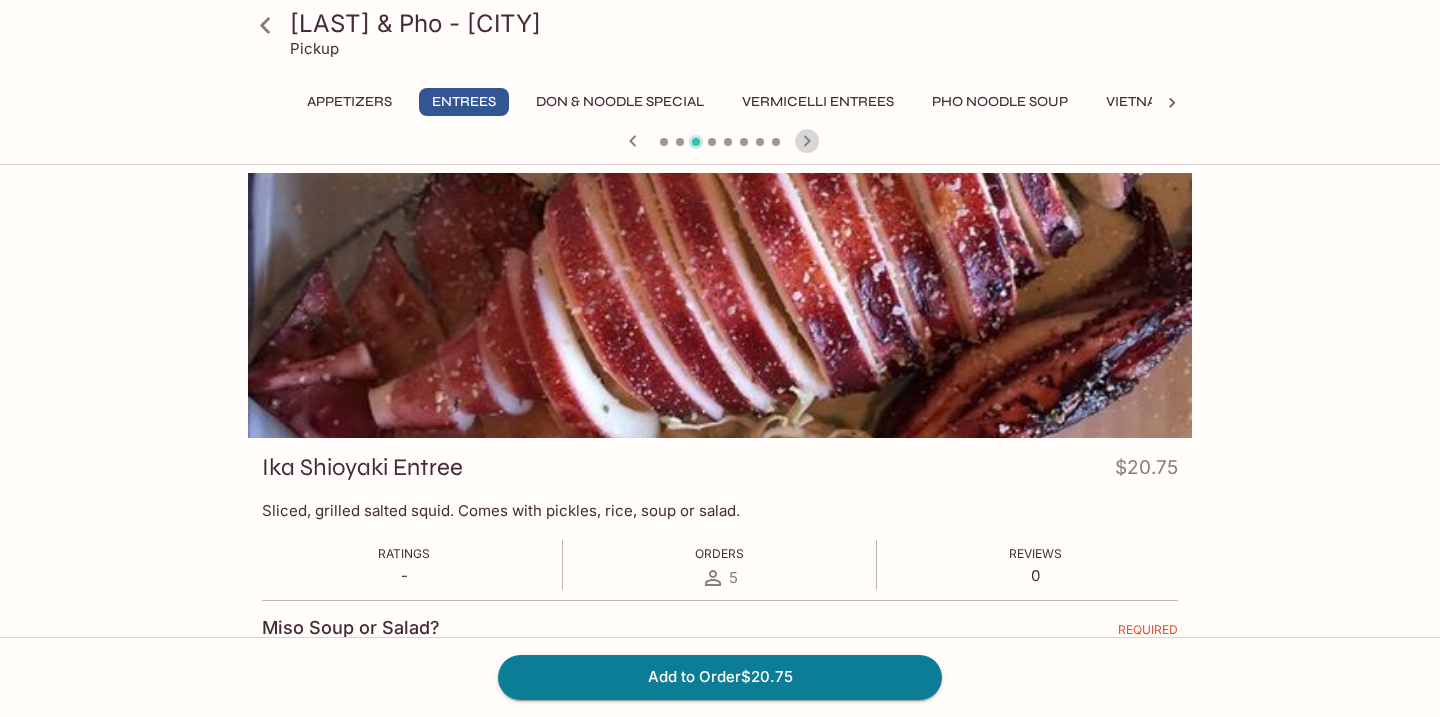 click 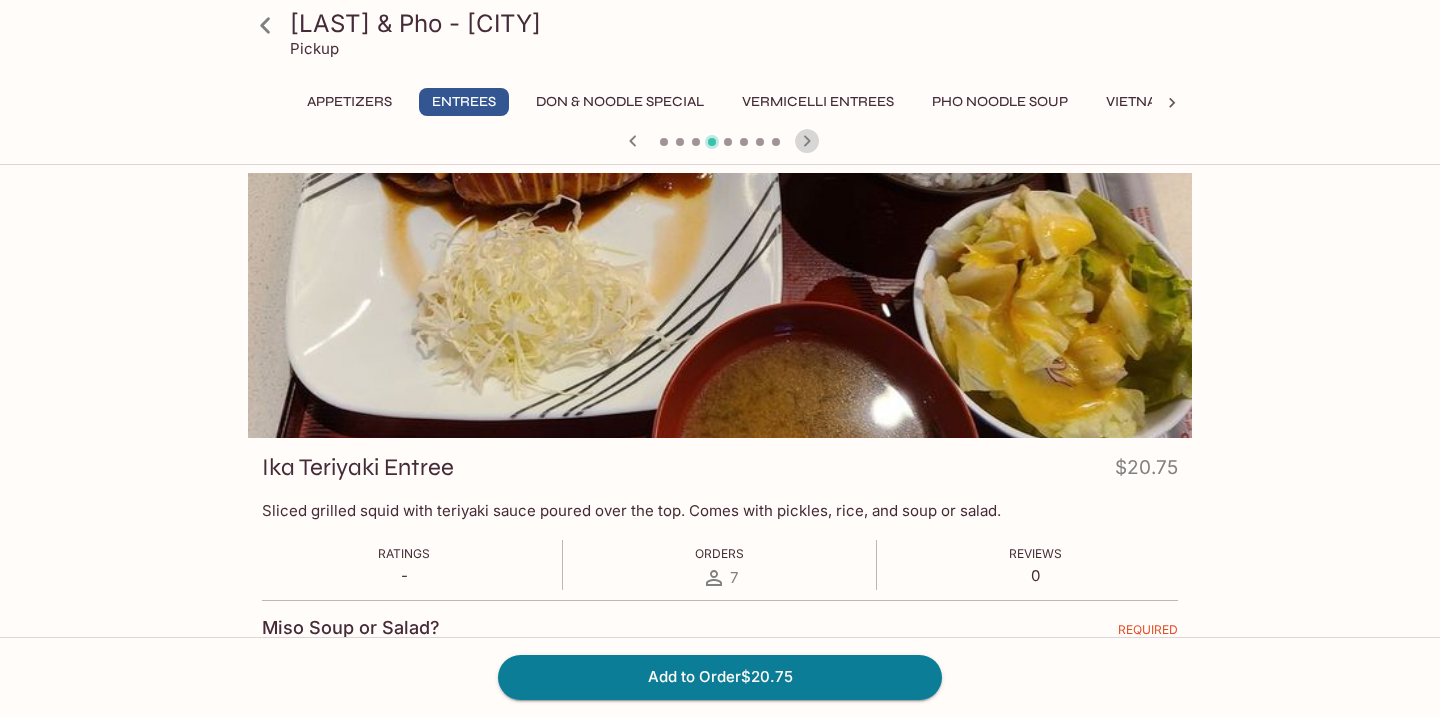 click 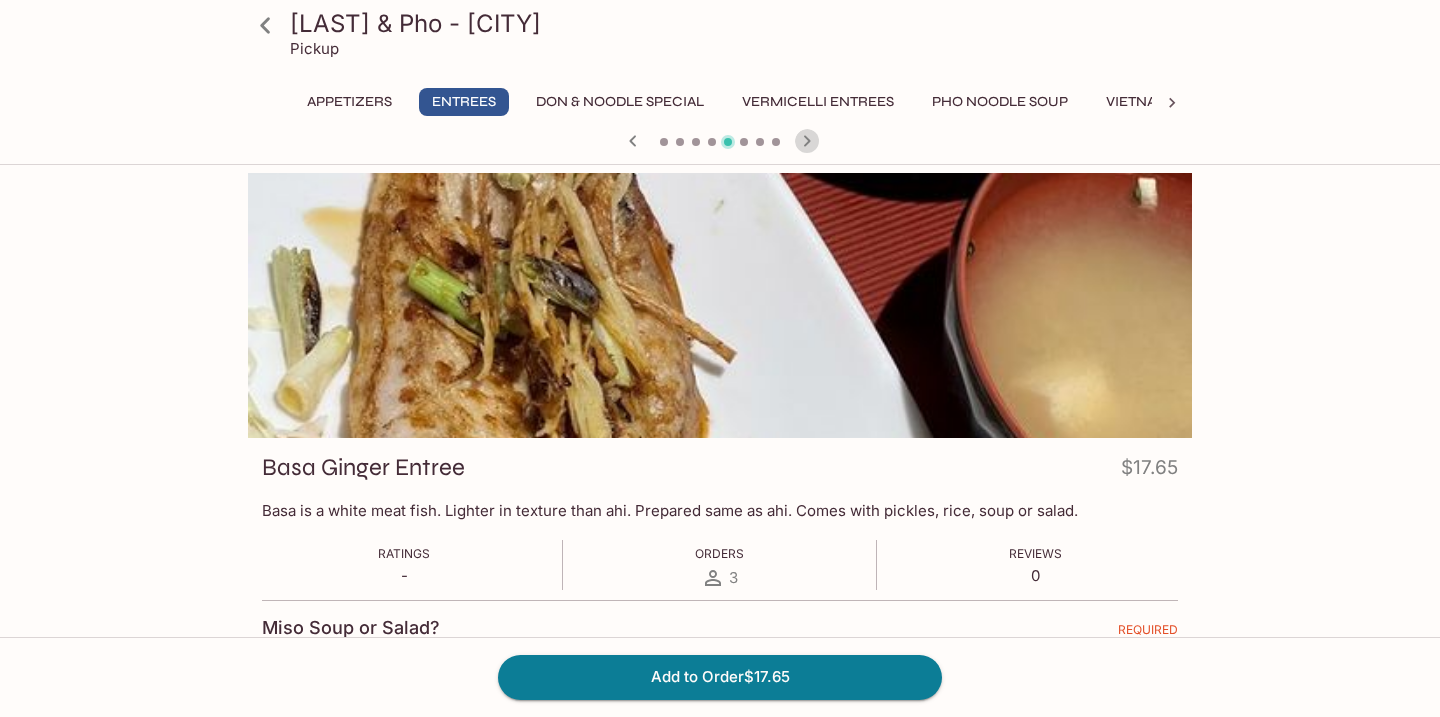 click 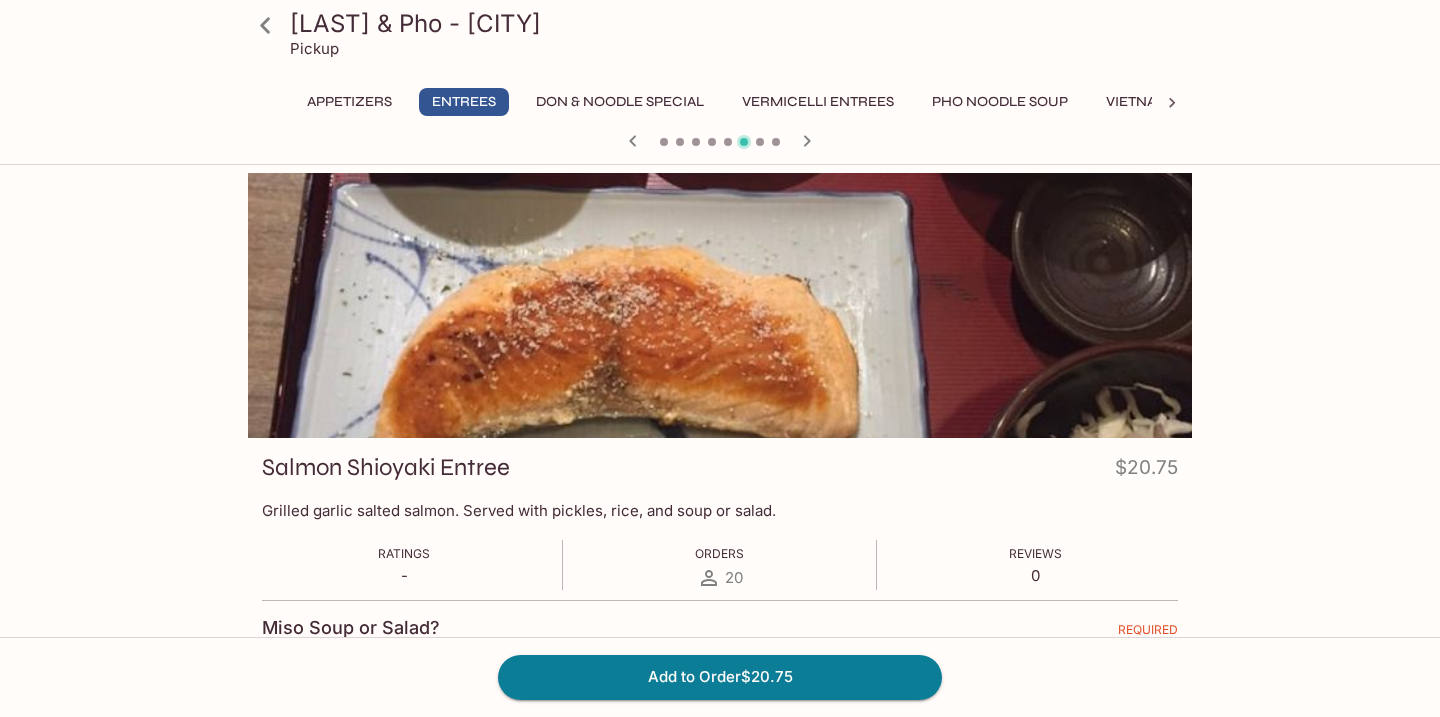 click 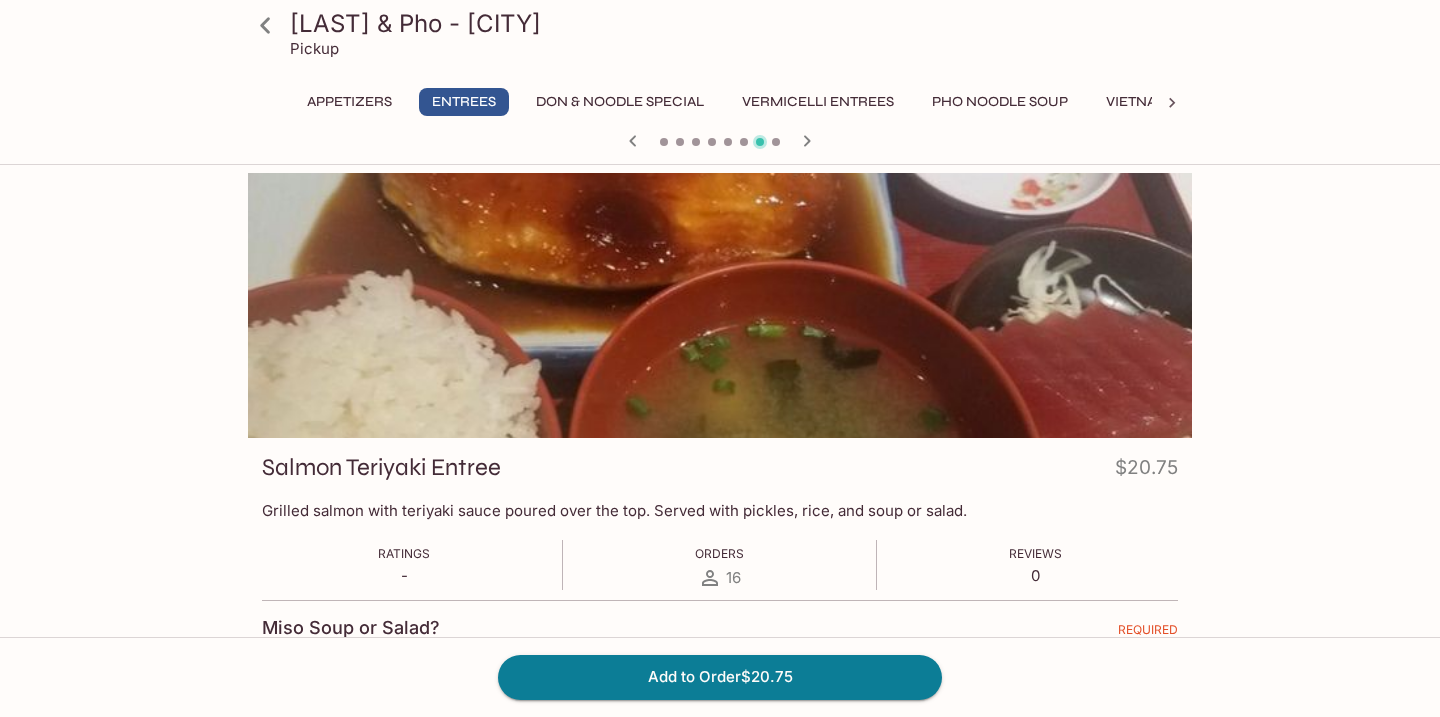 click 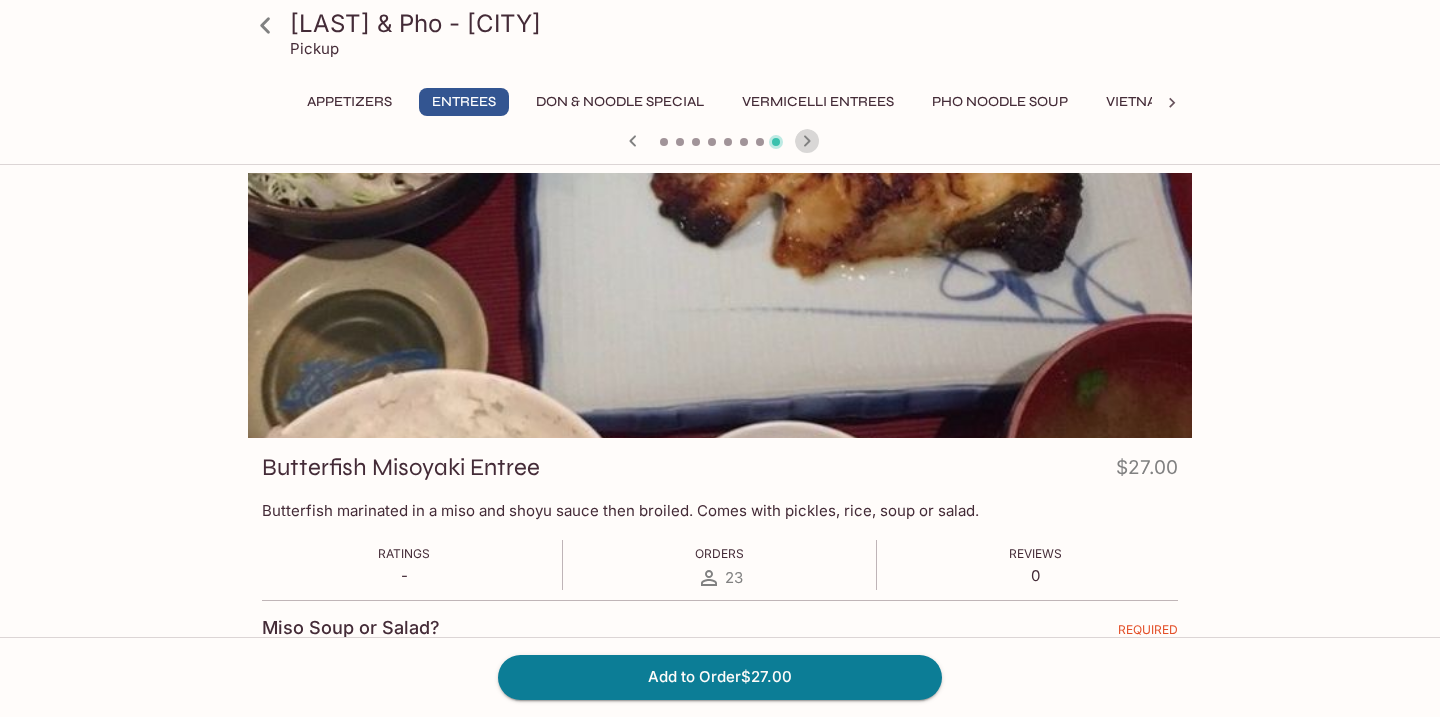 click 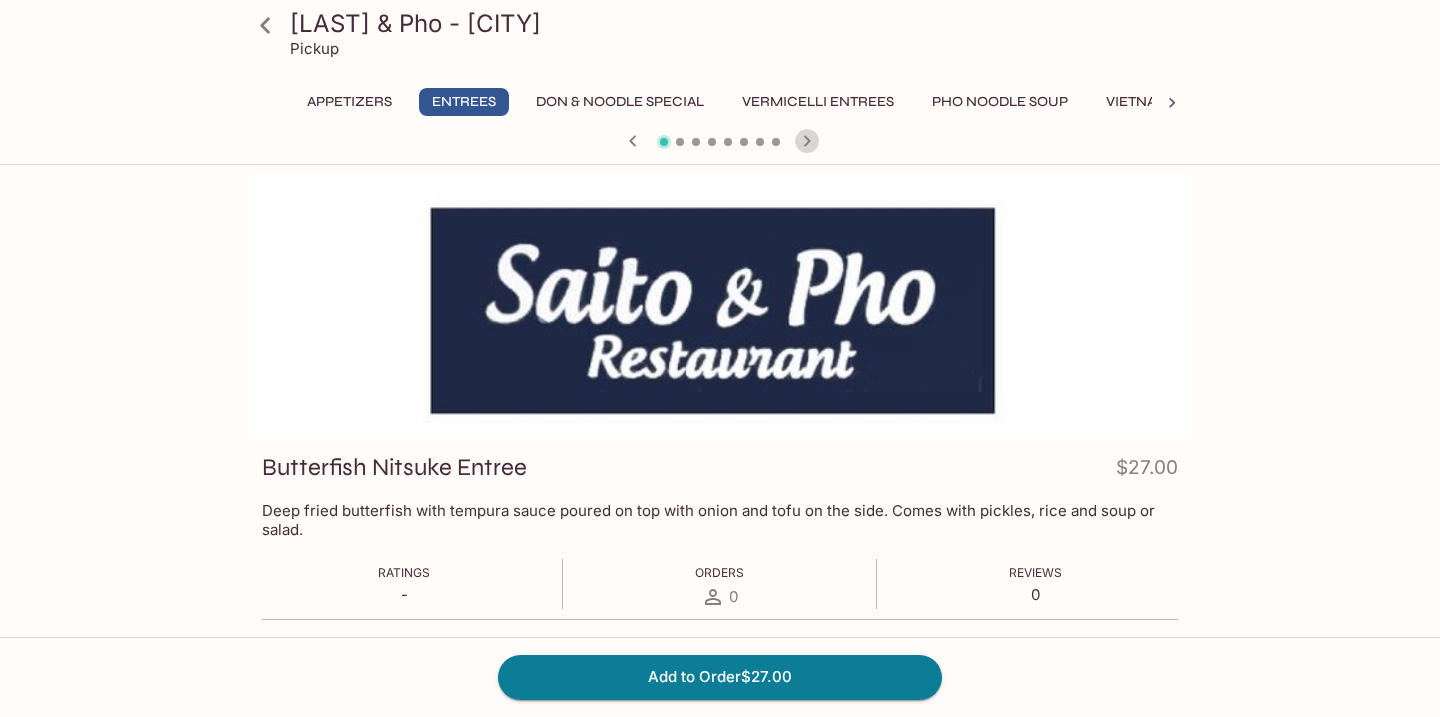 click 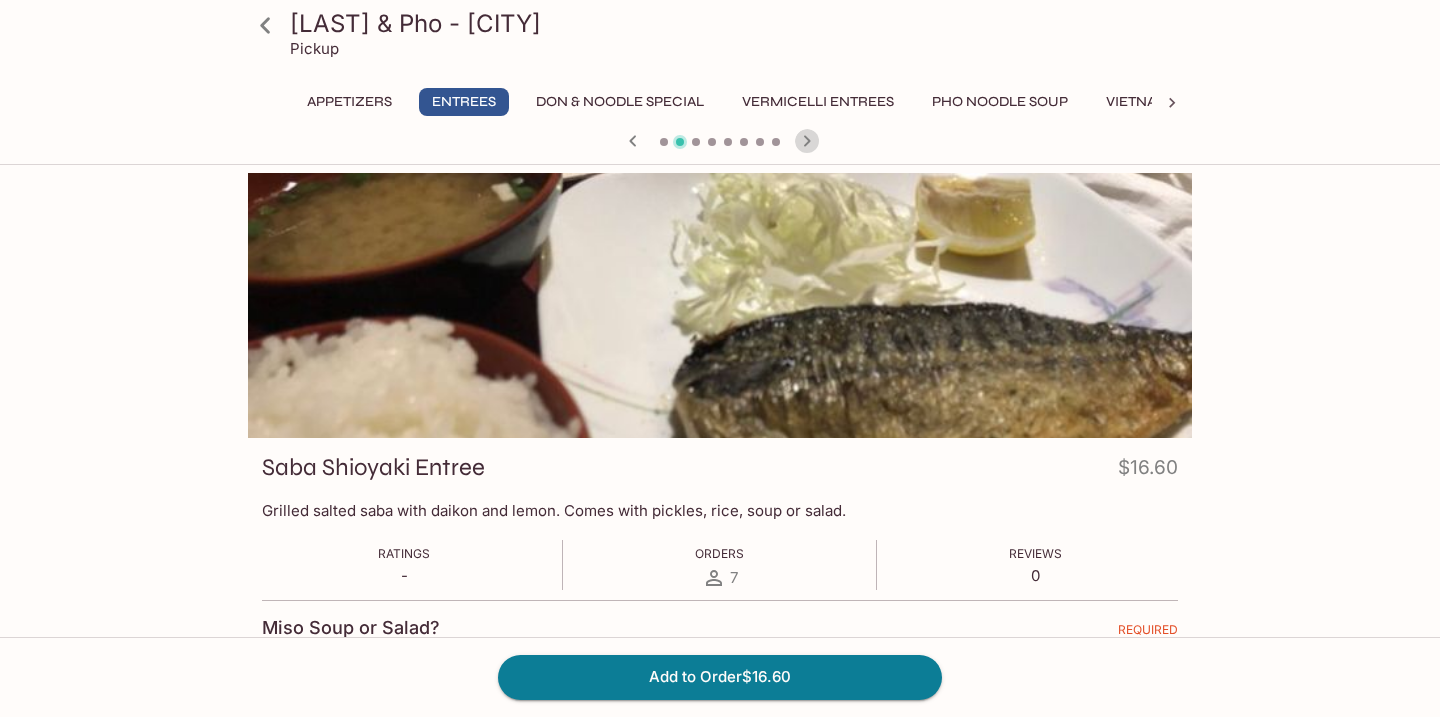 click 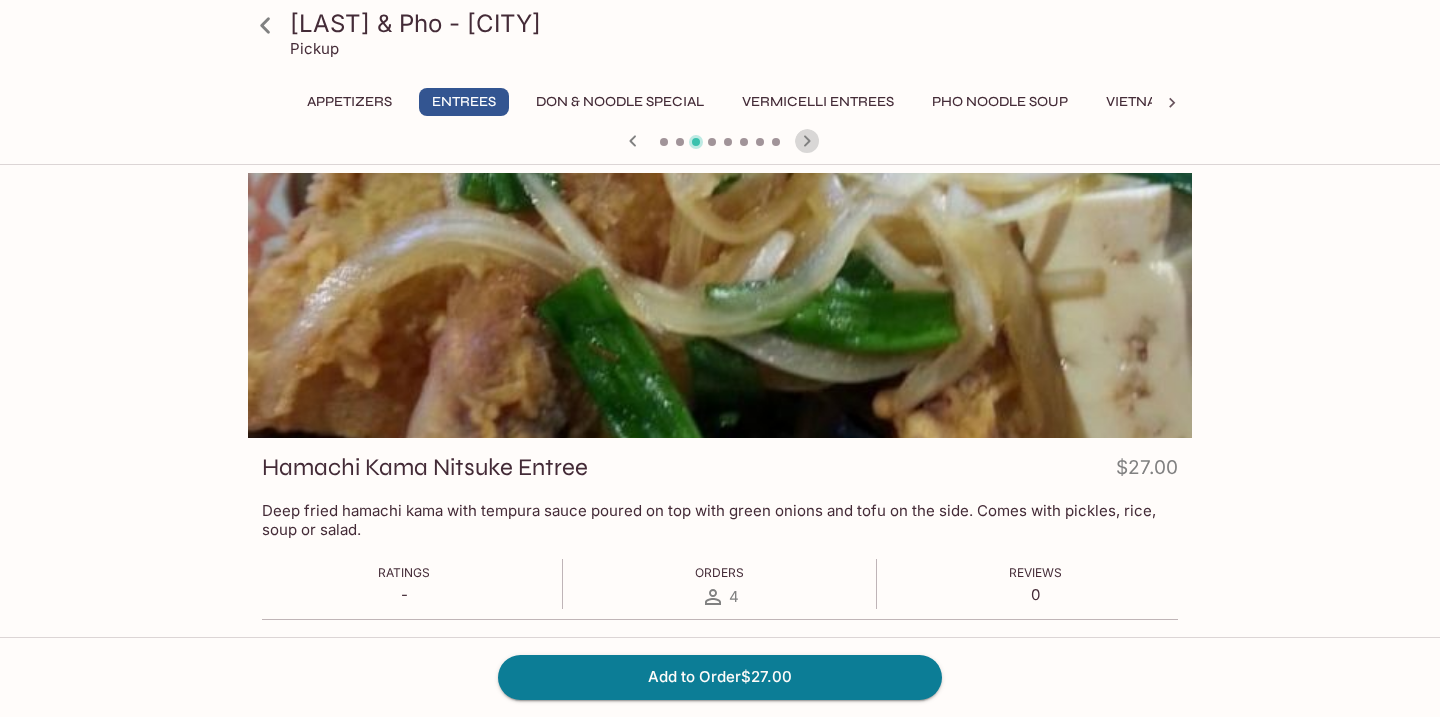 click 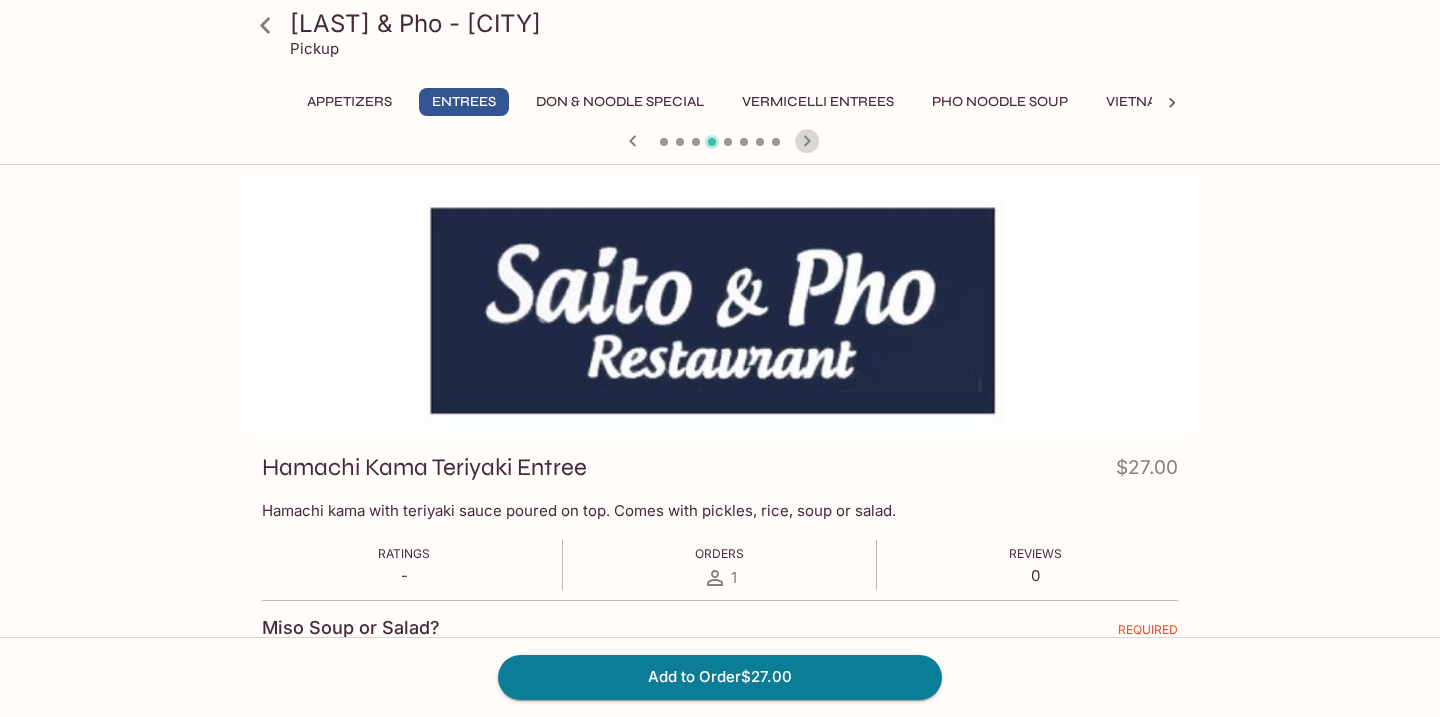 click 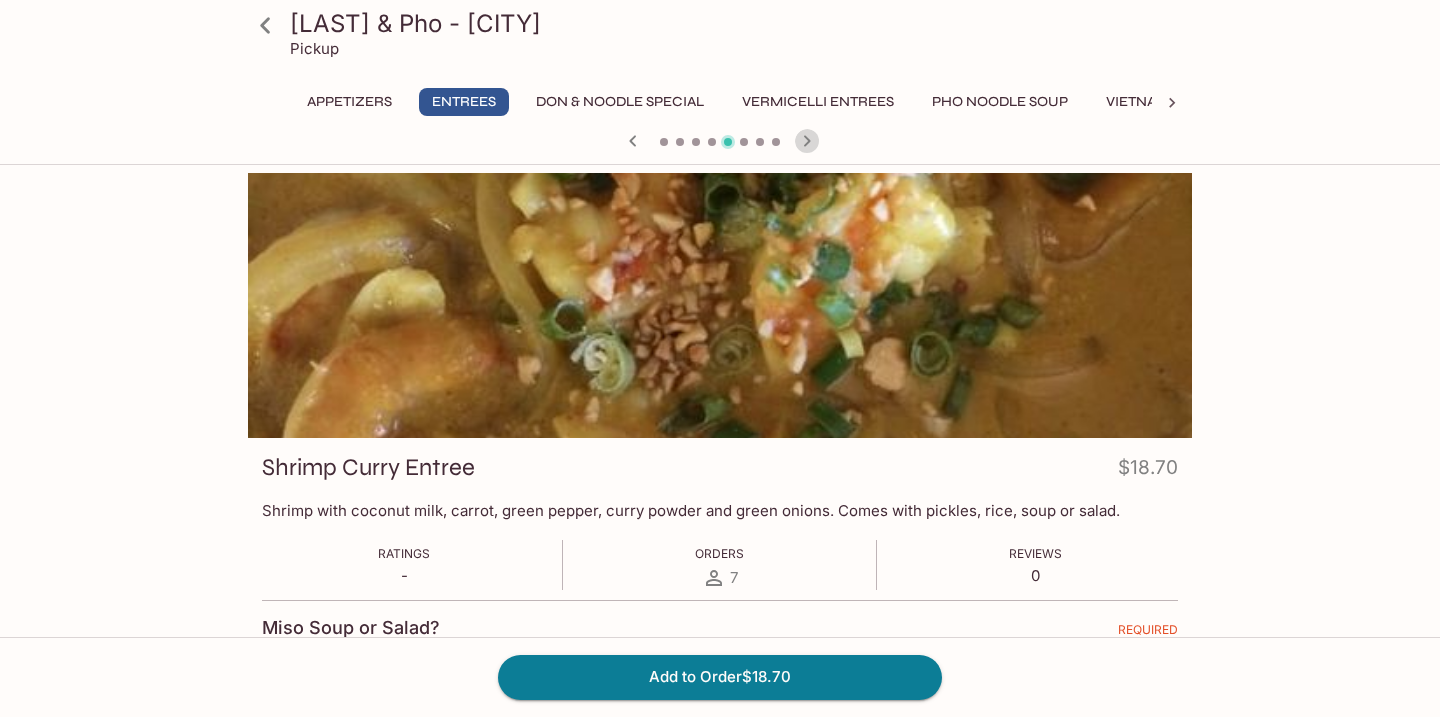click 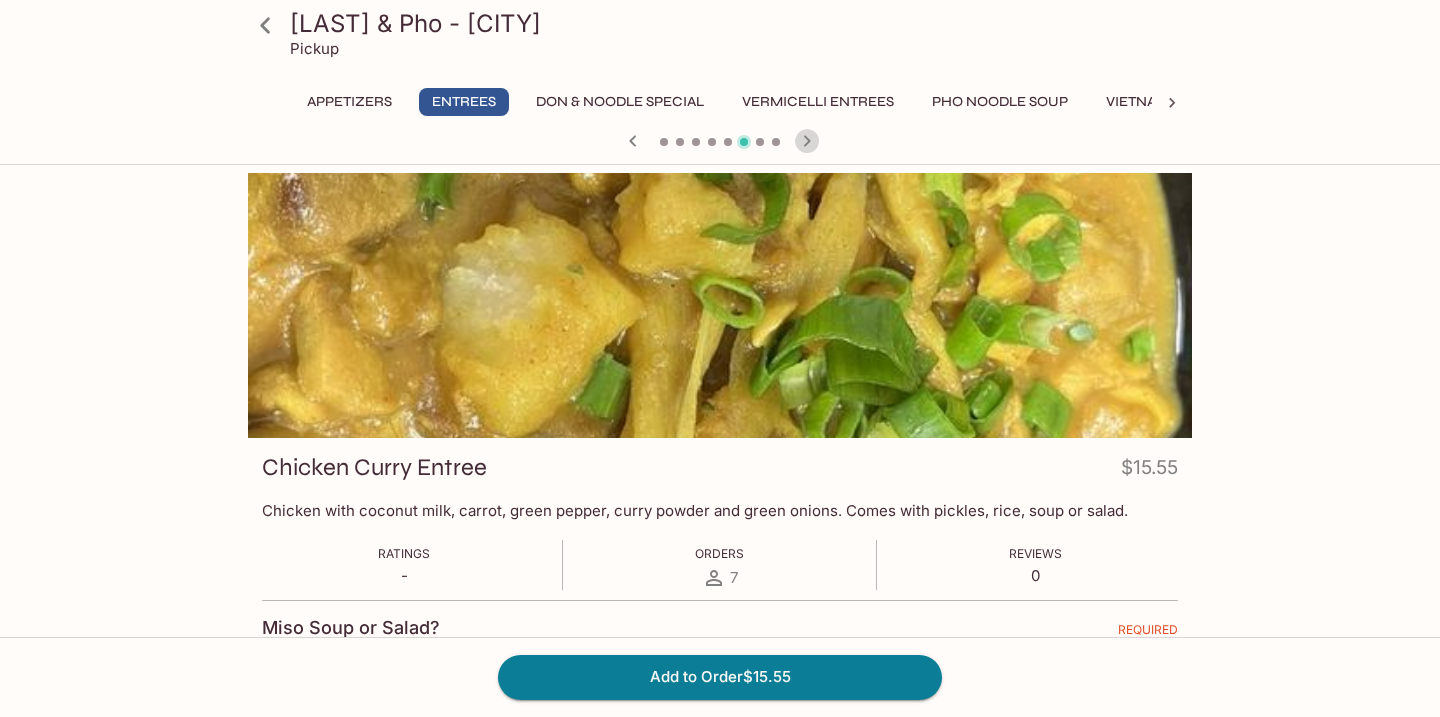 click 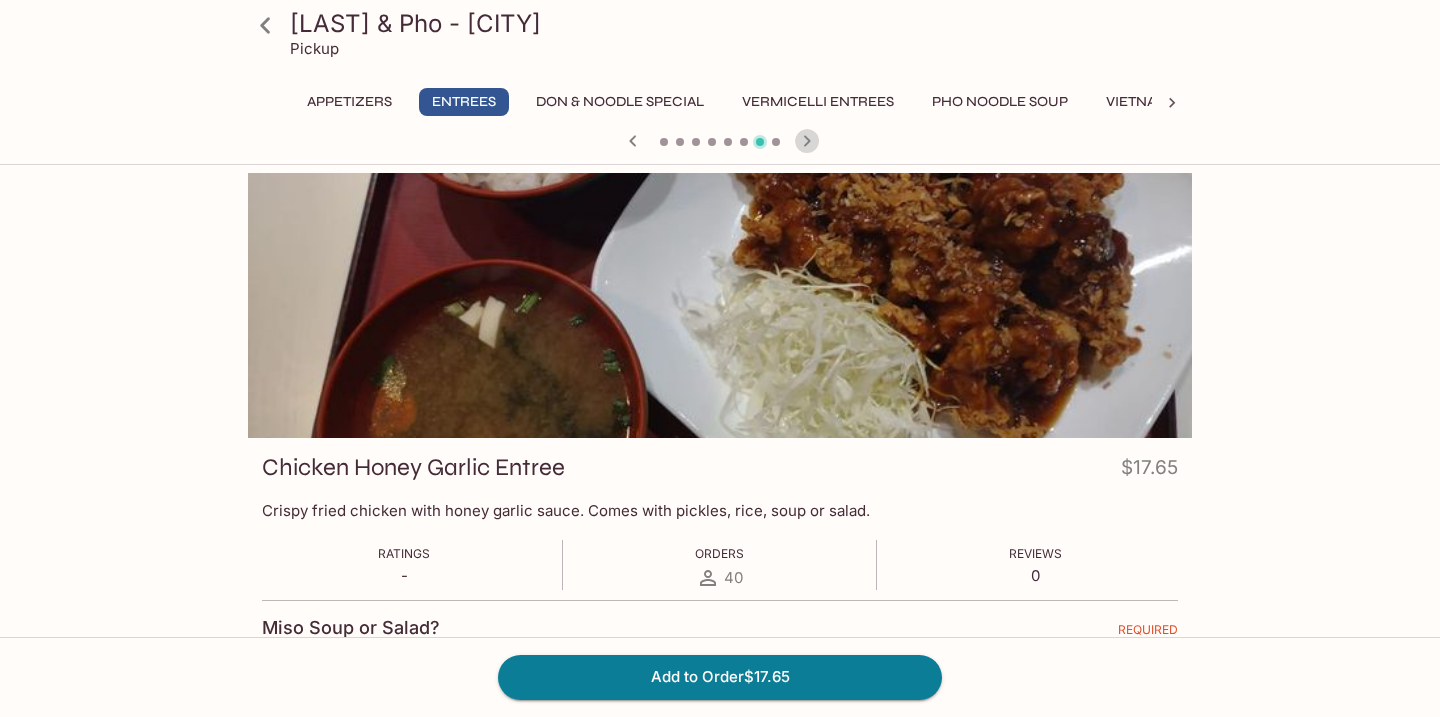 click 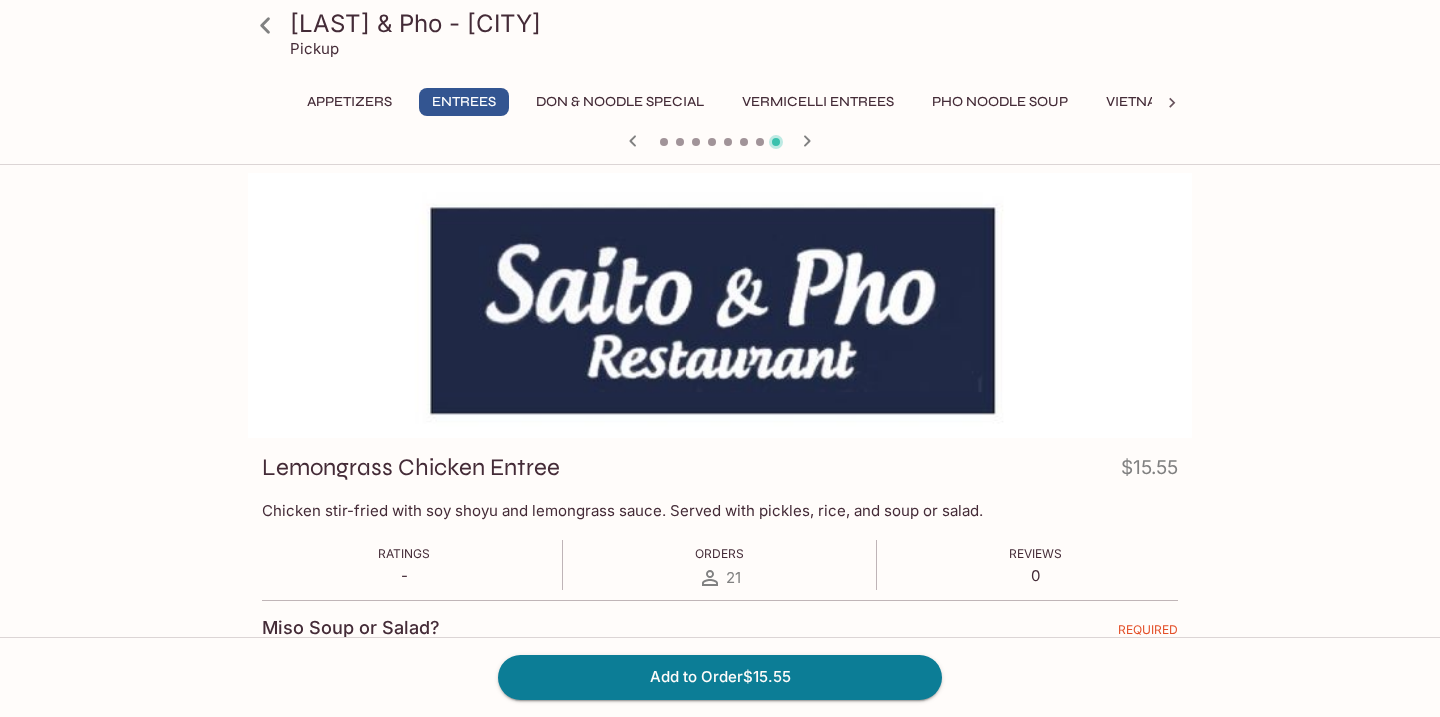 click 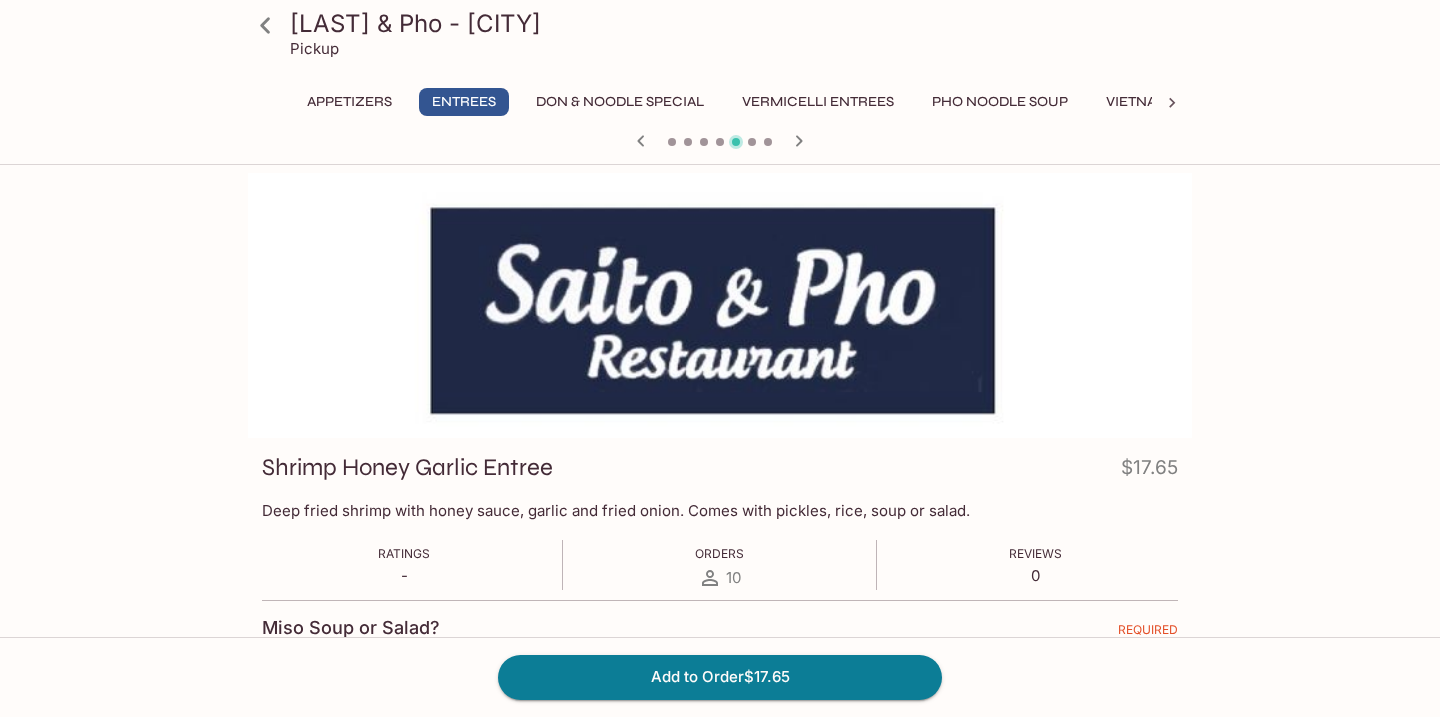 click 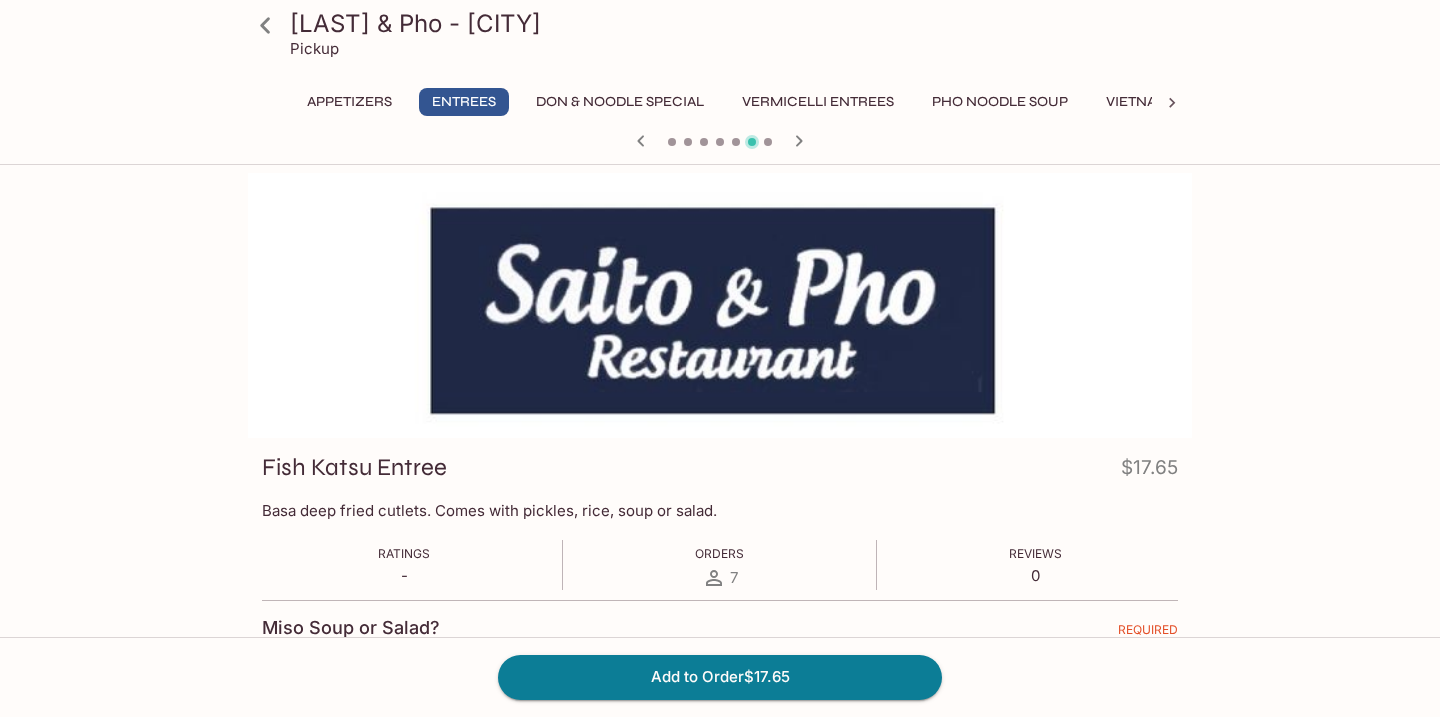click 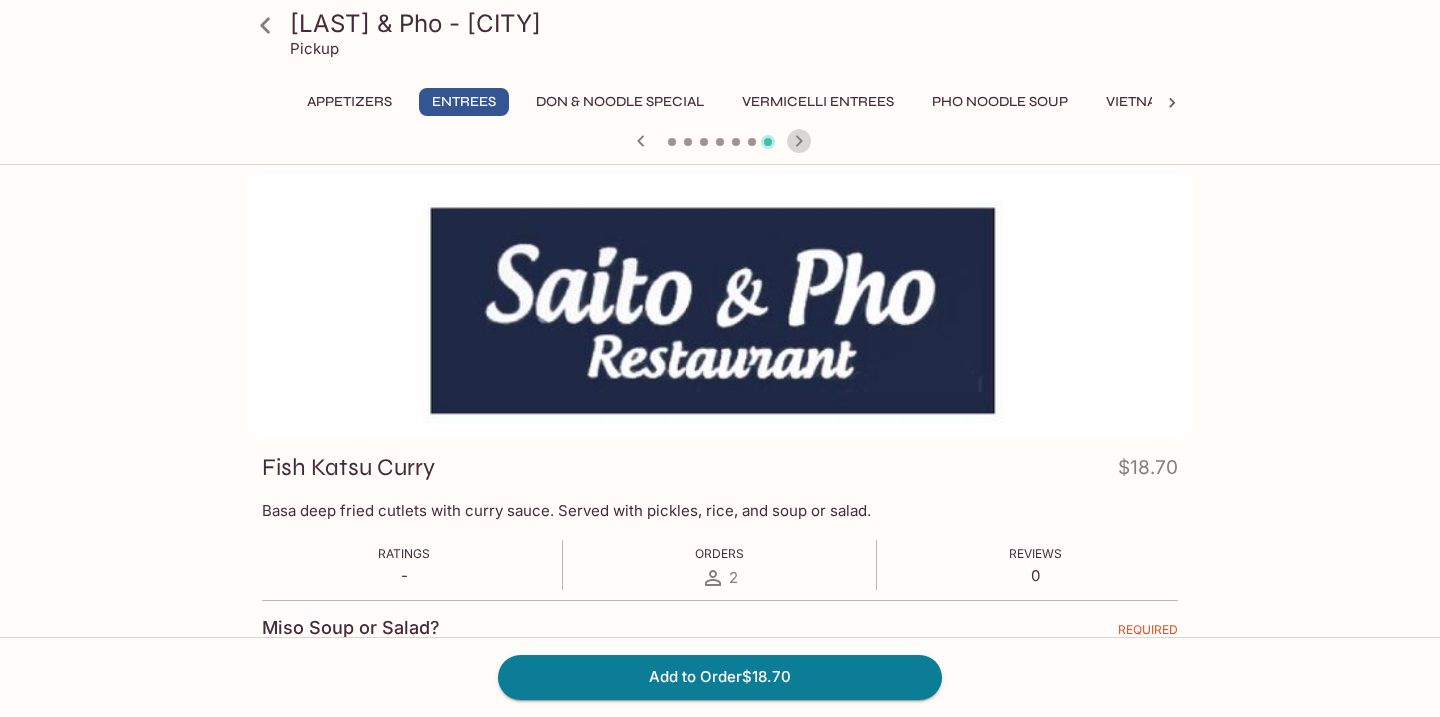 click 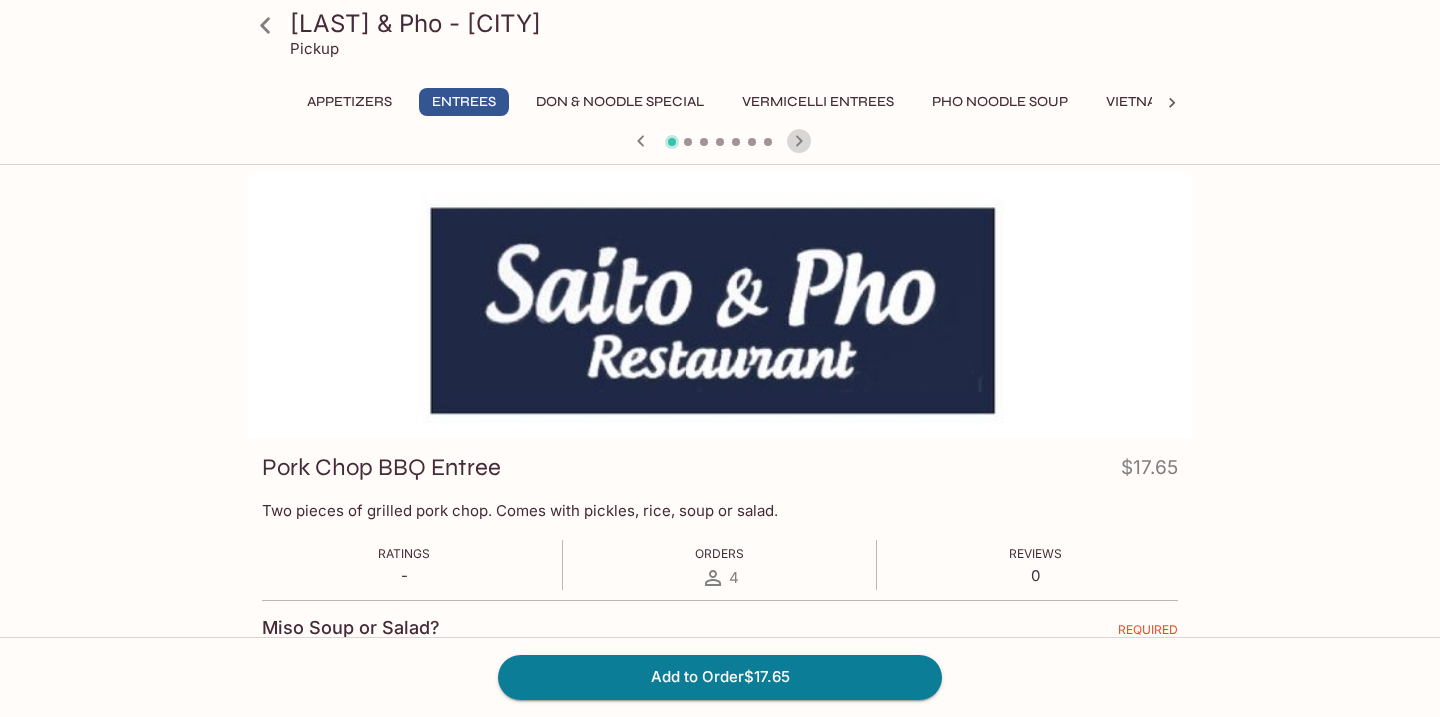 click 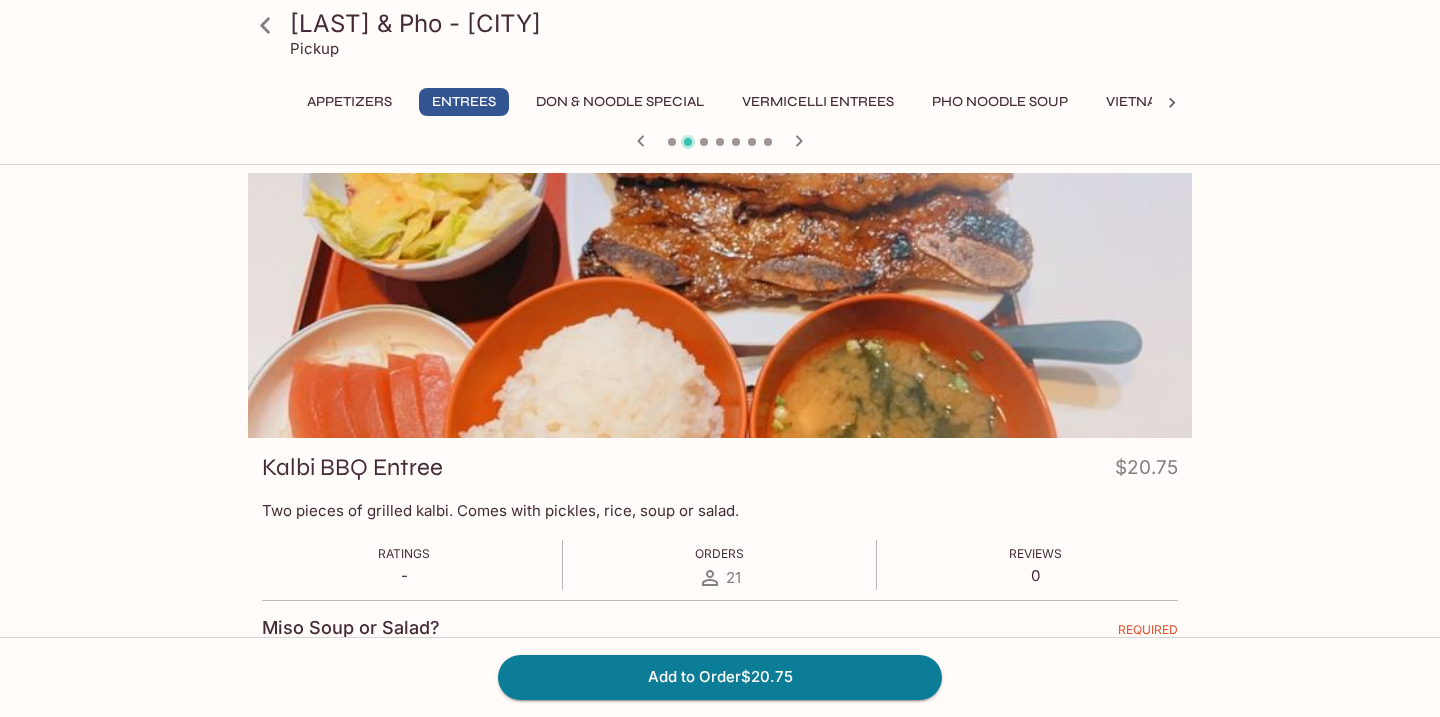 click 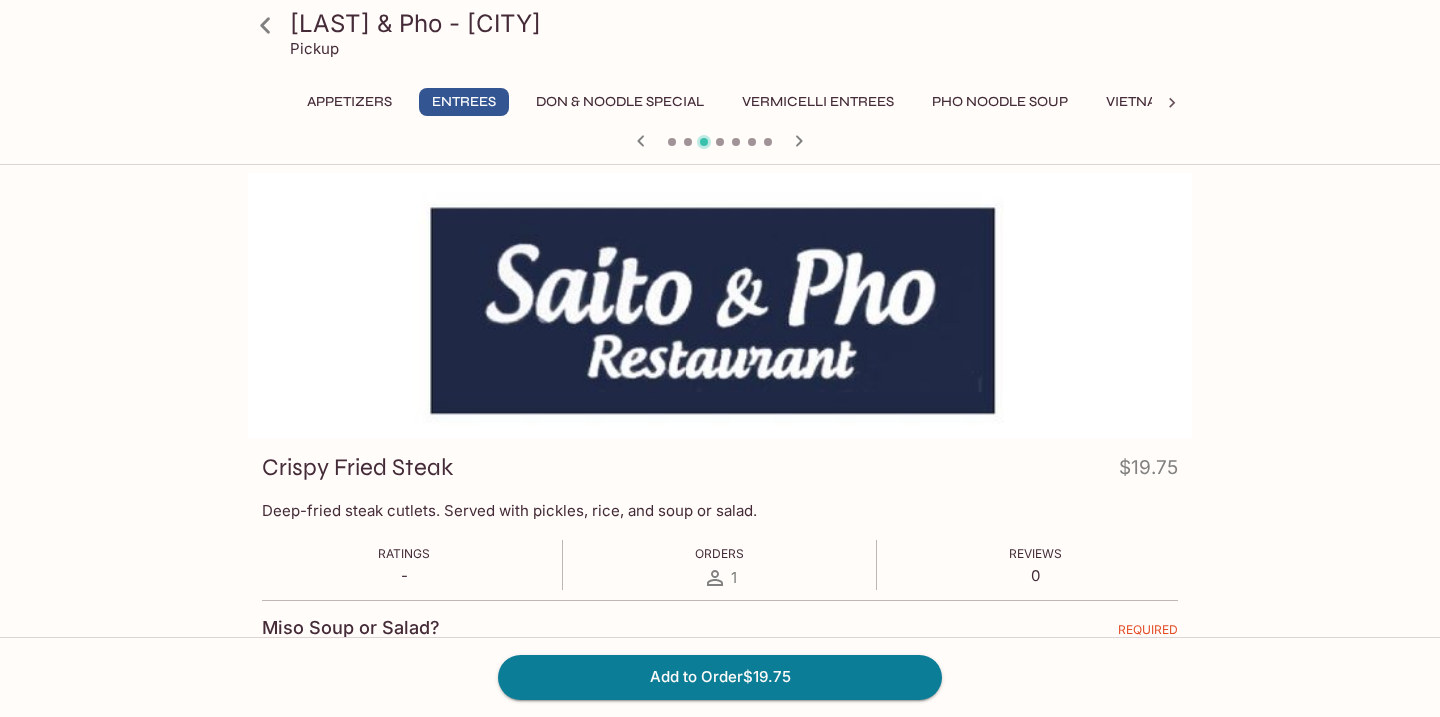 click 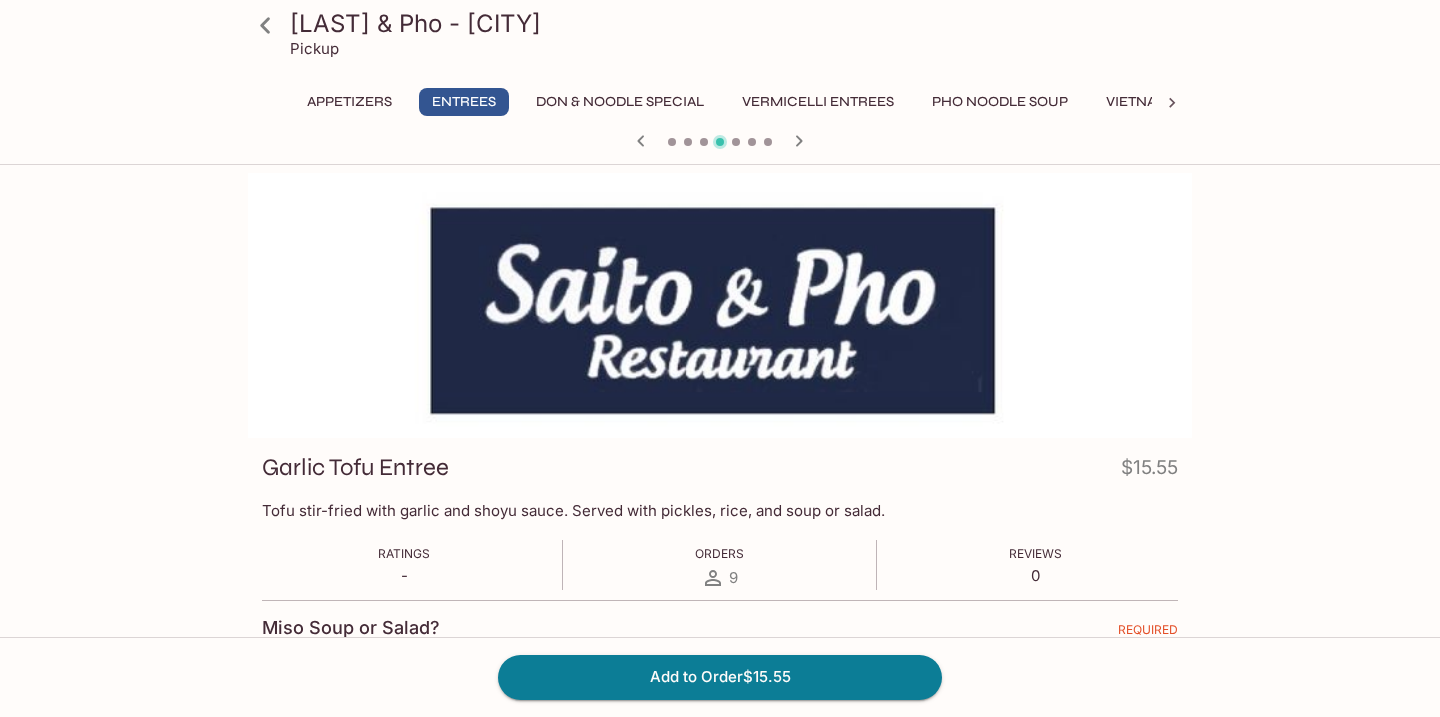 click at bounding box center (799, 141) 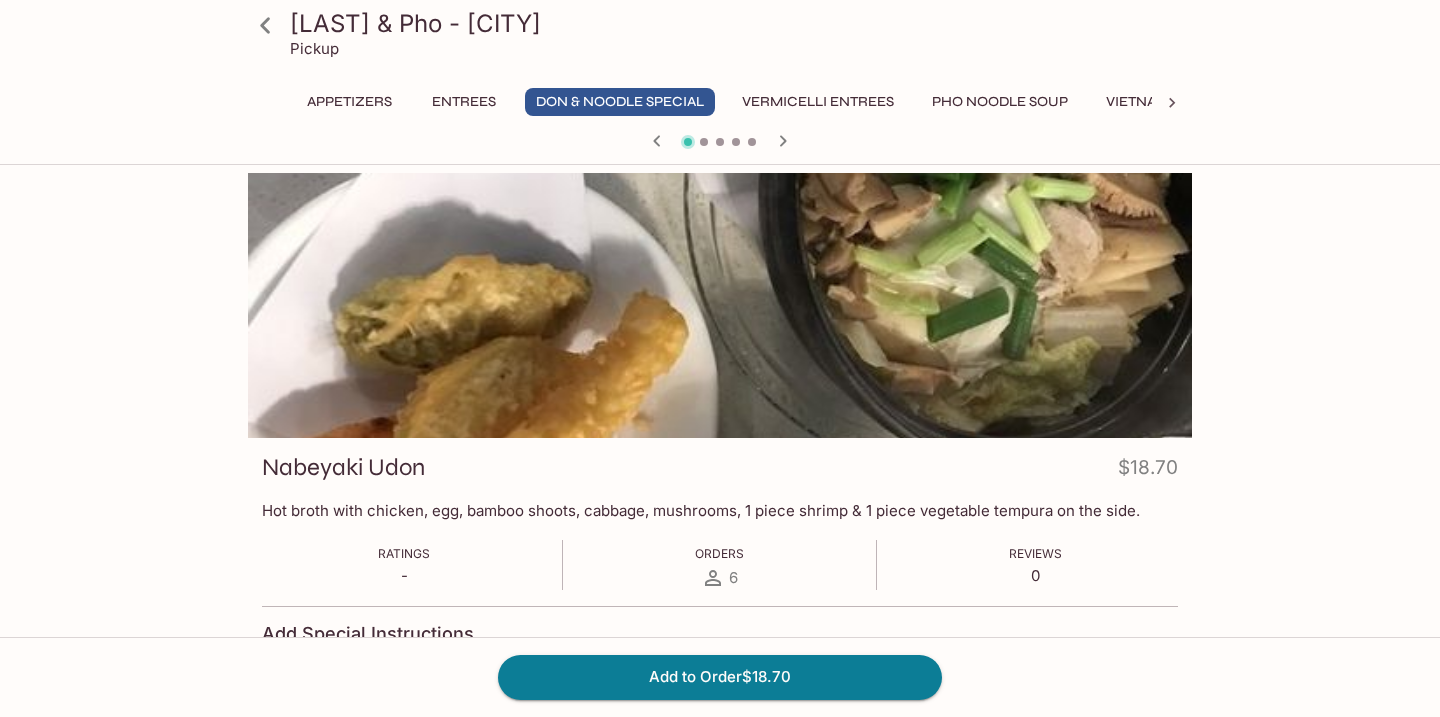 click at bounding box center (720, 143) 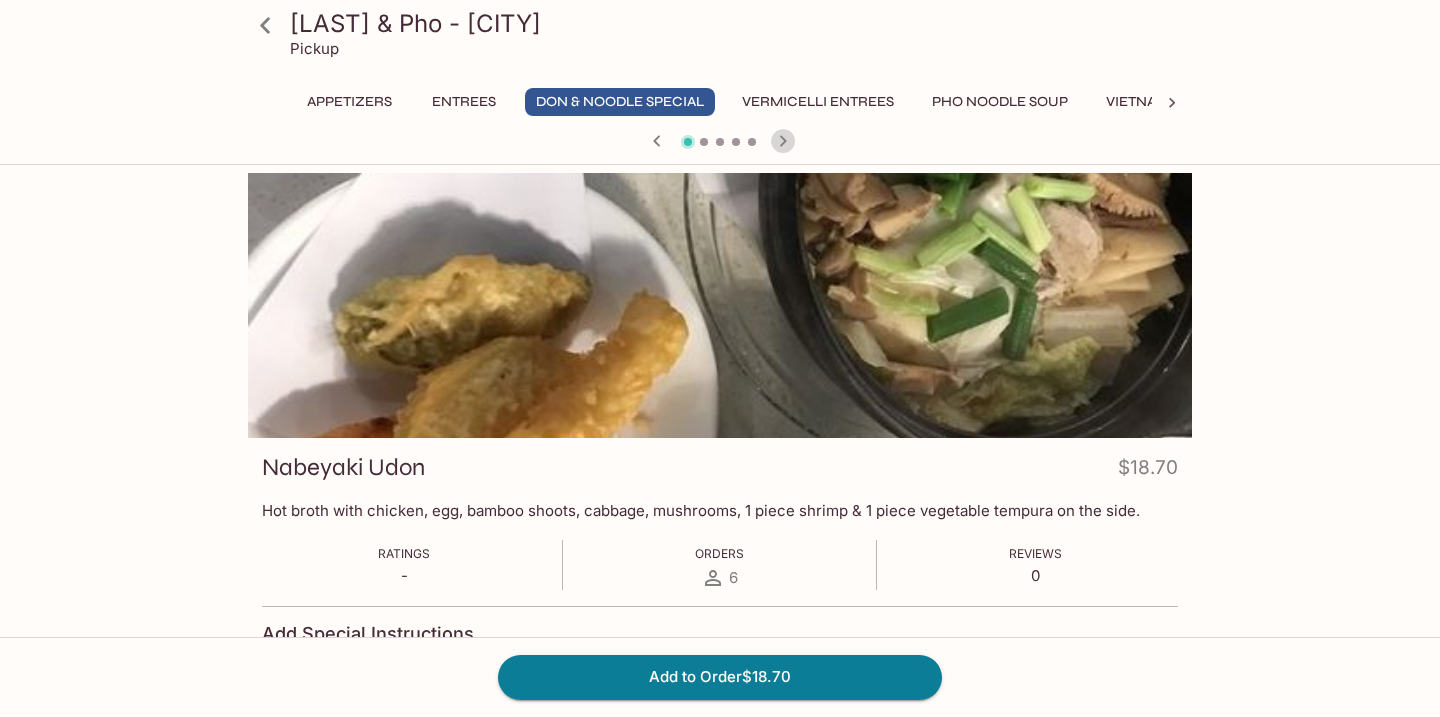 click 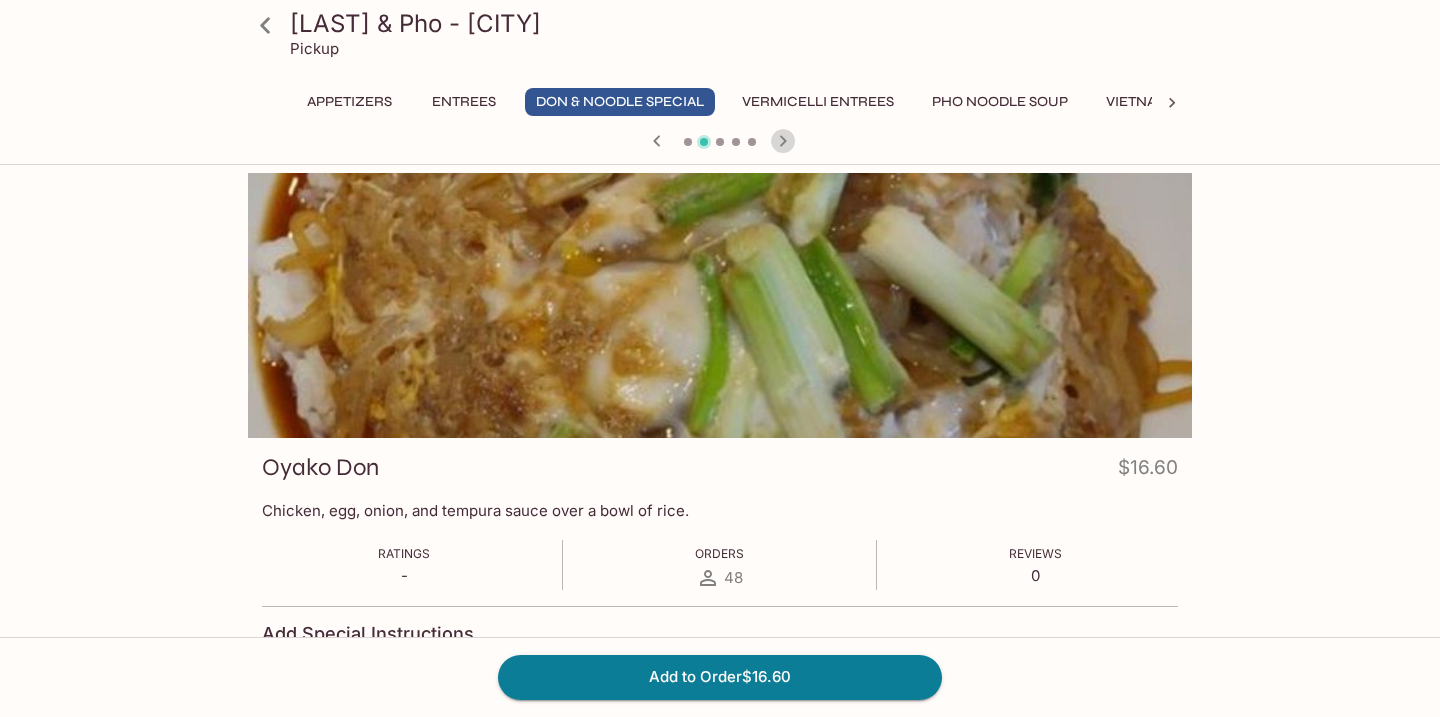 click 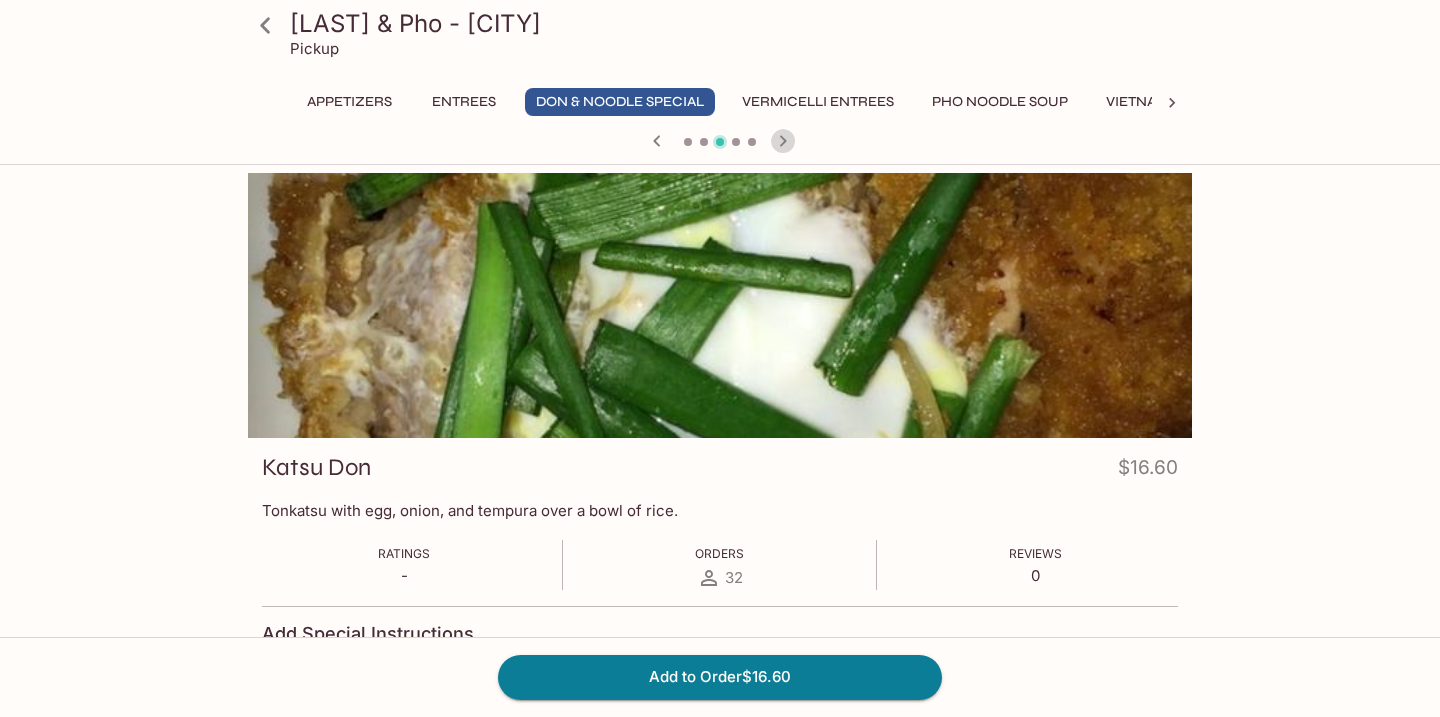 click 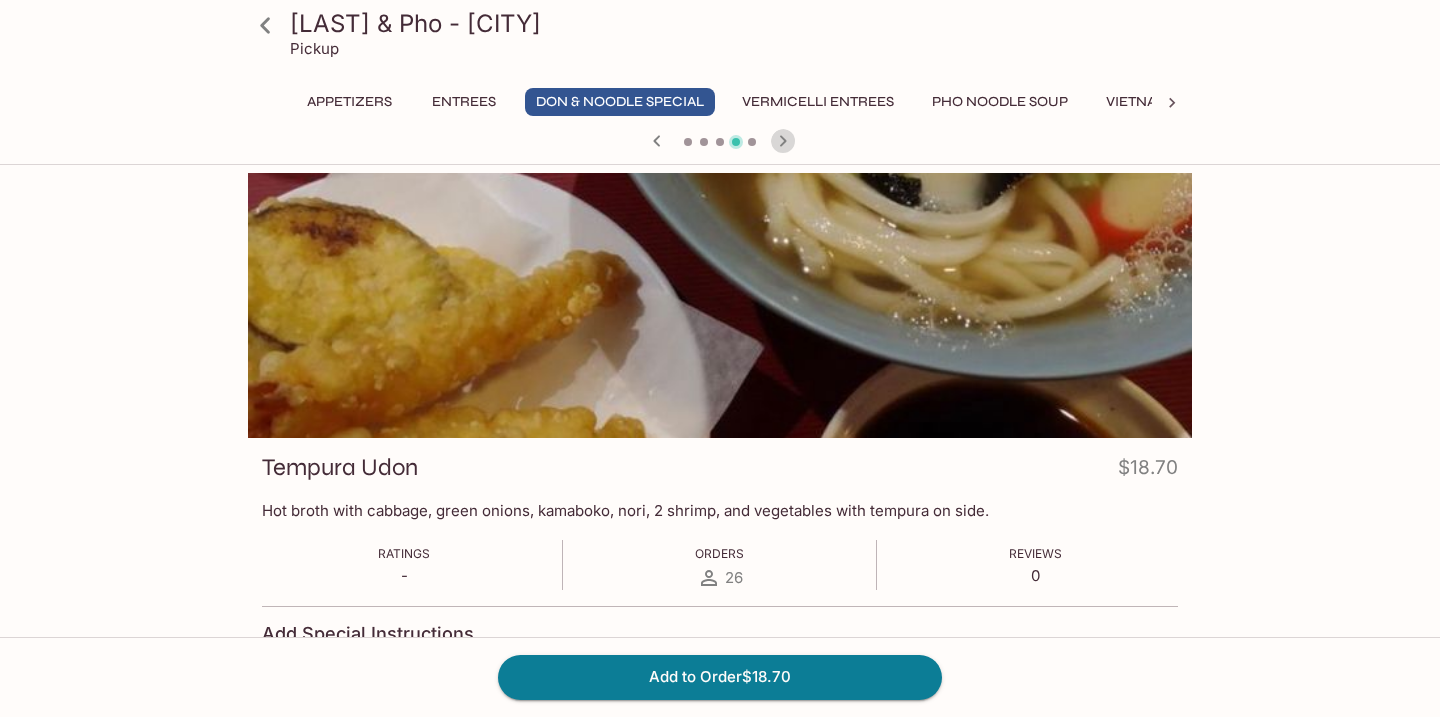 click 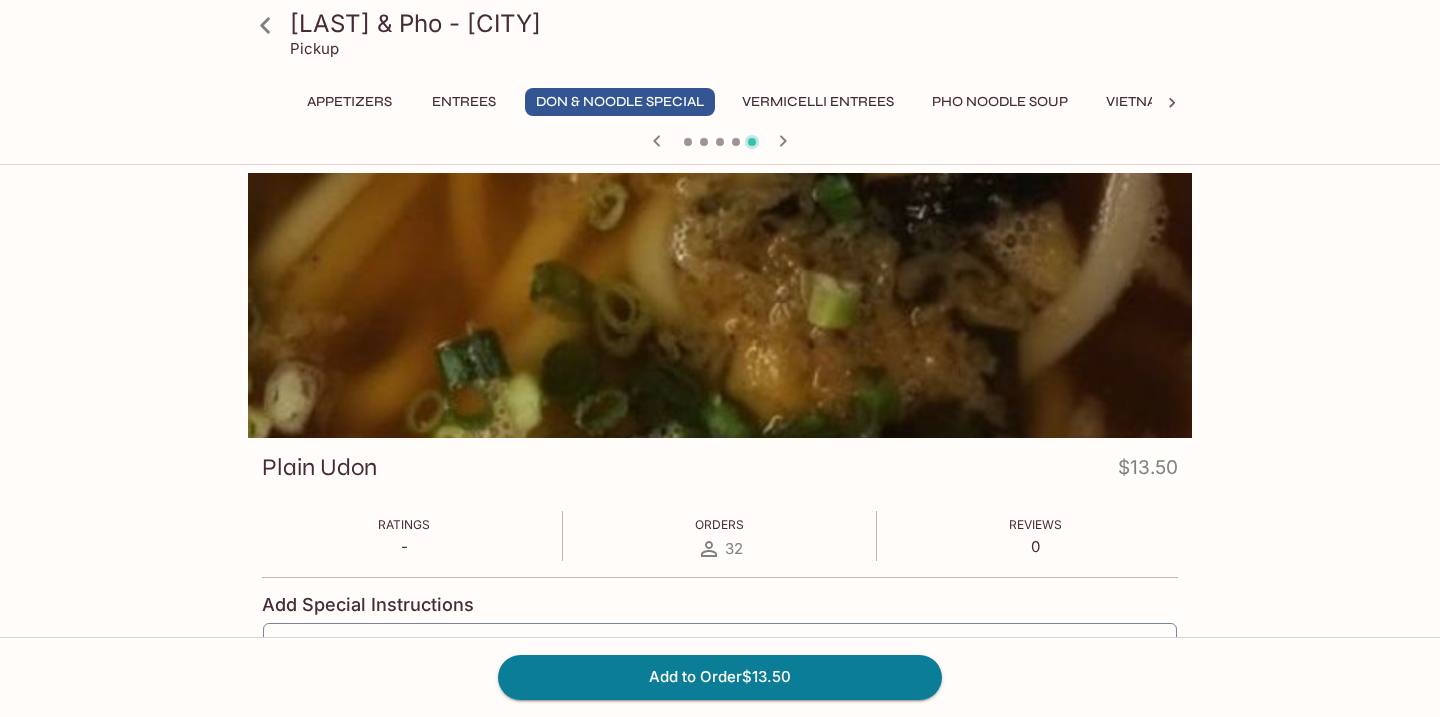 click 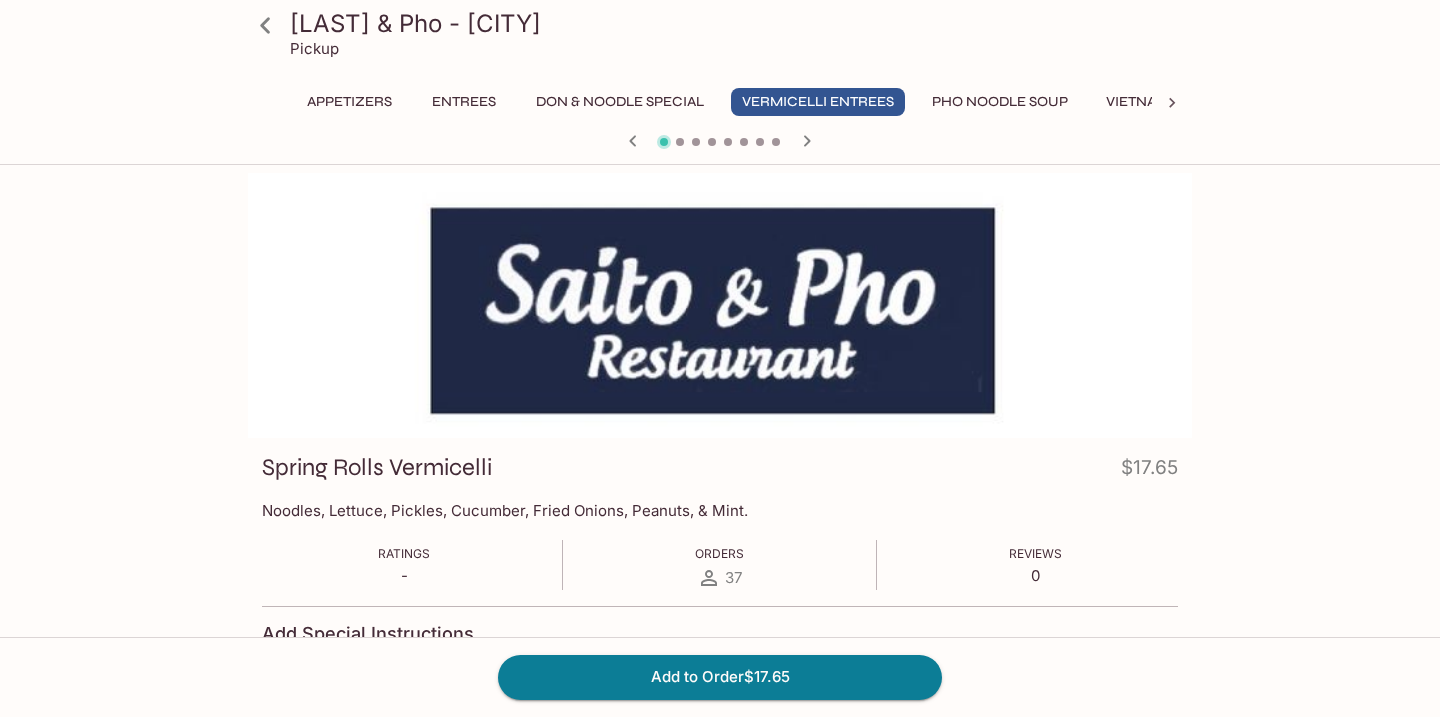 click at bounding box center (720, 143) 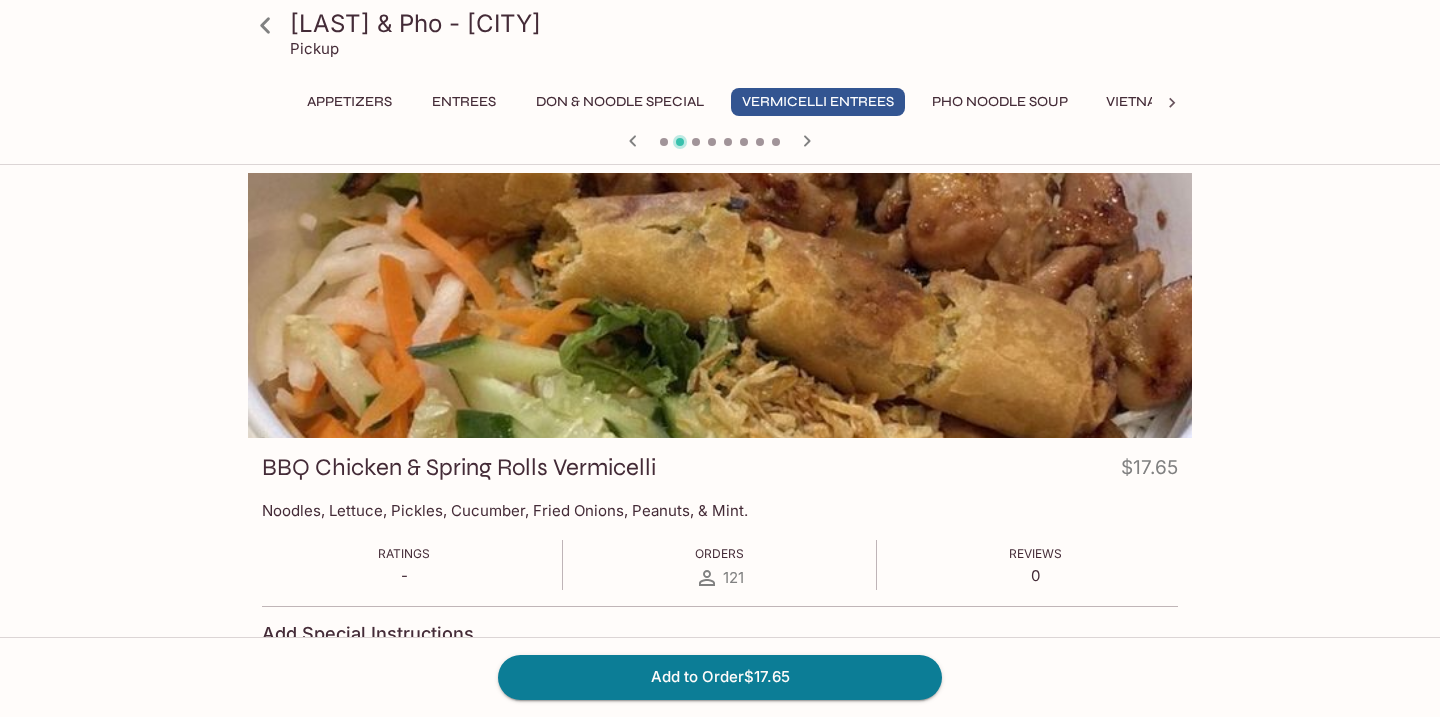 click 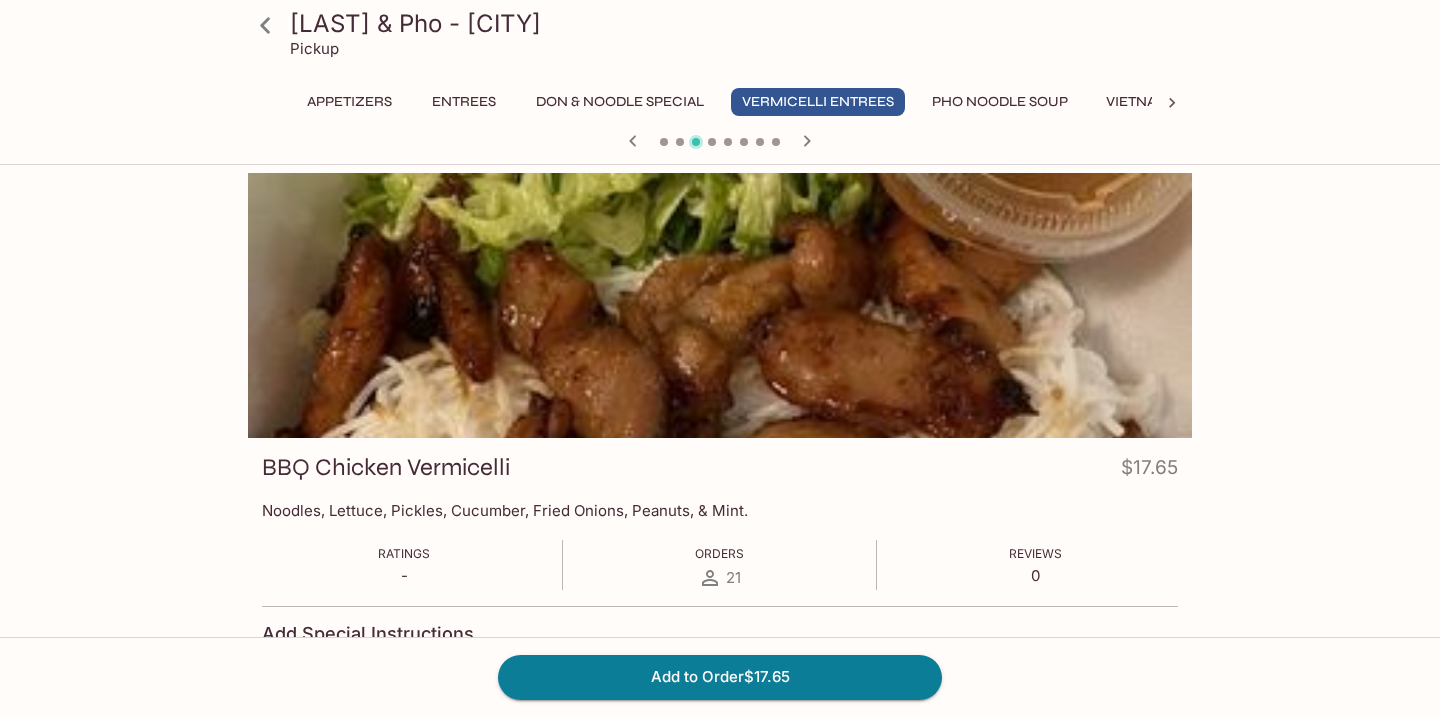 click 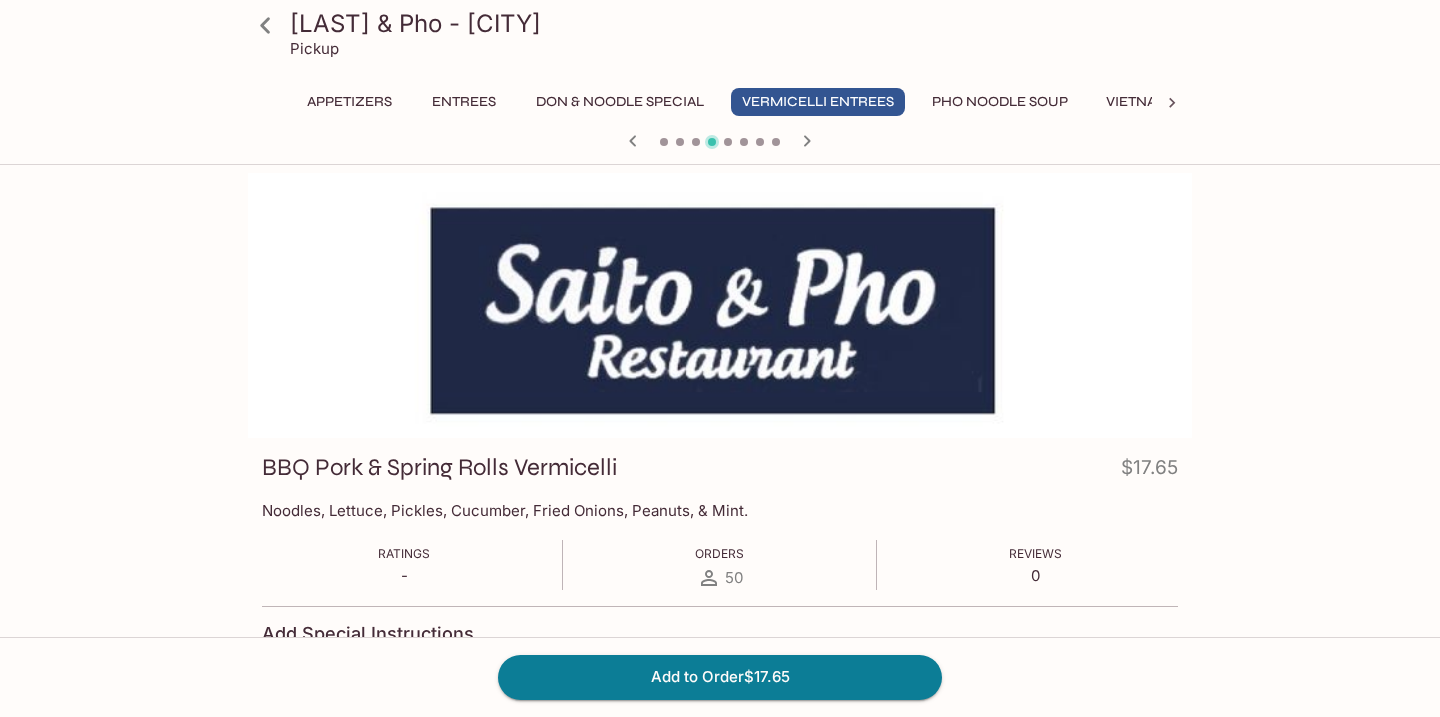 click 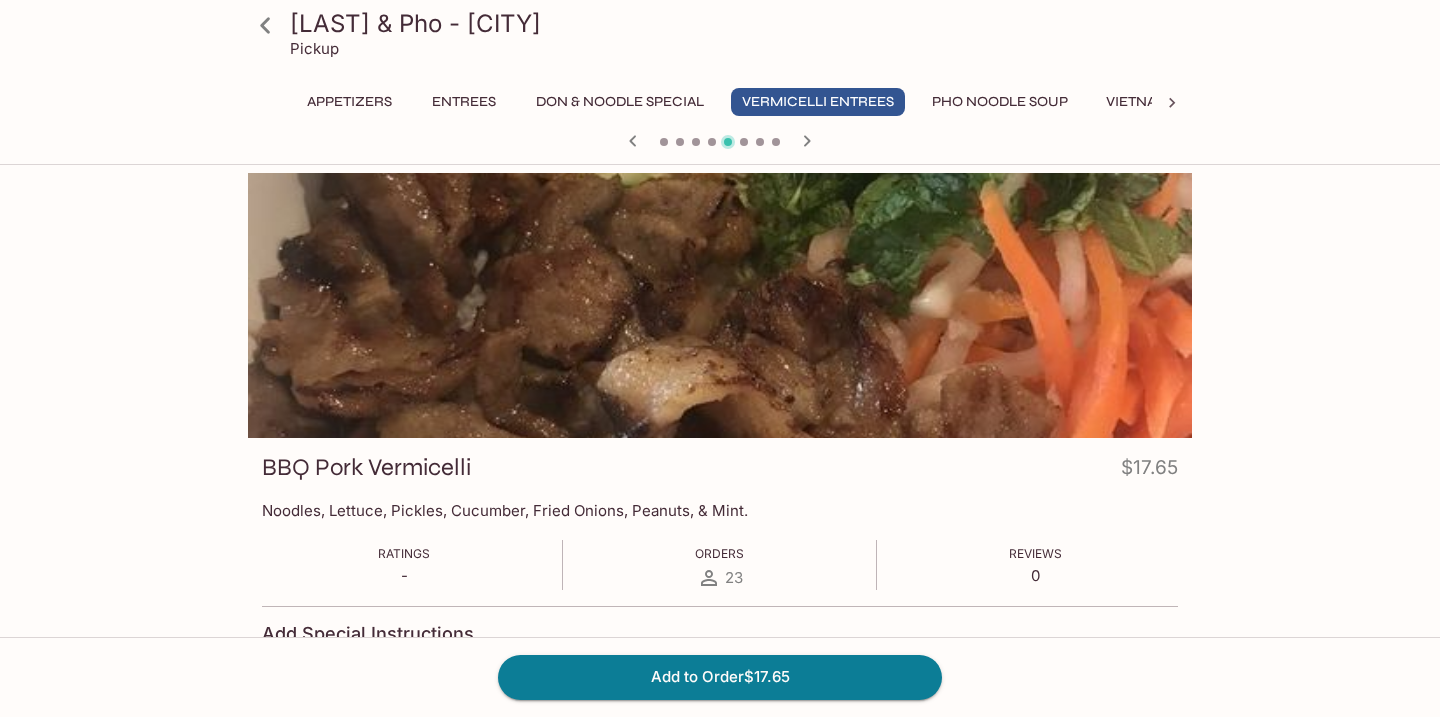 click 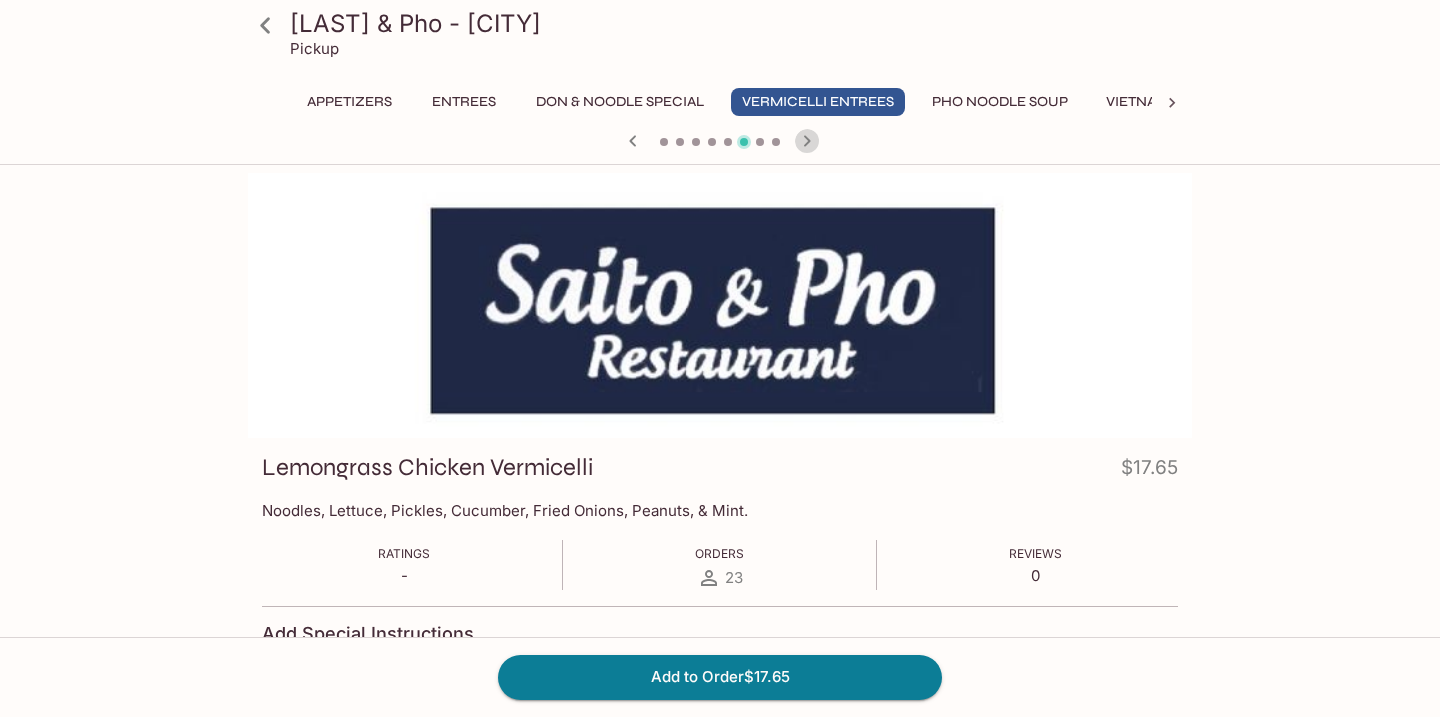 click 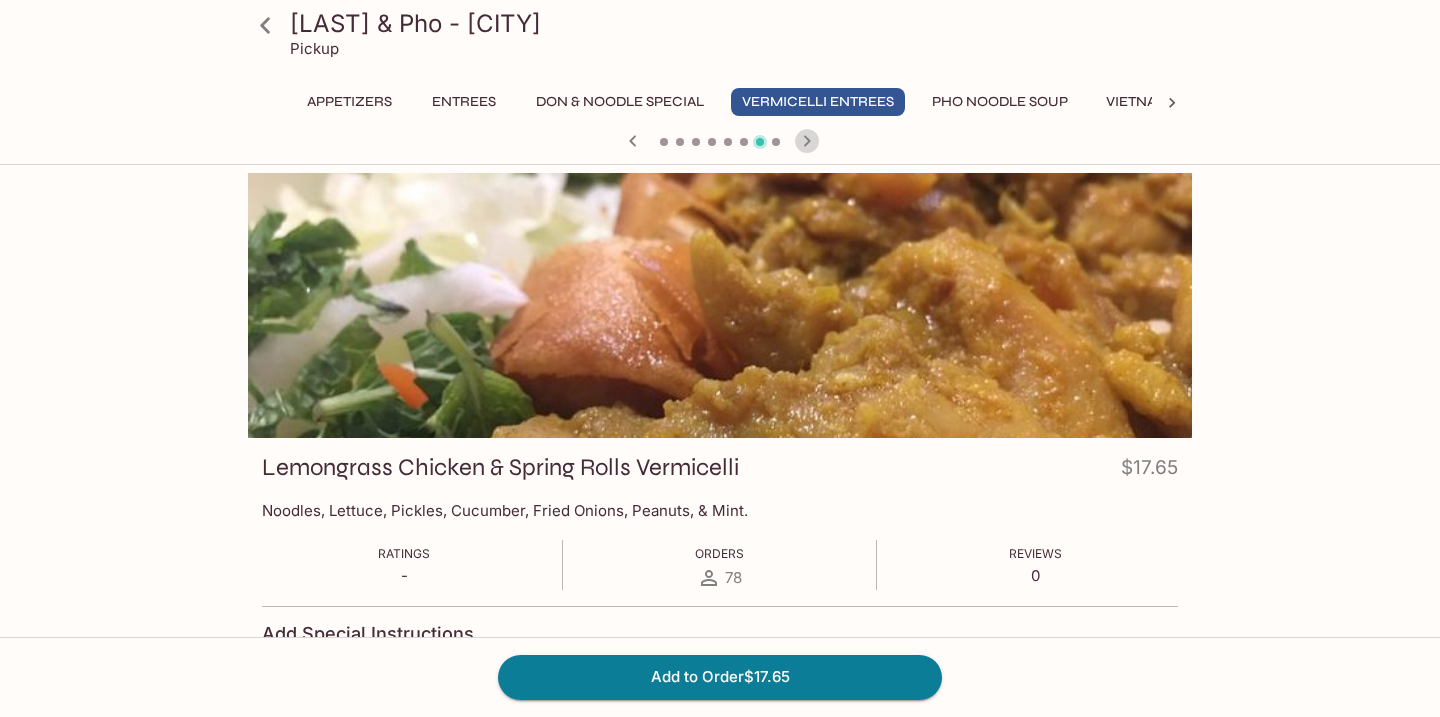 click 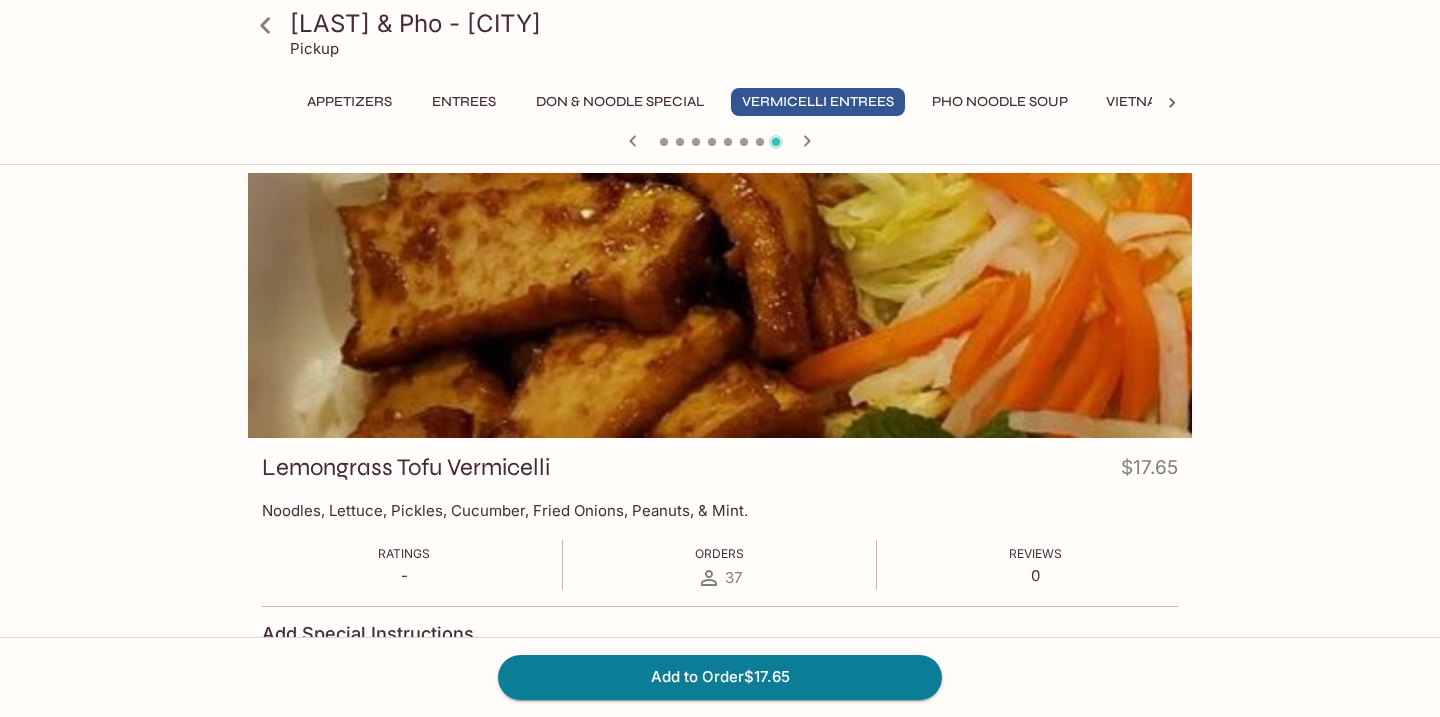 click 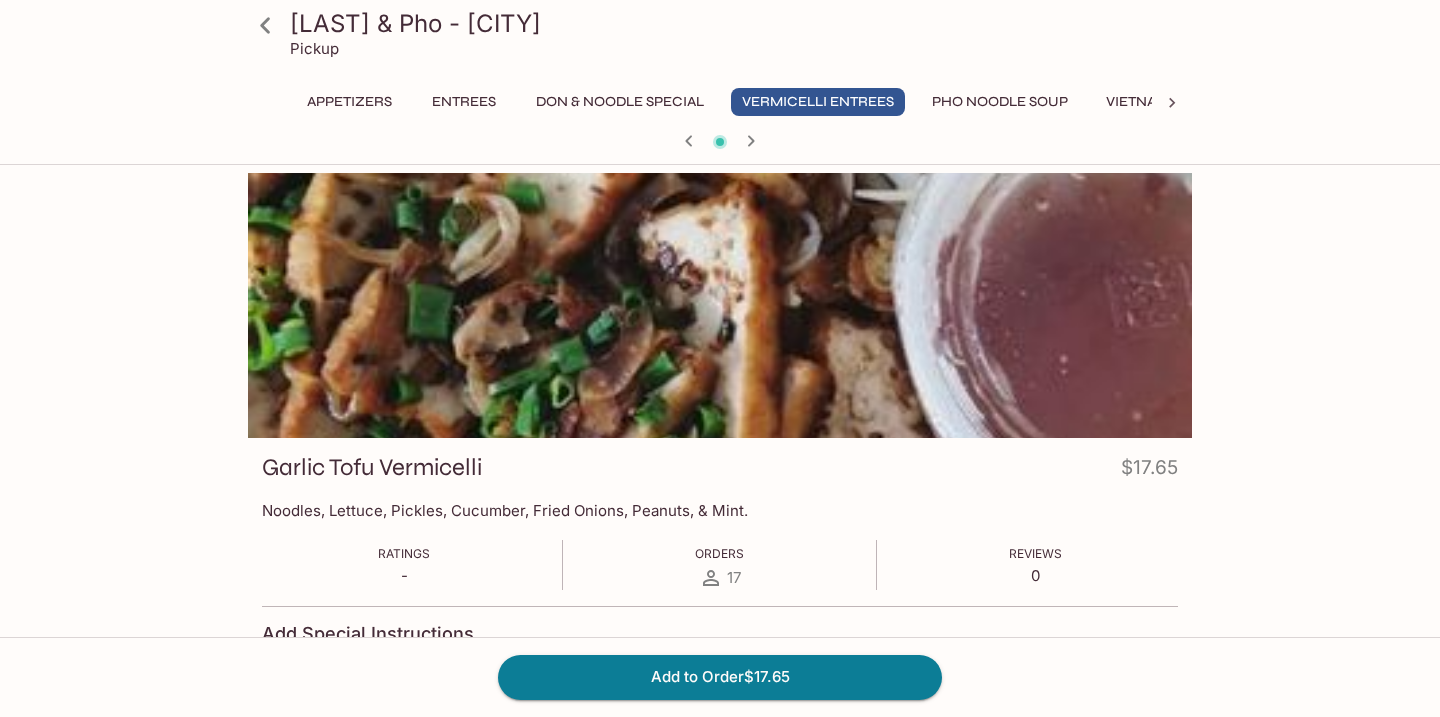 click 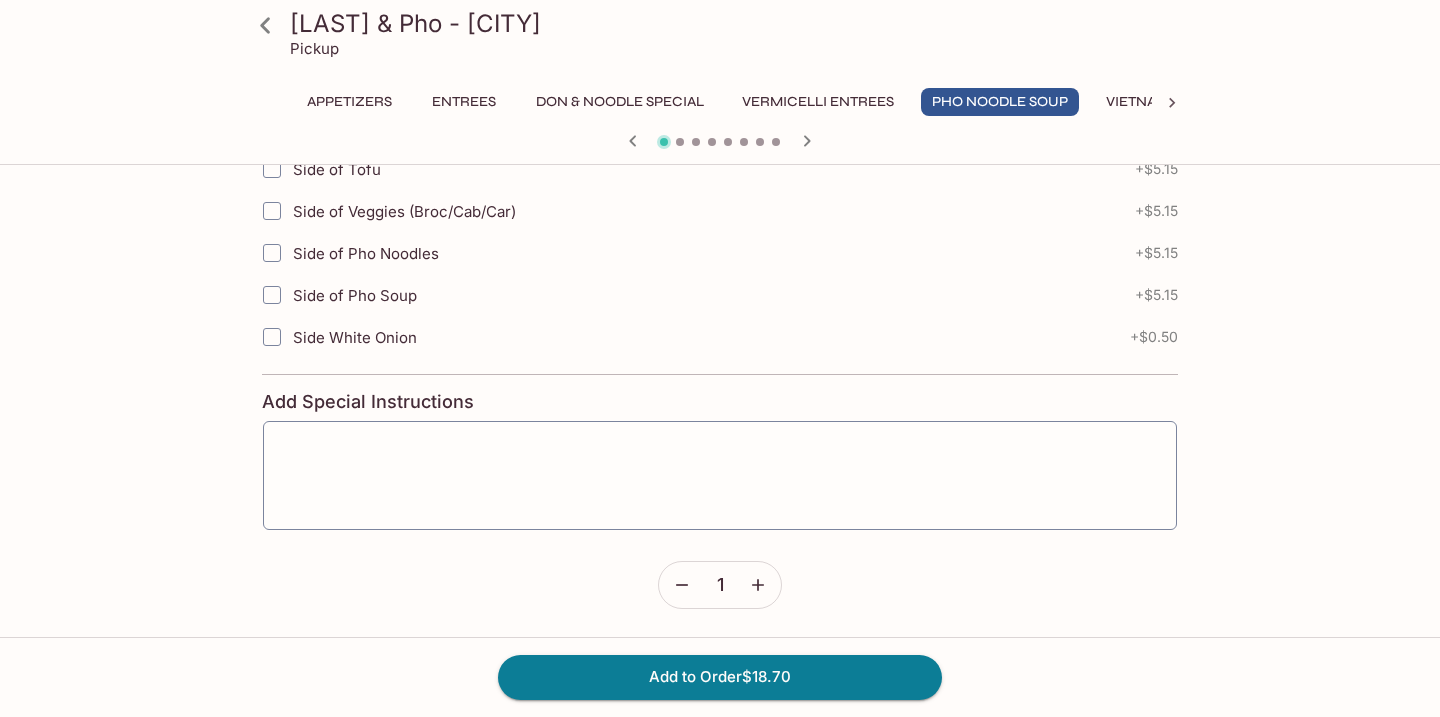 scroll, scrollTop: 0, scrollLeft: 0, axis: both 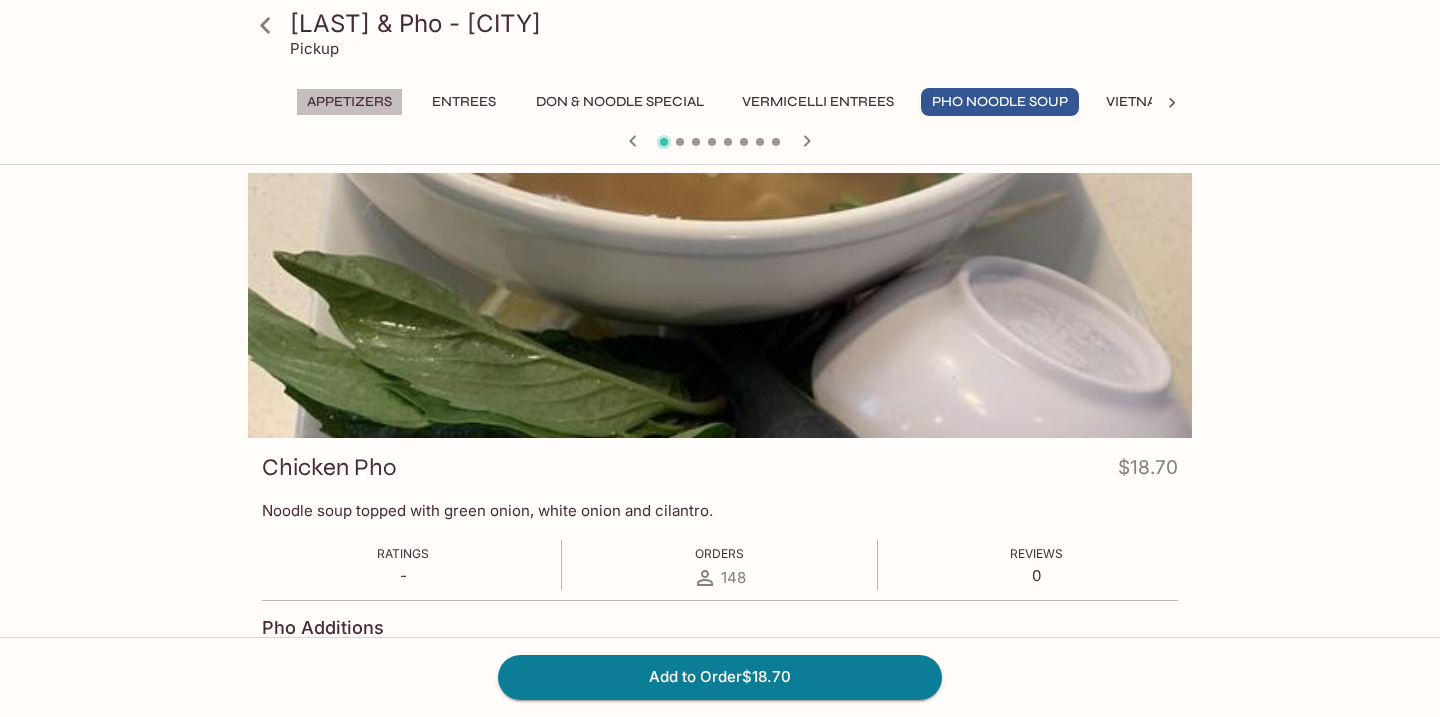 click on "Appetizers" at bounding box center [349, 102] 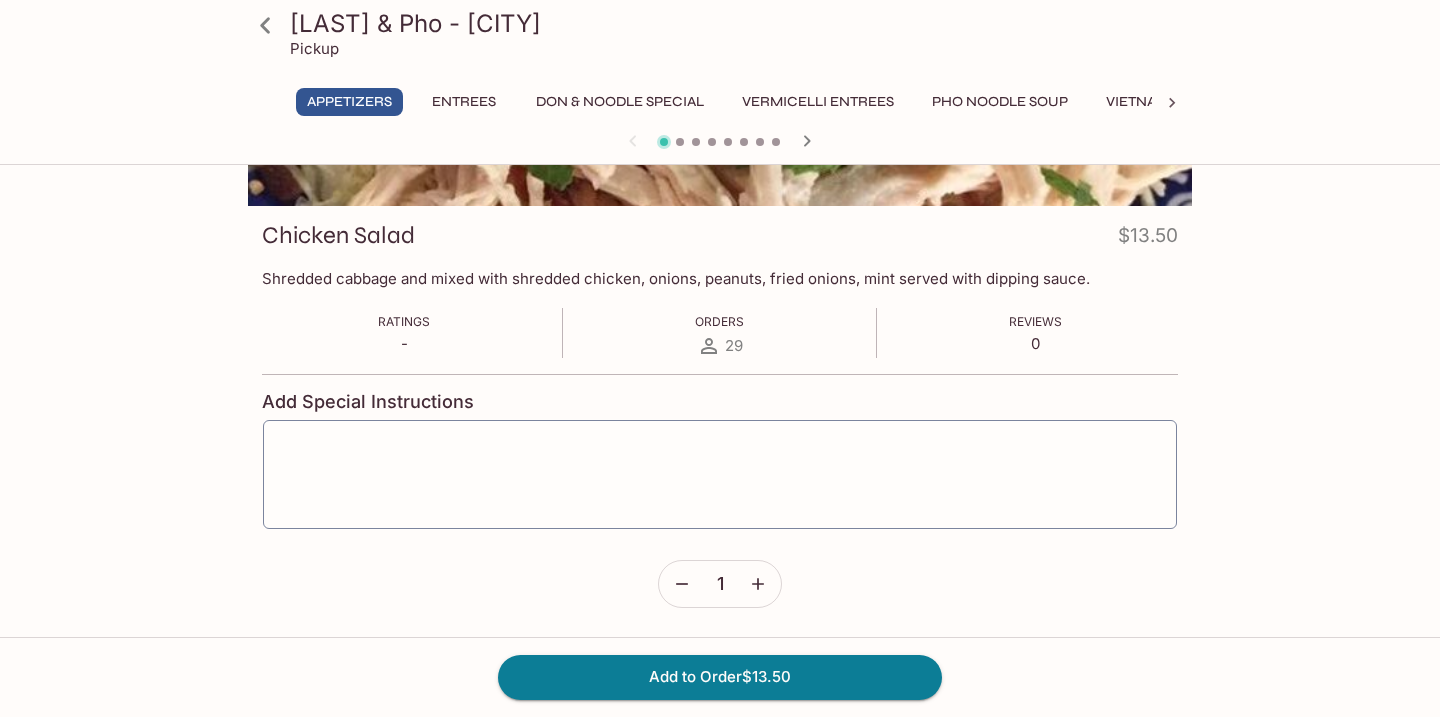scroll, scrollTop: 0, scrollLeft: 0, axis: both 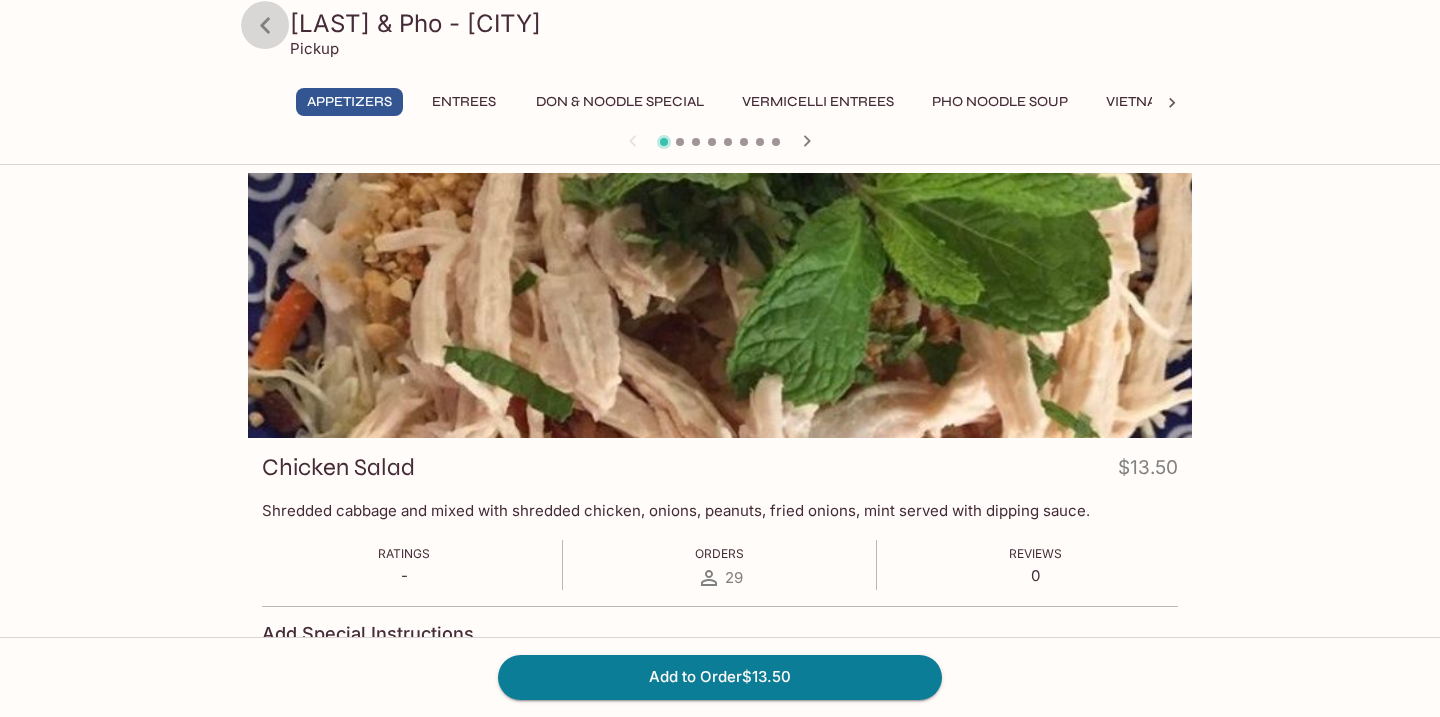 click 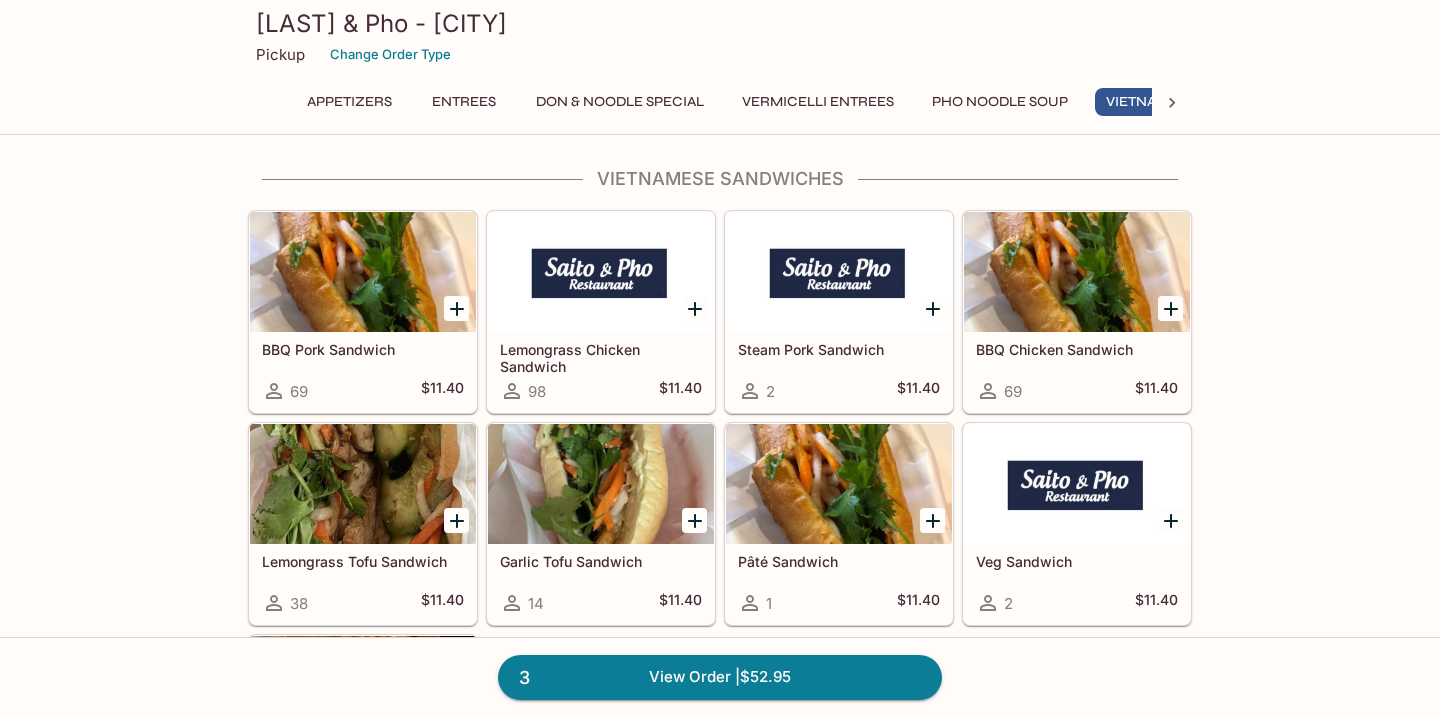 scroll, scrollTop: 5468, scrollLeft: 0, axis: vertical 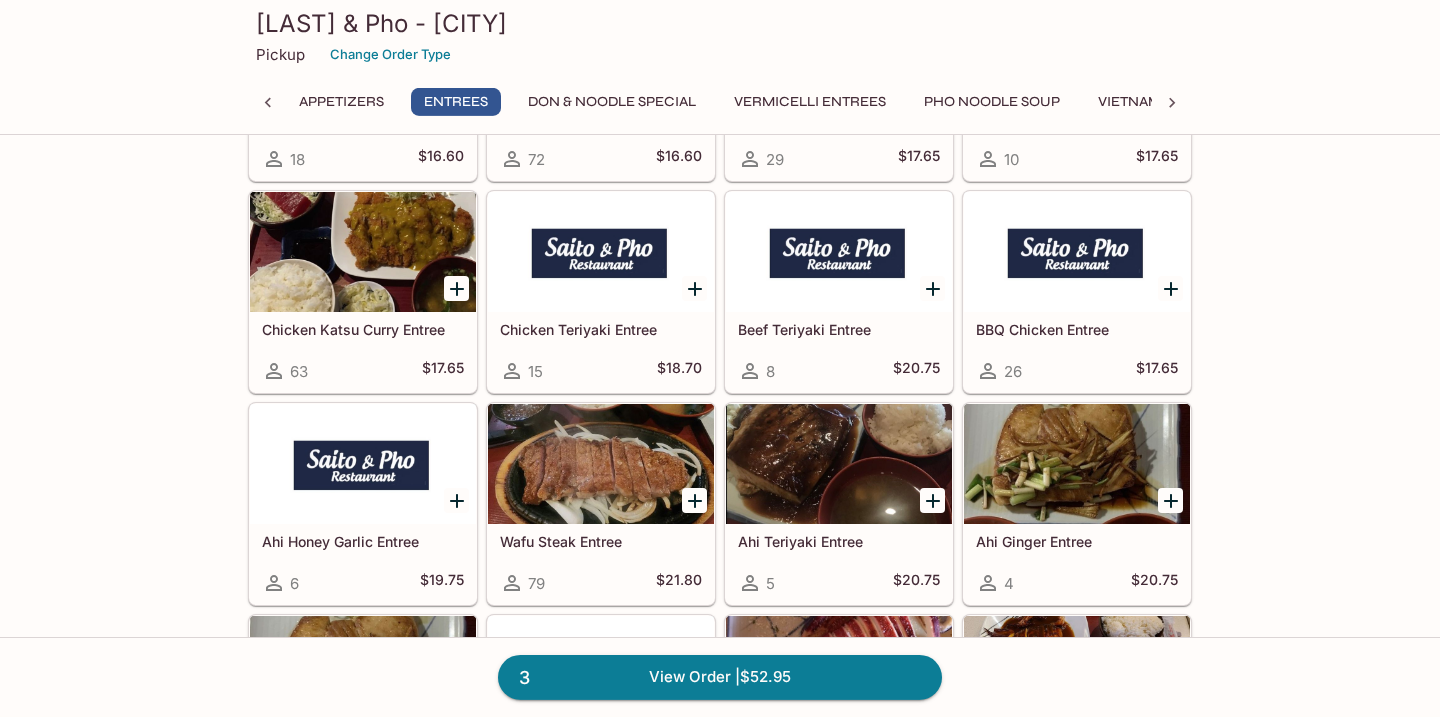click on "BBQ Chicken Entree 26 $17.65" at bounding box center (1077, 352) 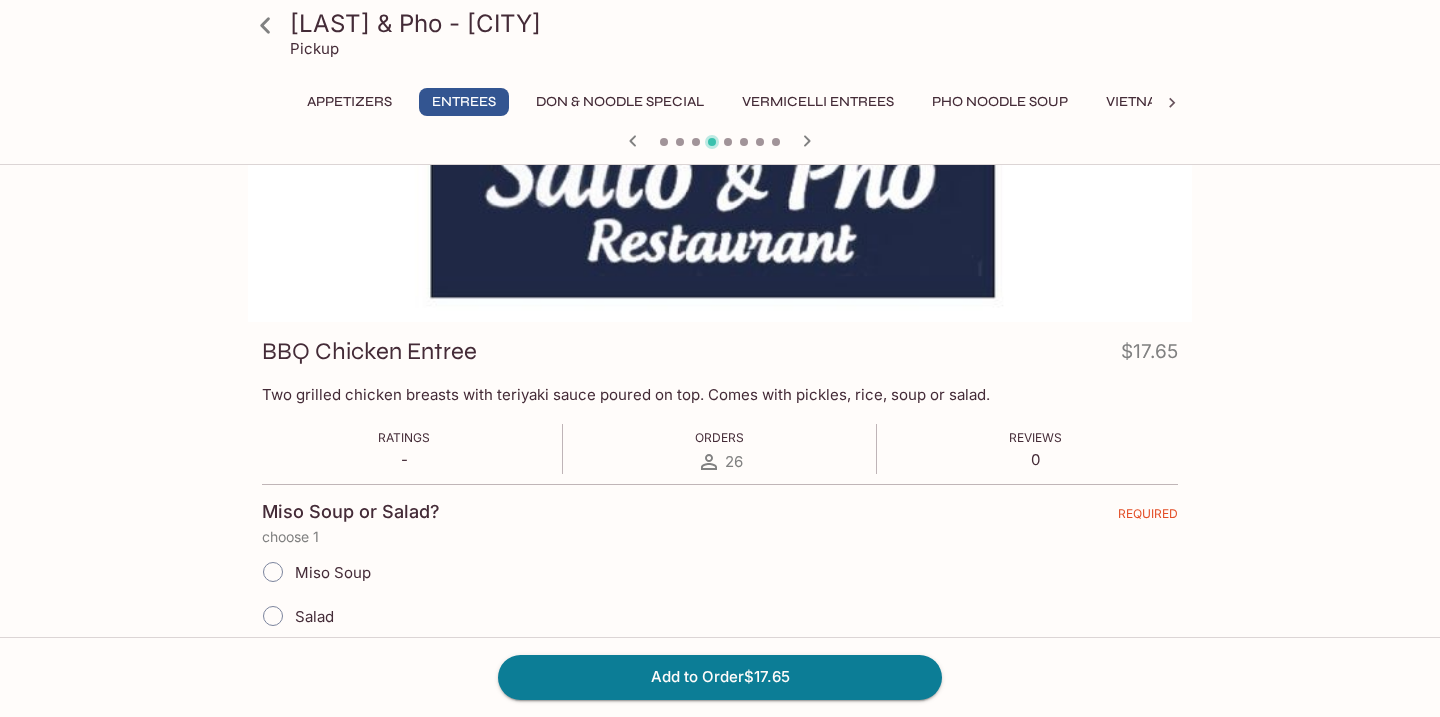 scroll, scrollTop: 160, scrollLeft: 0, axis: vertical 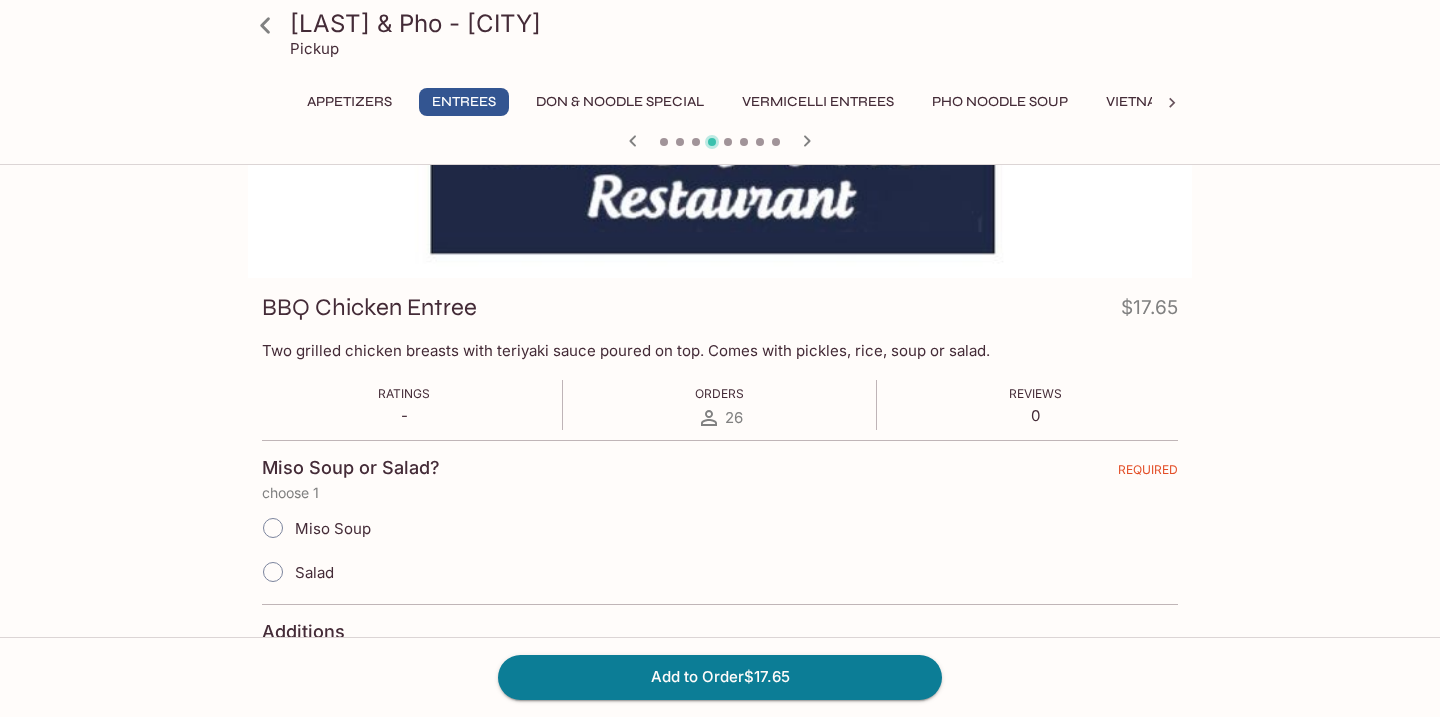 click on "Salad" at bounding box center (314, 572) 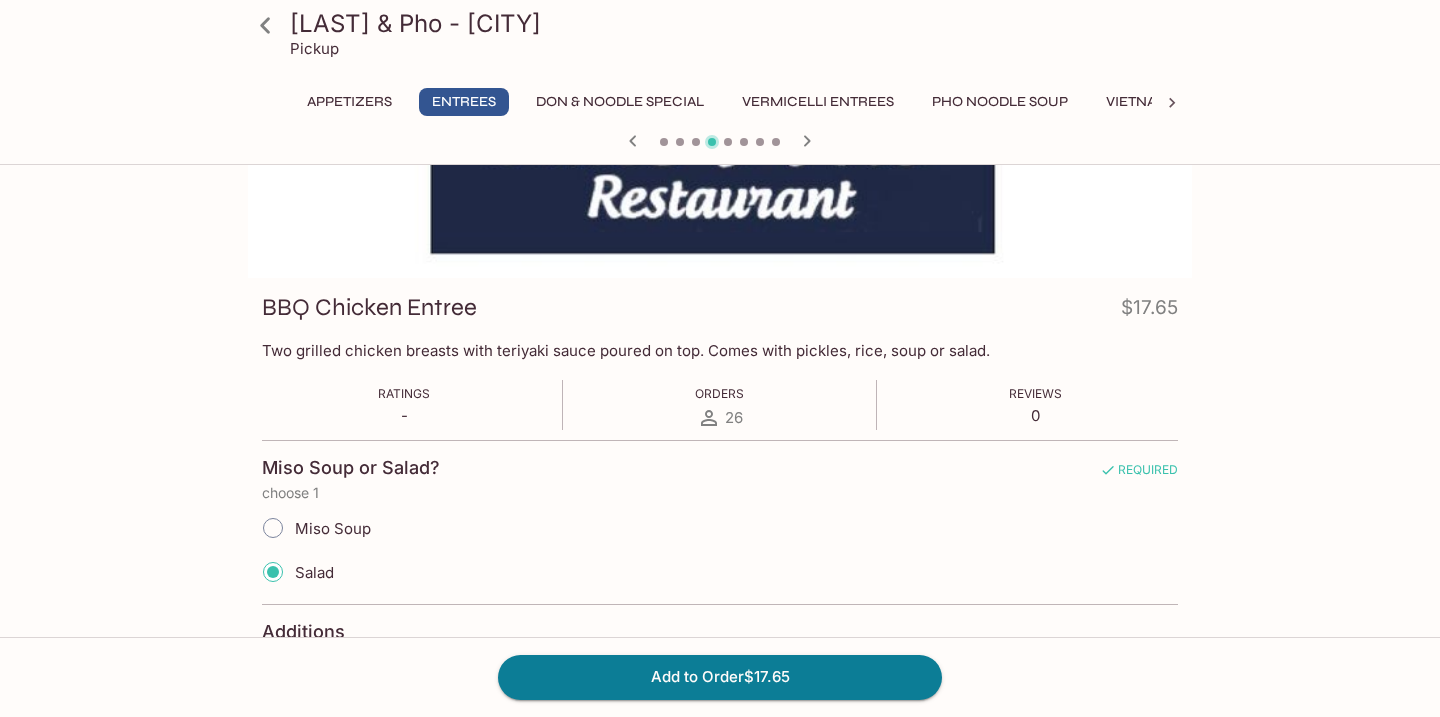 scroll, scrollTop: 0, scrollLeft: 0, axis: both 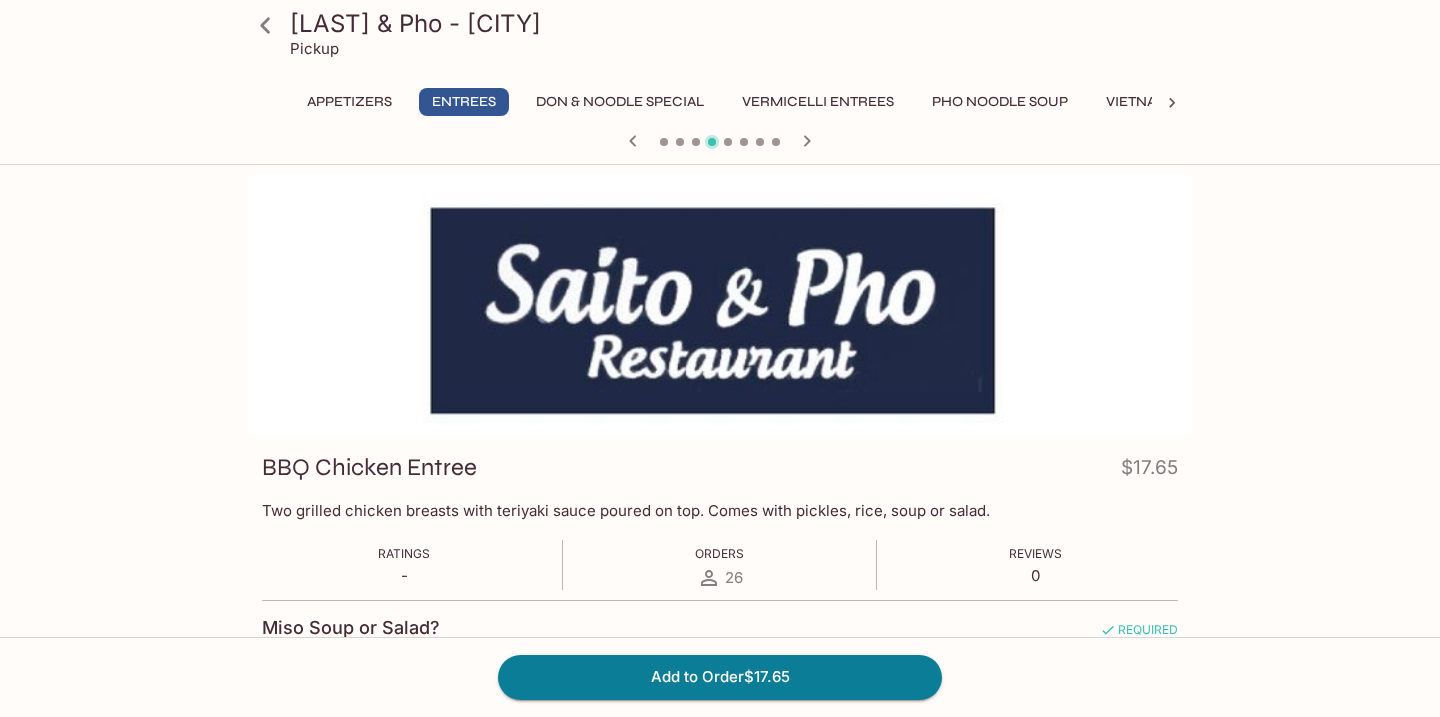click on "[LAST] & Pho - [CITY]" at bounding box center (737, 23) 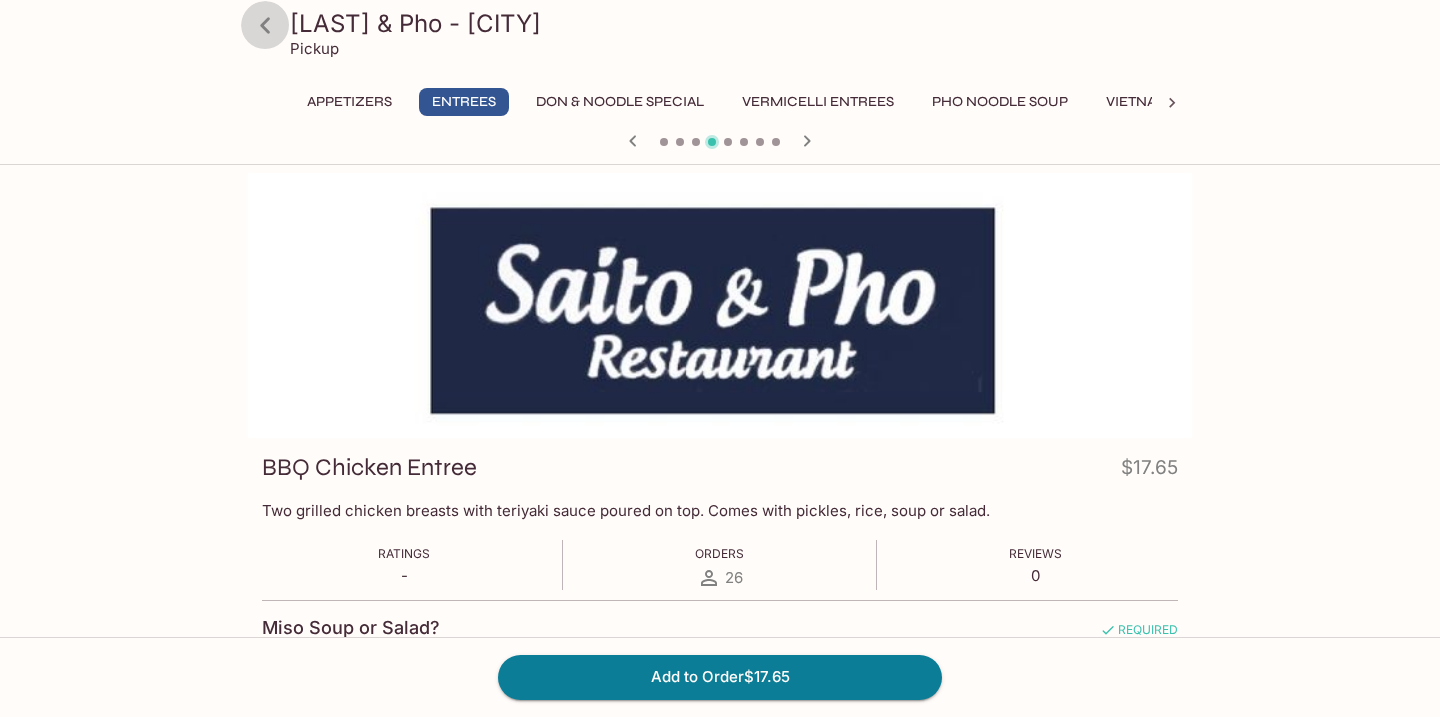 click 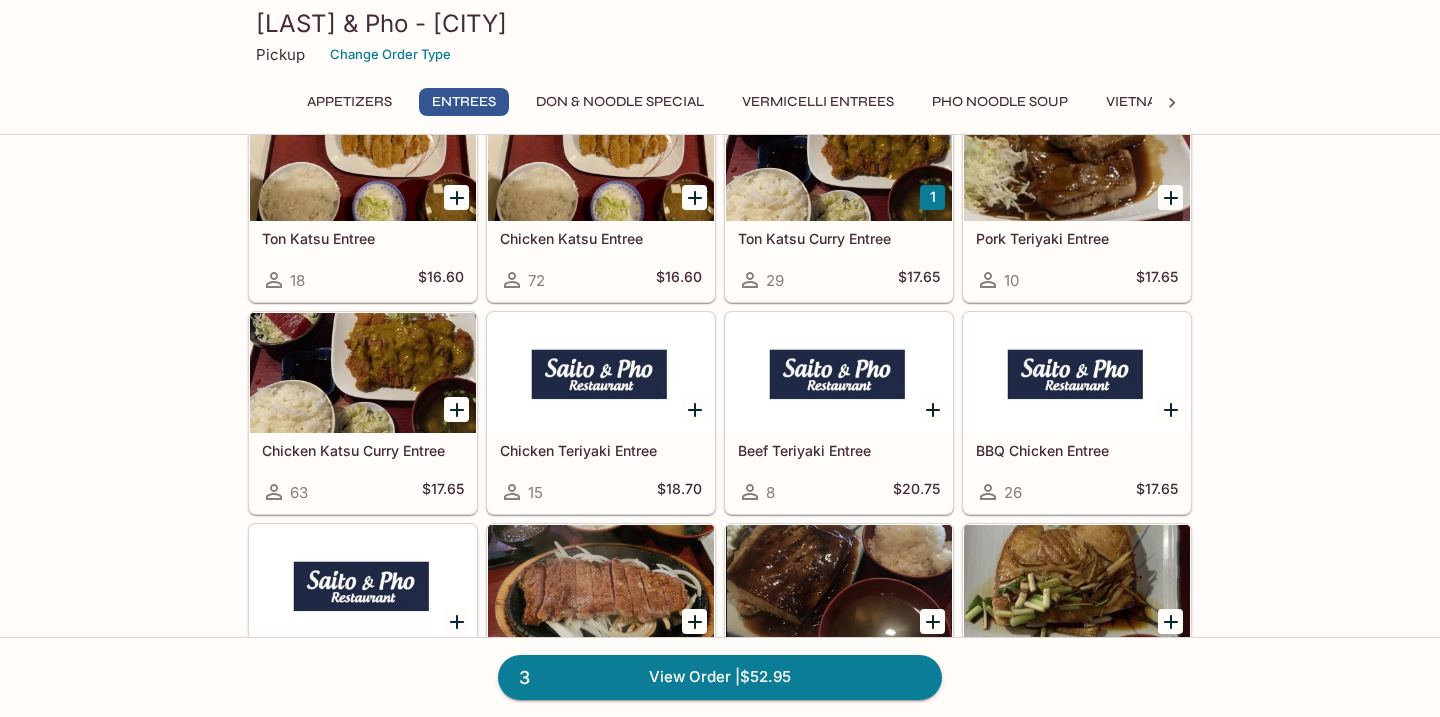 scroll, scrollTop: 1041, scrollLeft: 0, axis: vertical 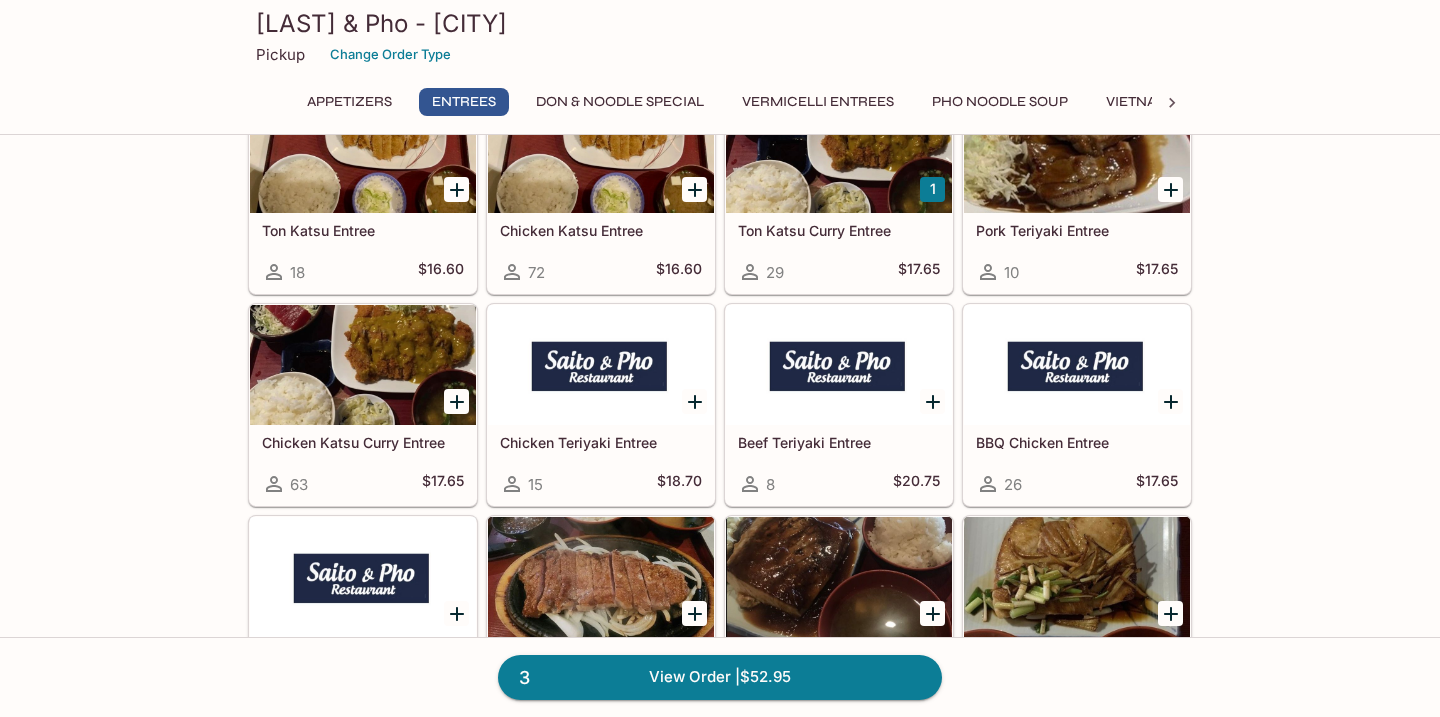 click on "Chicken Teriyaki Entree" at bounding box center (601, 442) 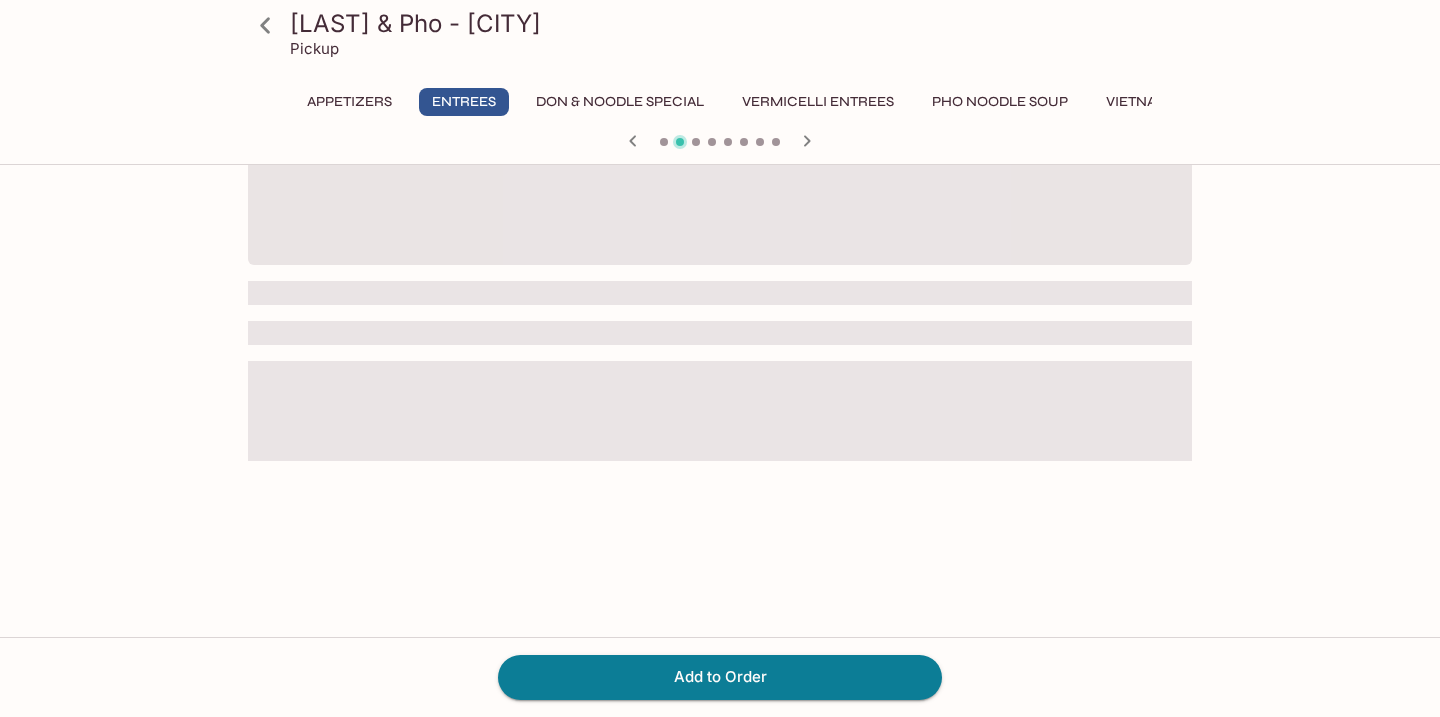scroll, scrollTop: 0, scrollLeft: 0, axis: both 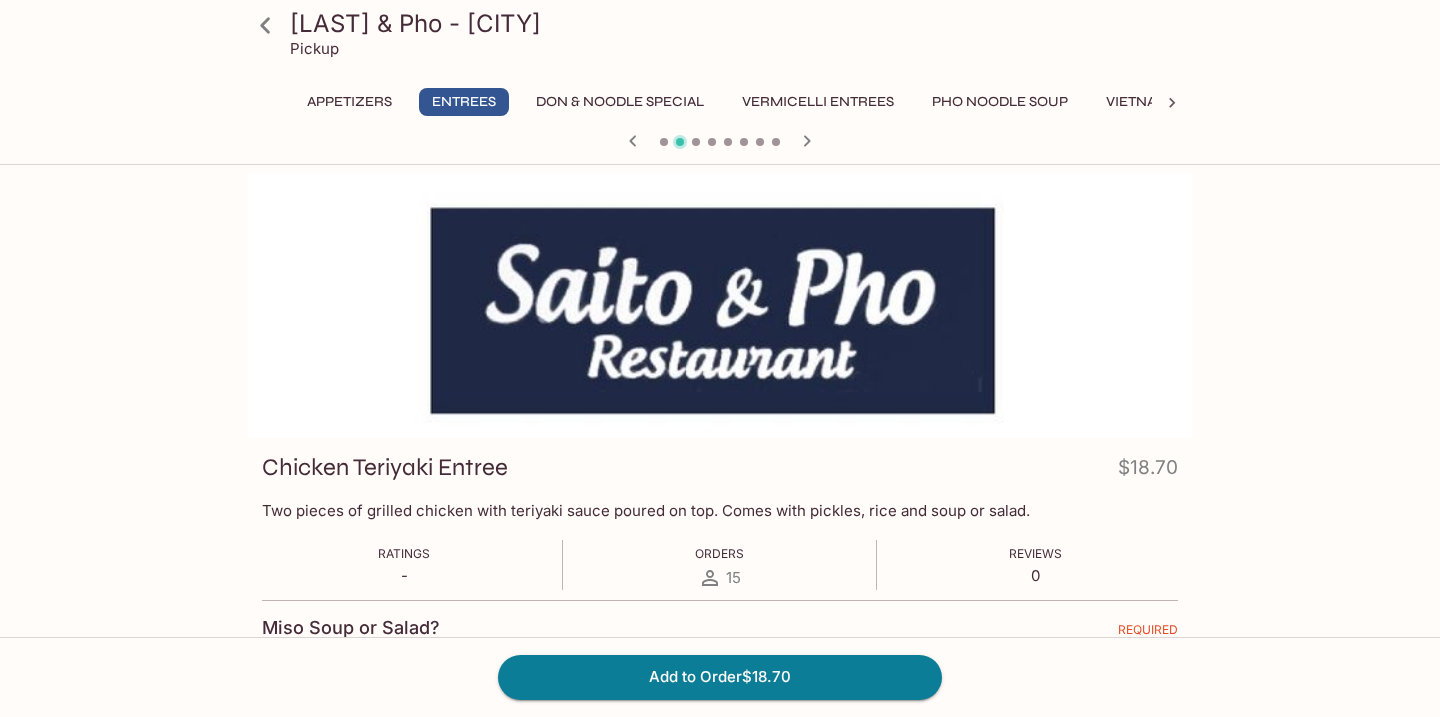 click 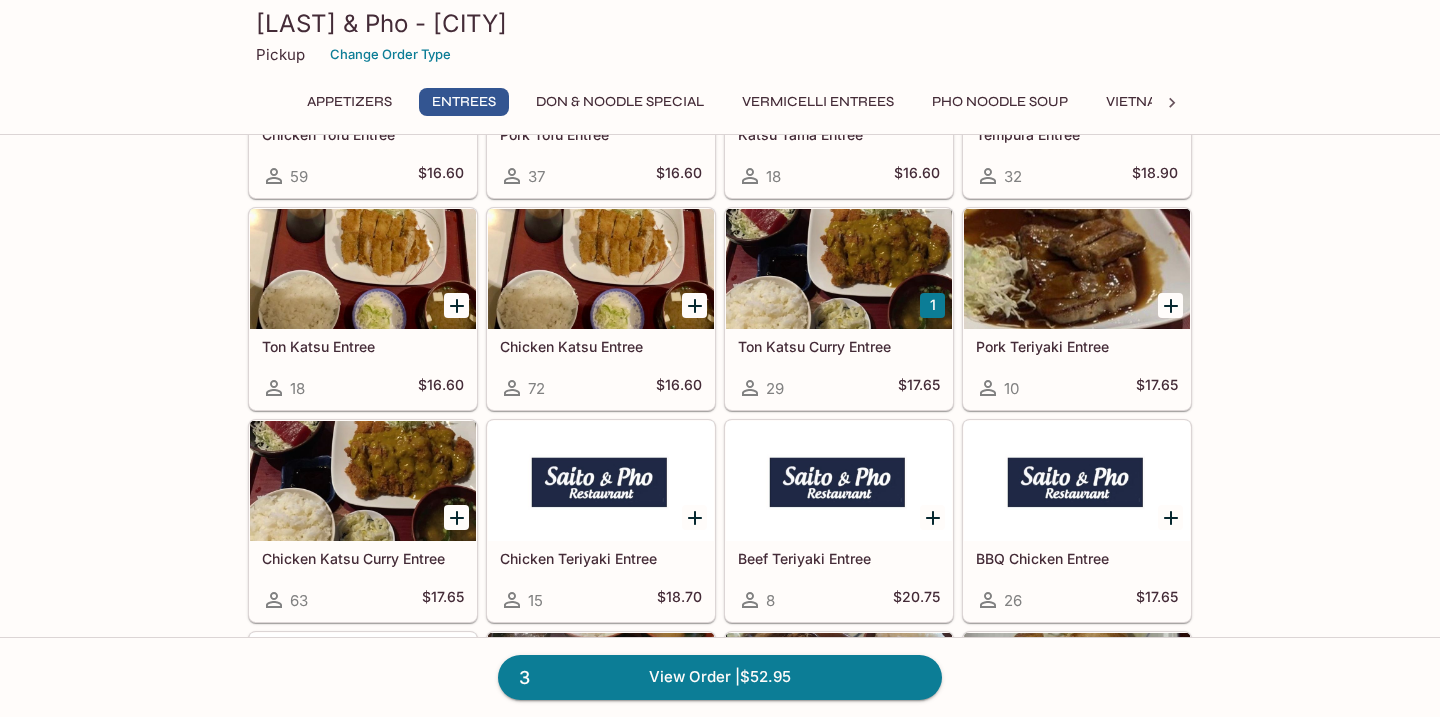 scroll, scrollTop: 911, scrollLeft: 0, axis: vertical 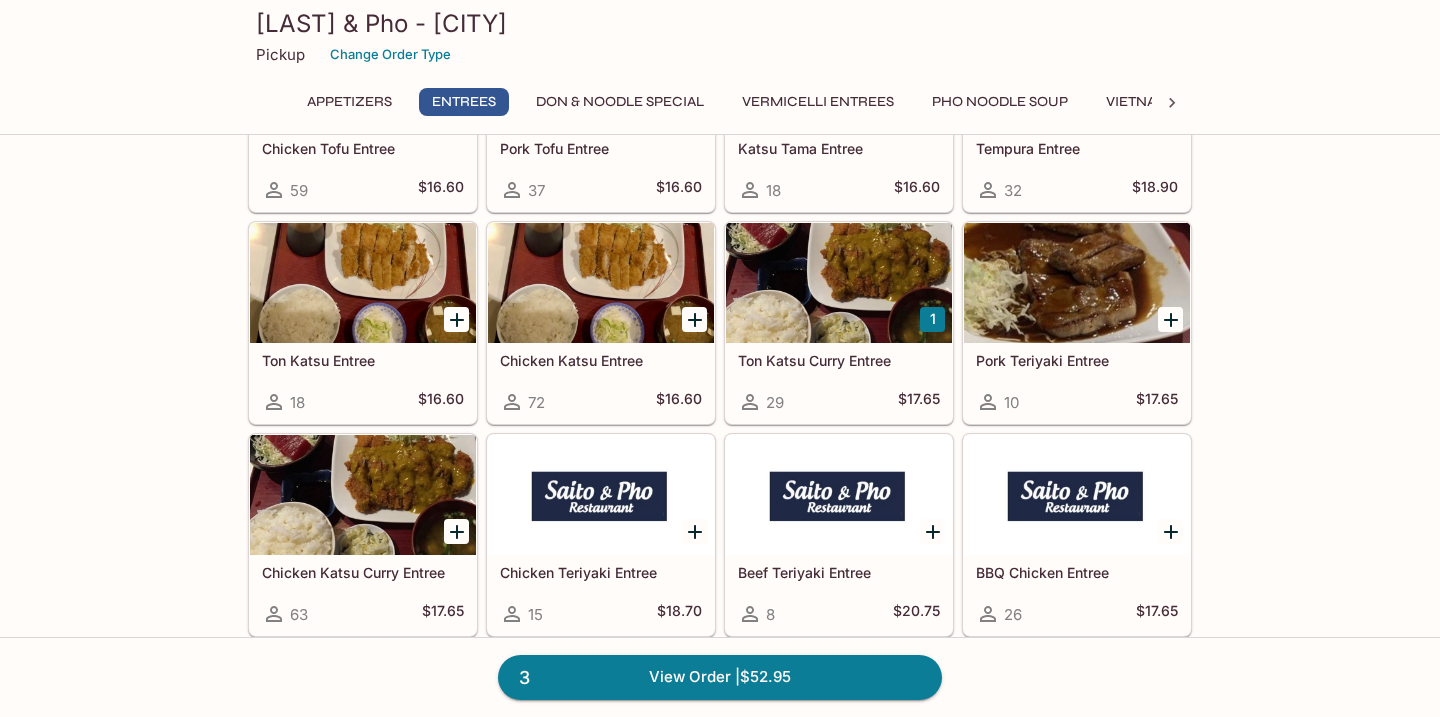 click on "Chicken Katsu Entree" at bounding box center (601, 360) 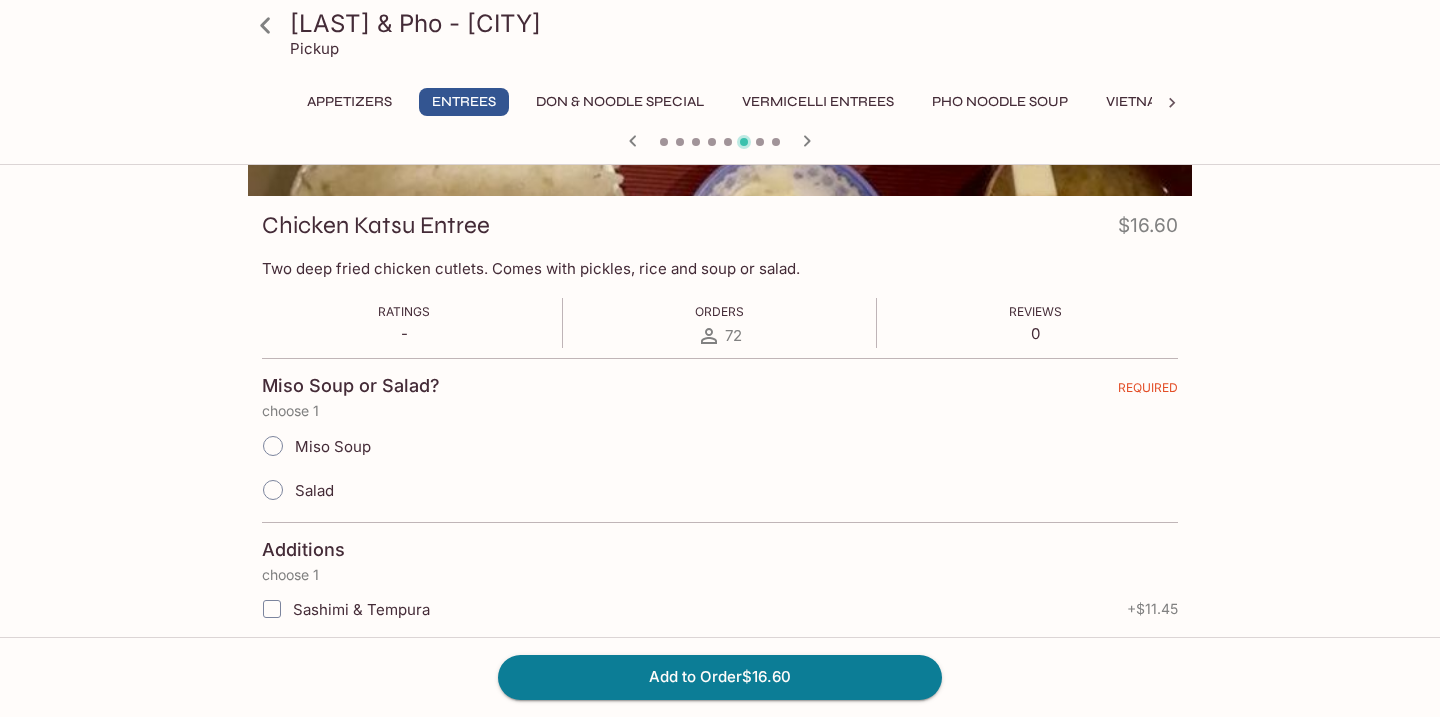 scroll, scrollTop: 243, scrollLeft: 0, axis: vertical 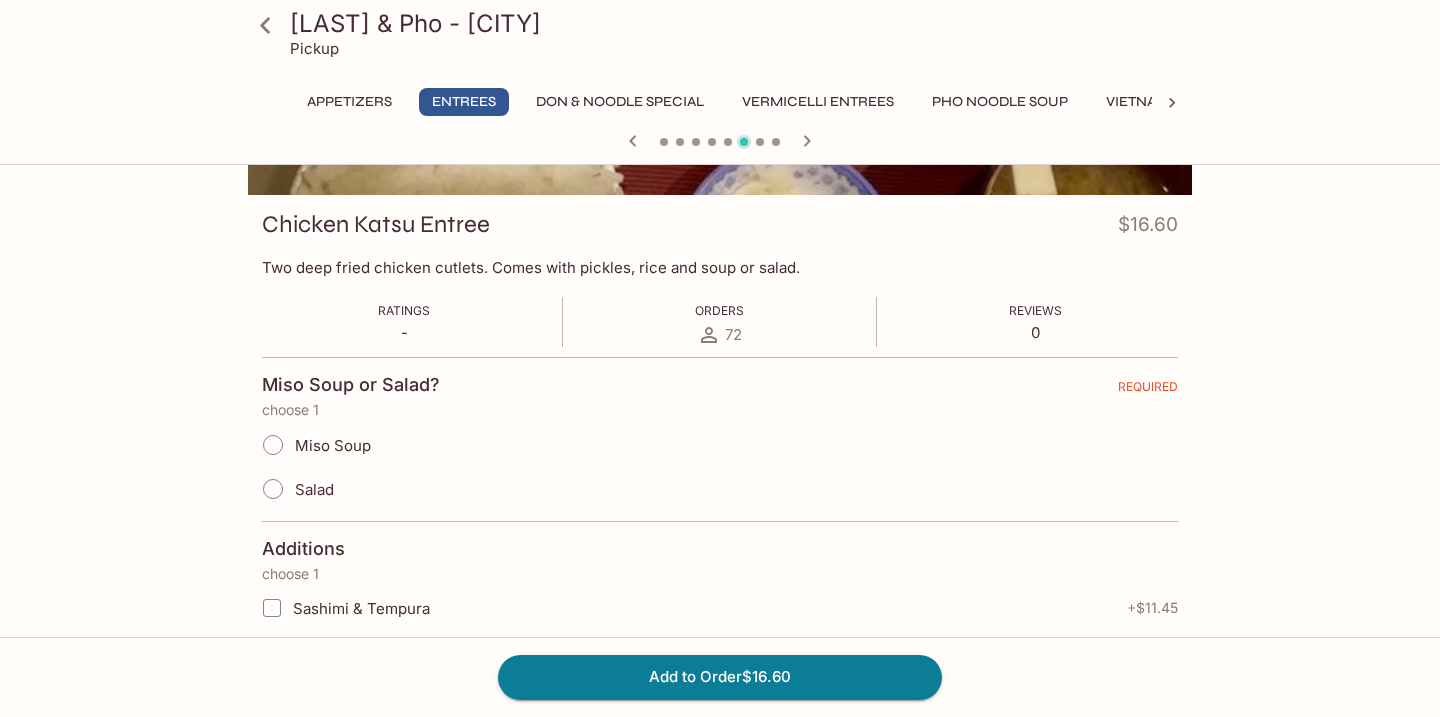 click on "Salad" at bounding box center (314, 489) 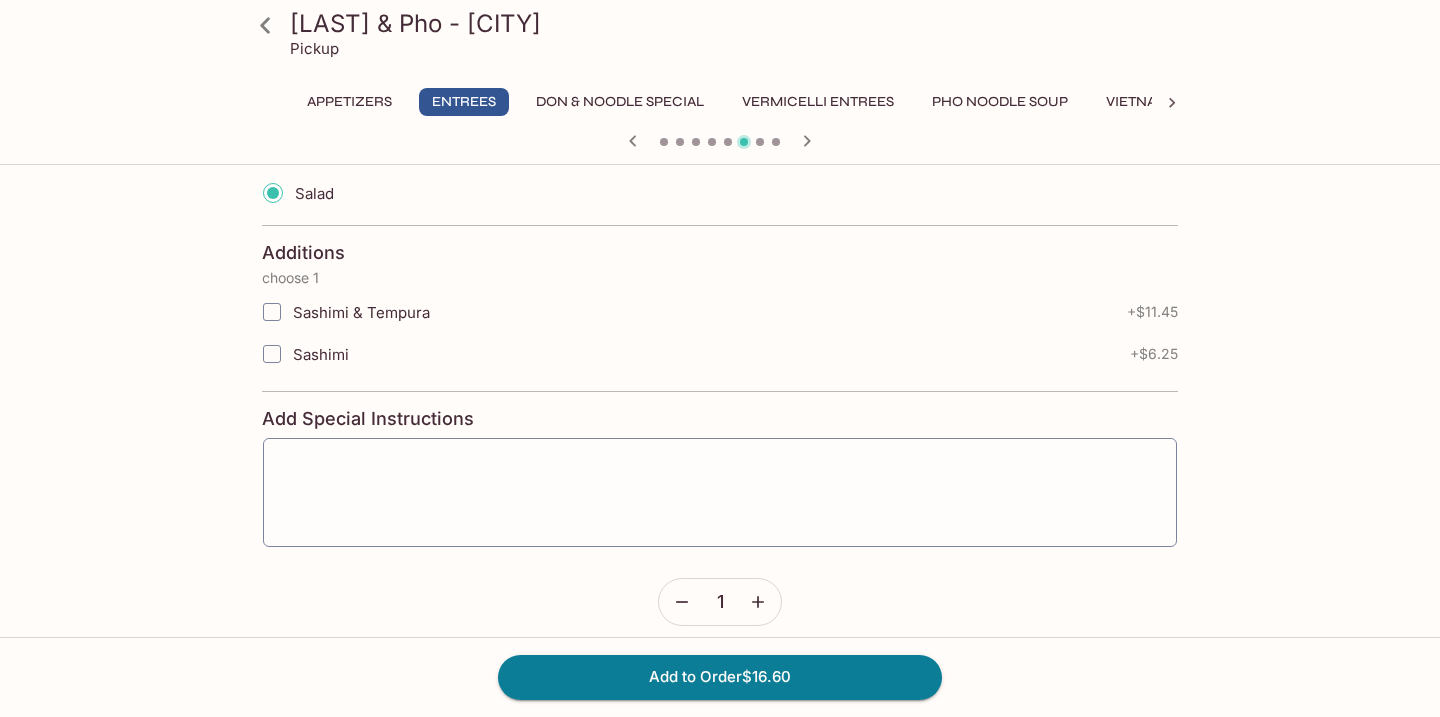 scroll, scrollTop: 556, scrollLeft: 0, axis: vertical 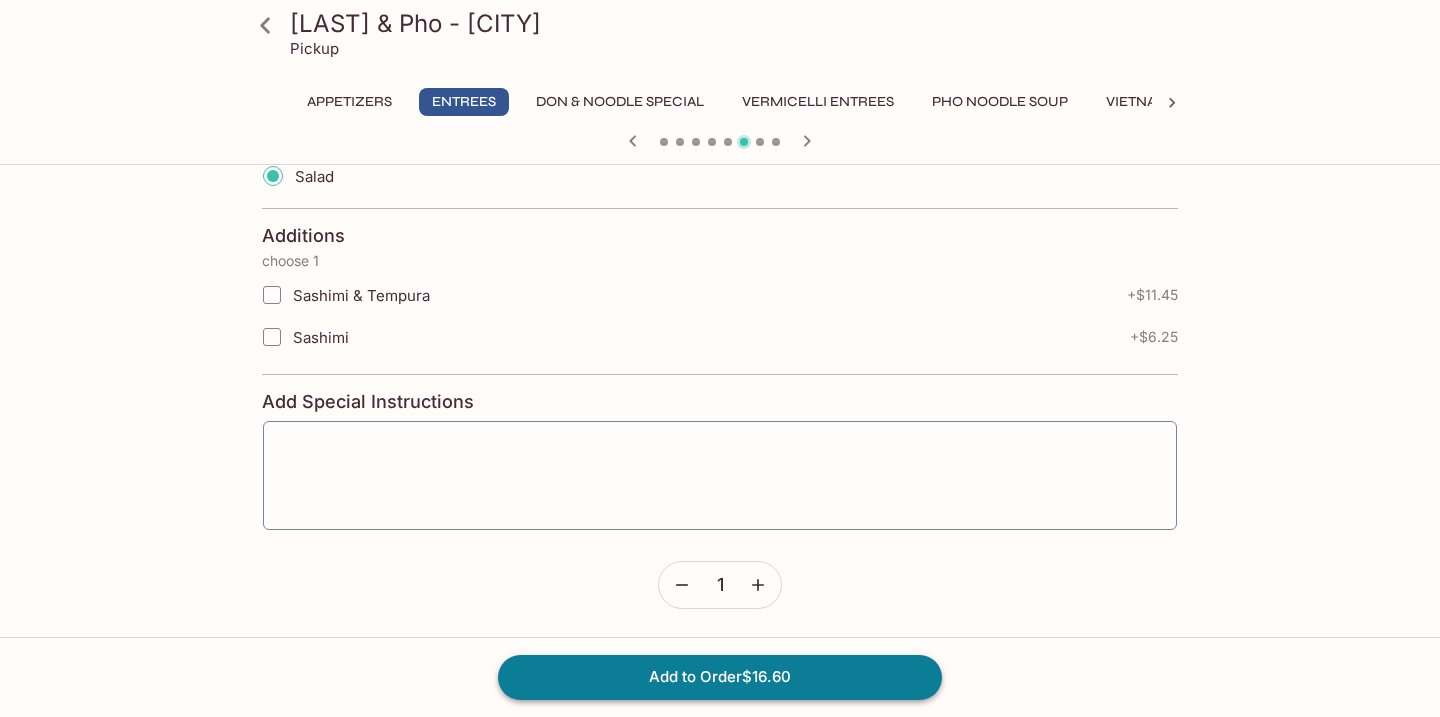 click on "Add to Order $16.60" at bounding box center (720, 677) 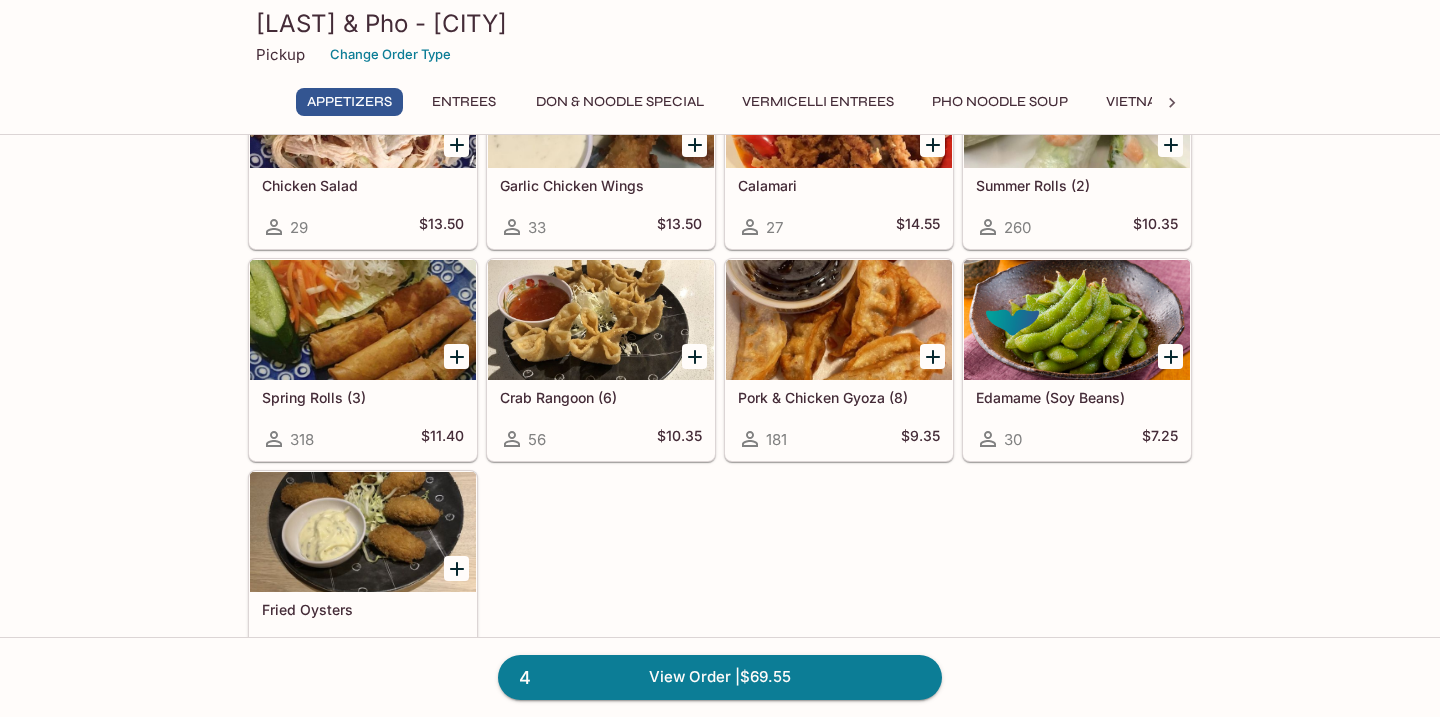 scroll, scrollTop: 0, scrollLeft: 0, axis: both 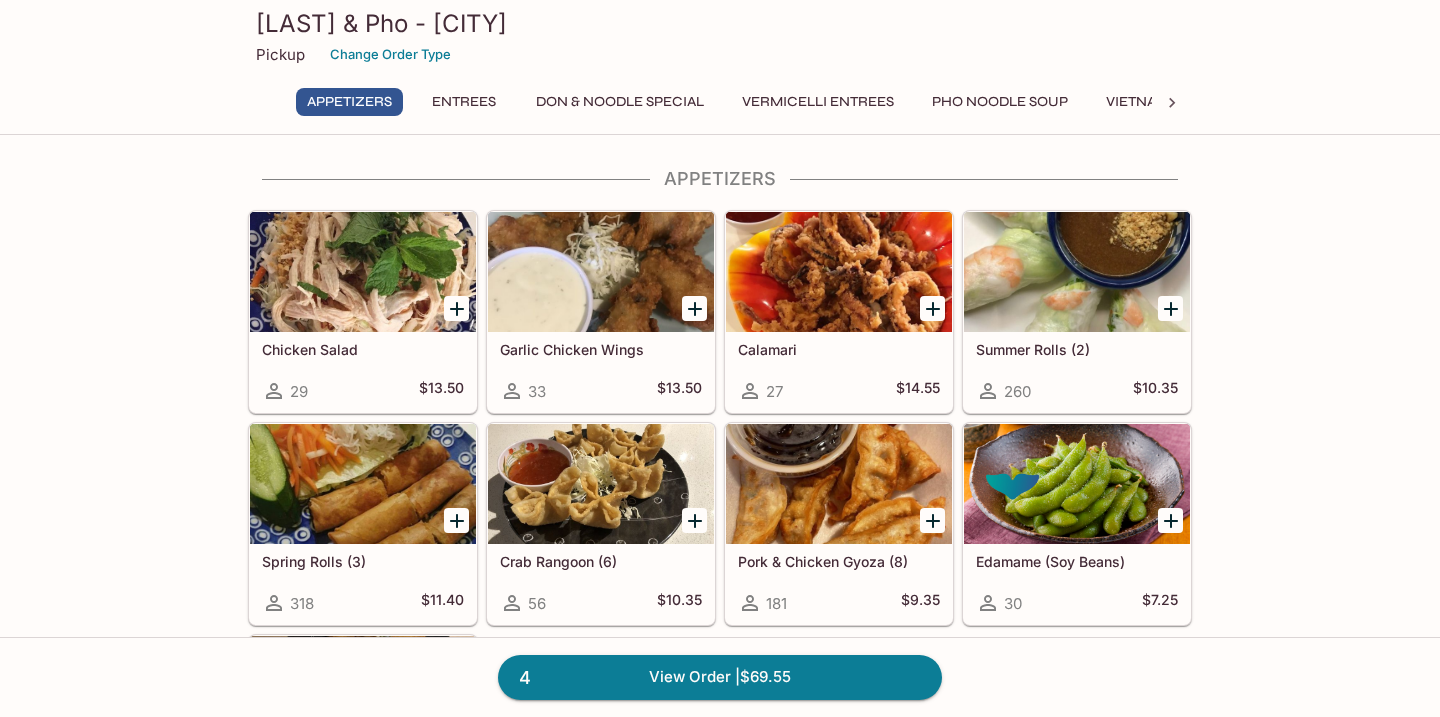 click on "Calamari" at bounding box center (839, 349) 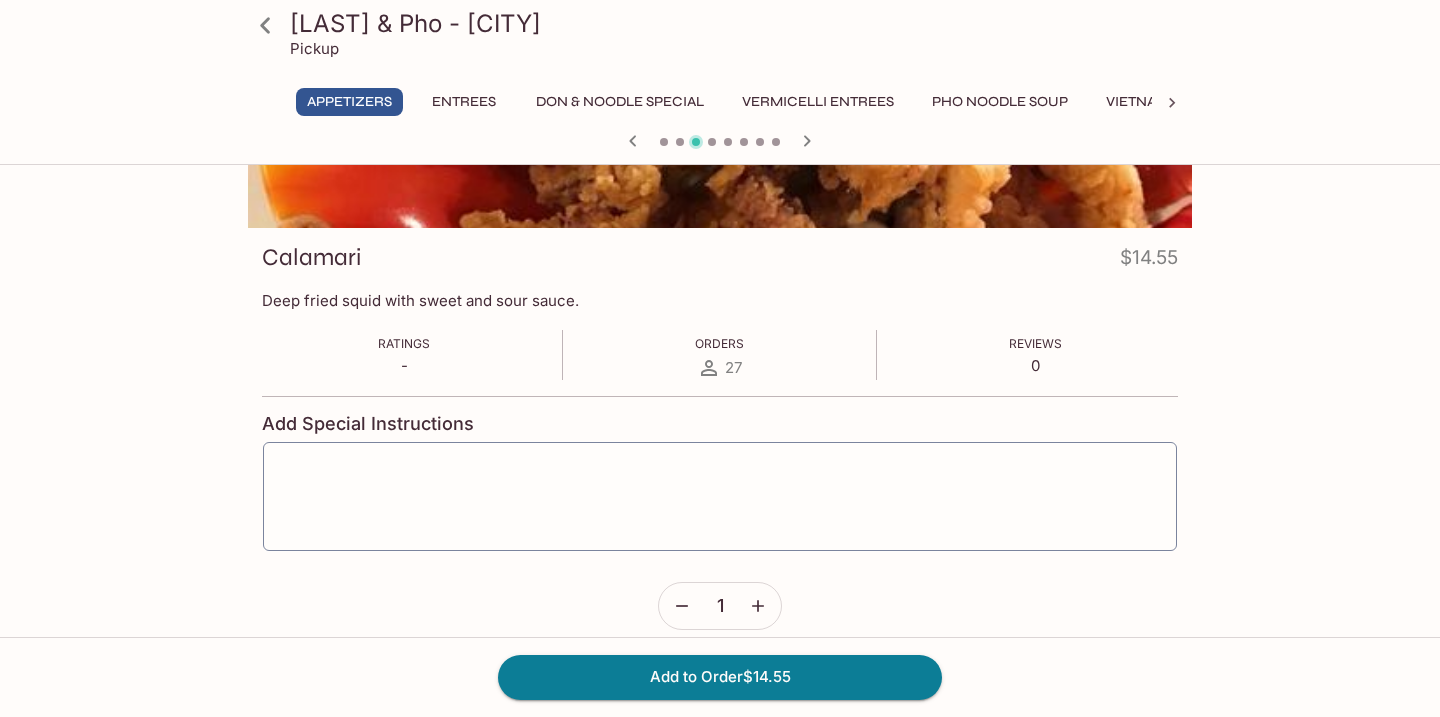 scroll, scrollTop: 227, scrollLeft: 0, axis: vertical 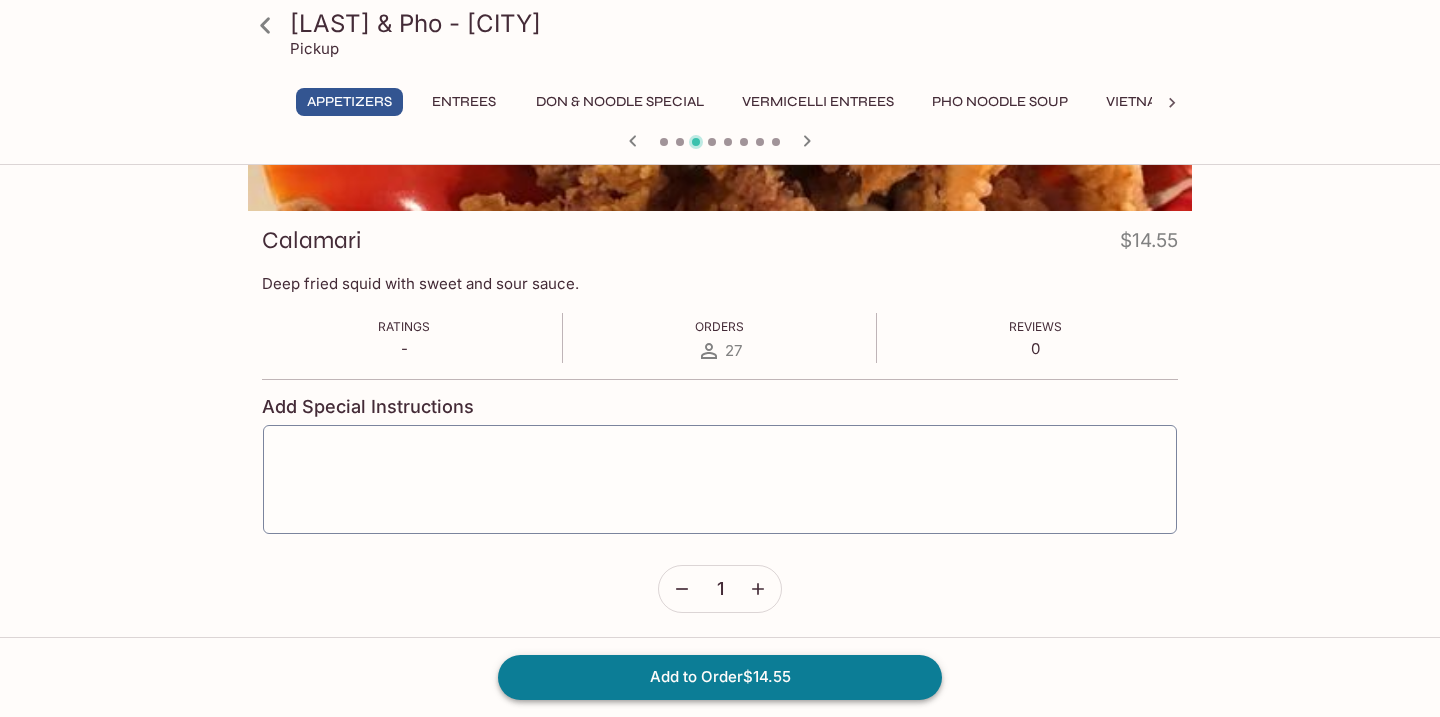click on "Add to Order $14.55" at bounding box center (720, 677) 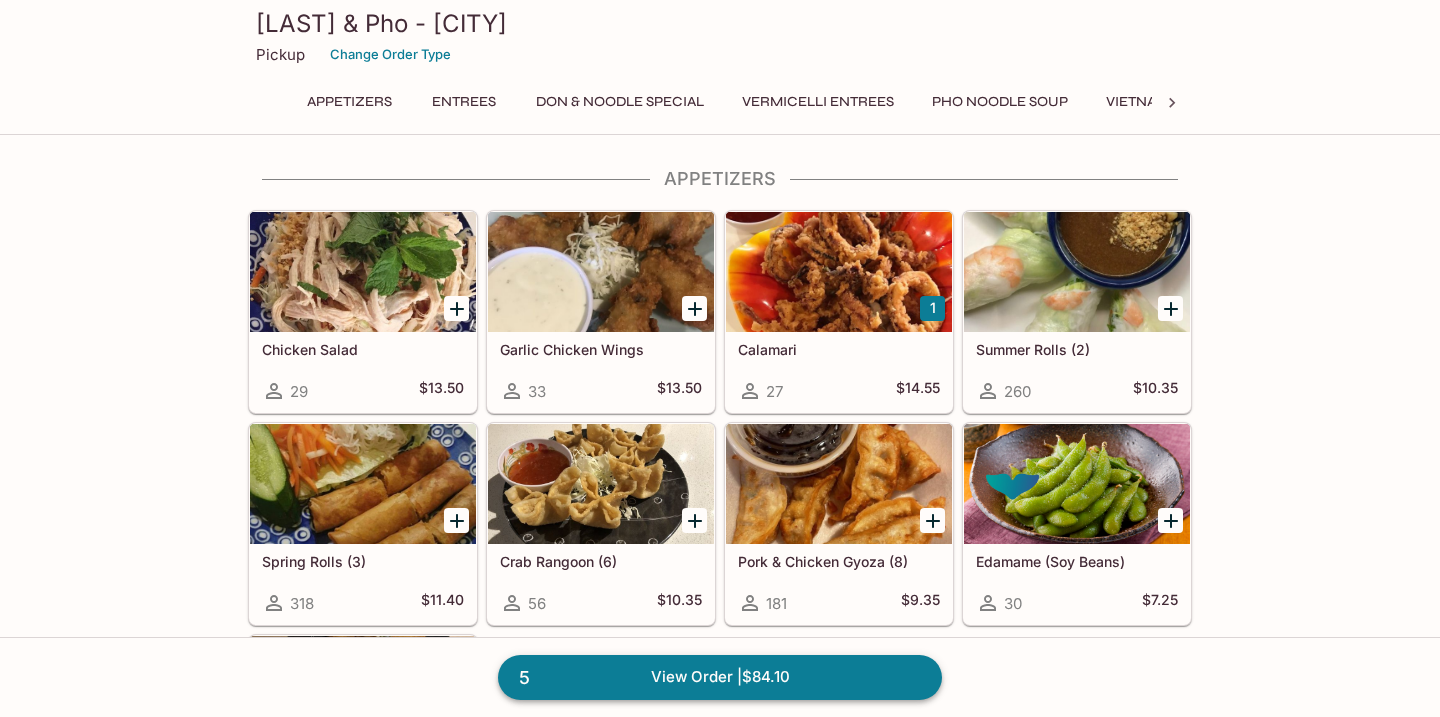 click on "5 View Order | $84.10" at bounding box center (720, 677) 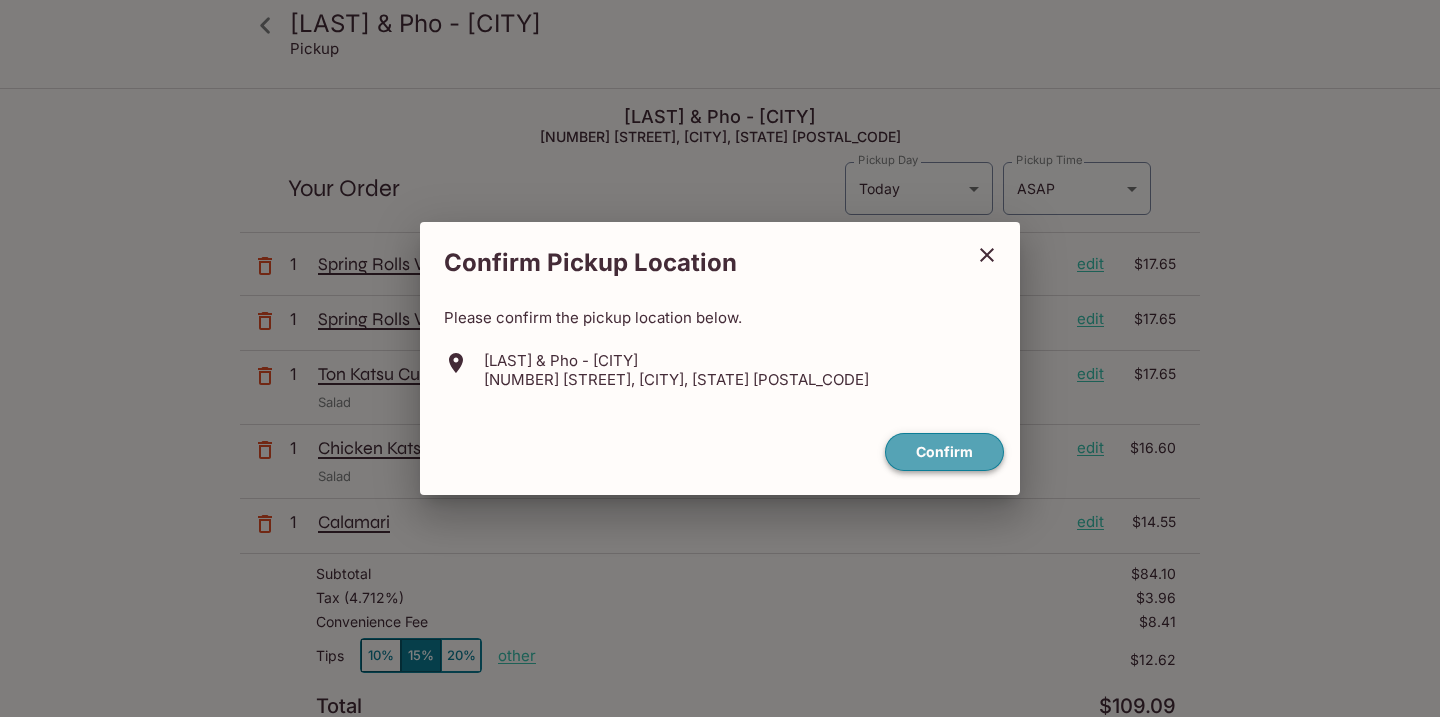 click on "Confirm" at bounding box center [944, 452] 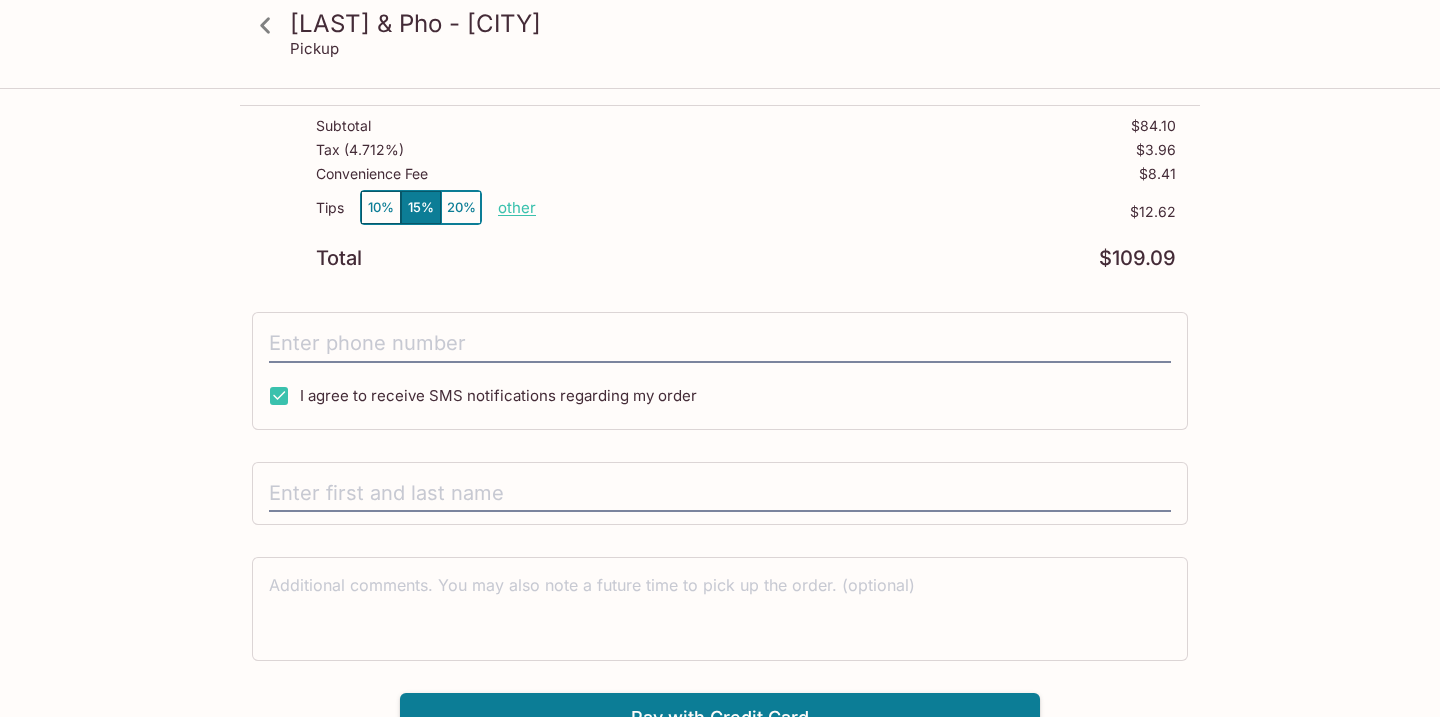 scroll, scrollTop: 441, scrollLeft: 0, axis: vertical 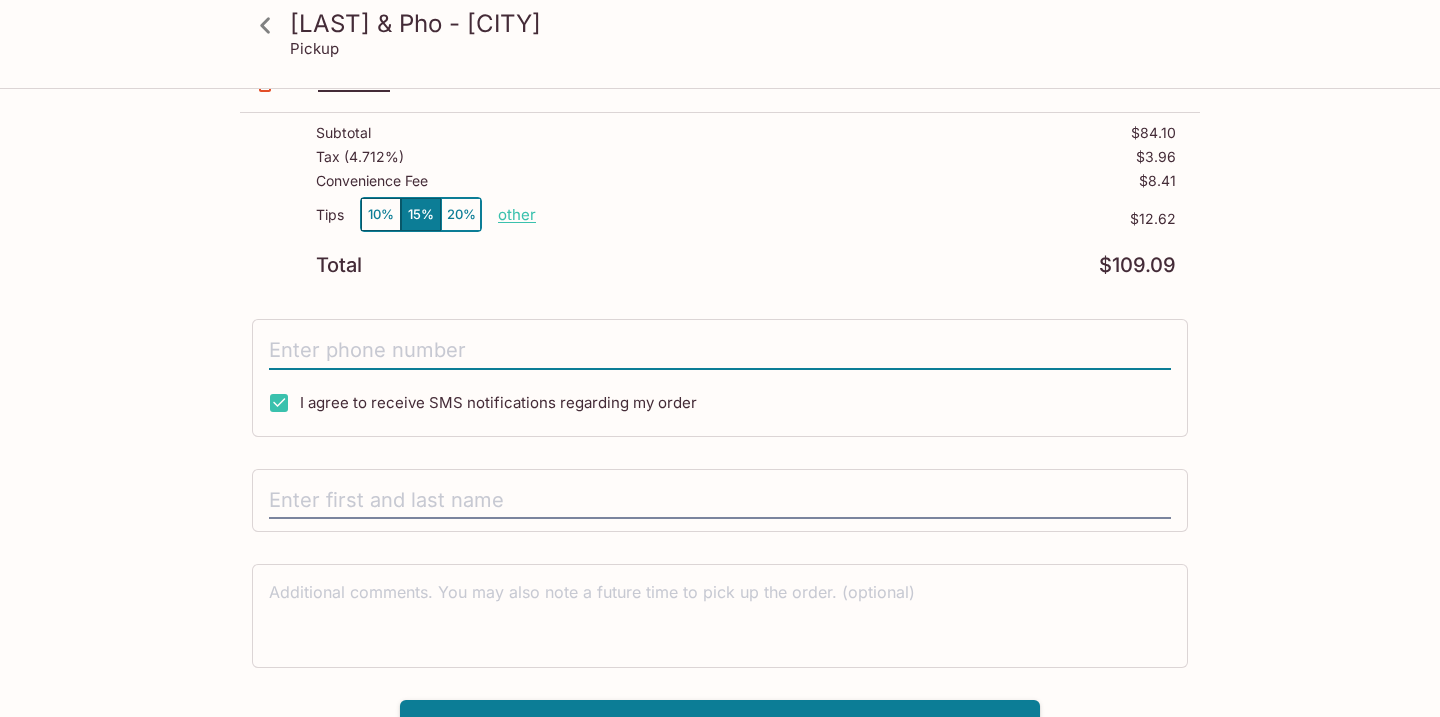 click at bounding box center [720, 351] 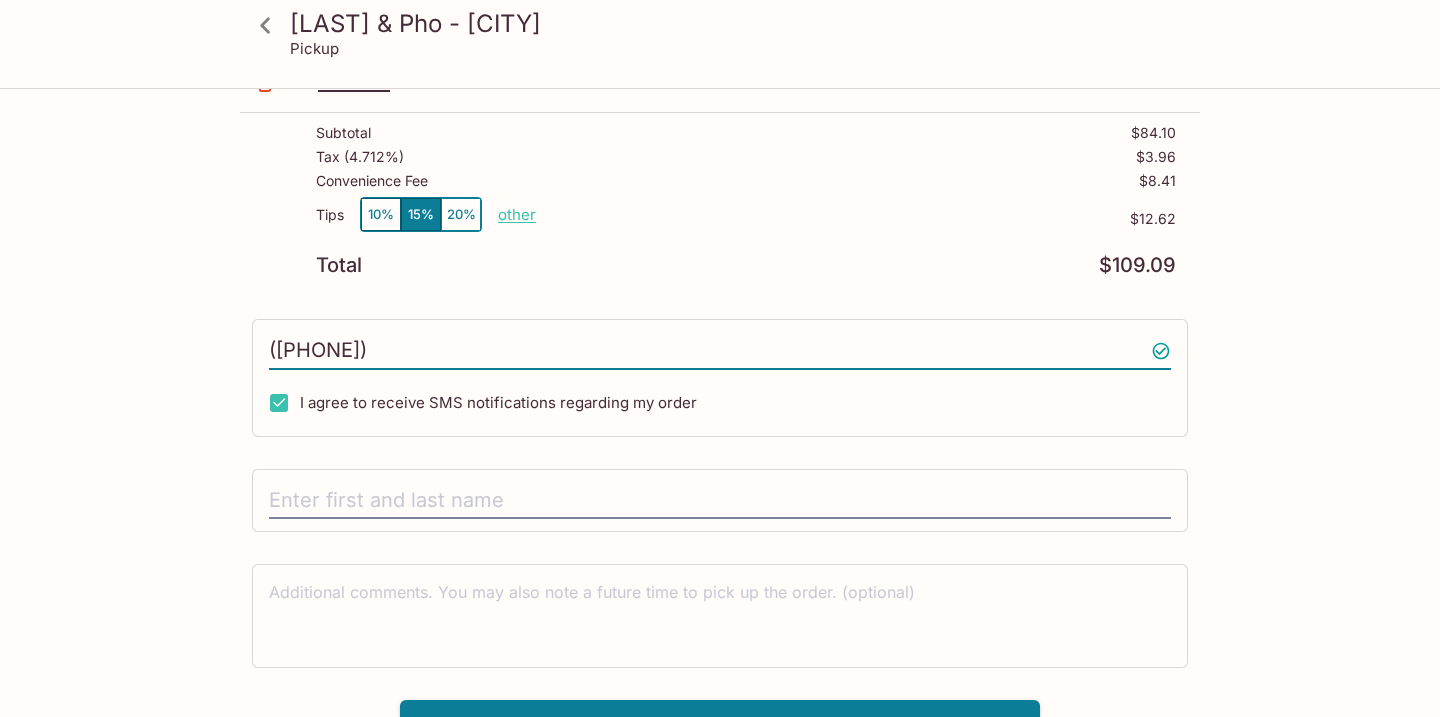 scroll, scrollTop: 482, scrollLeft: 0, axis: vertical 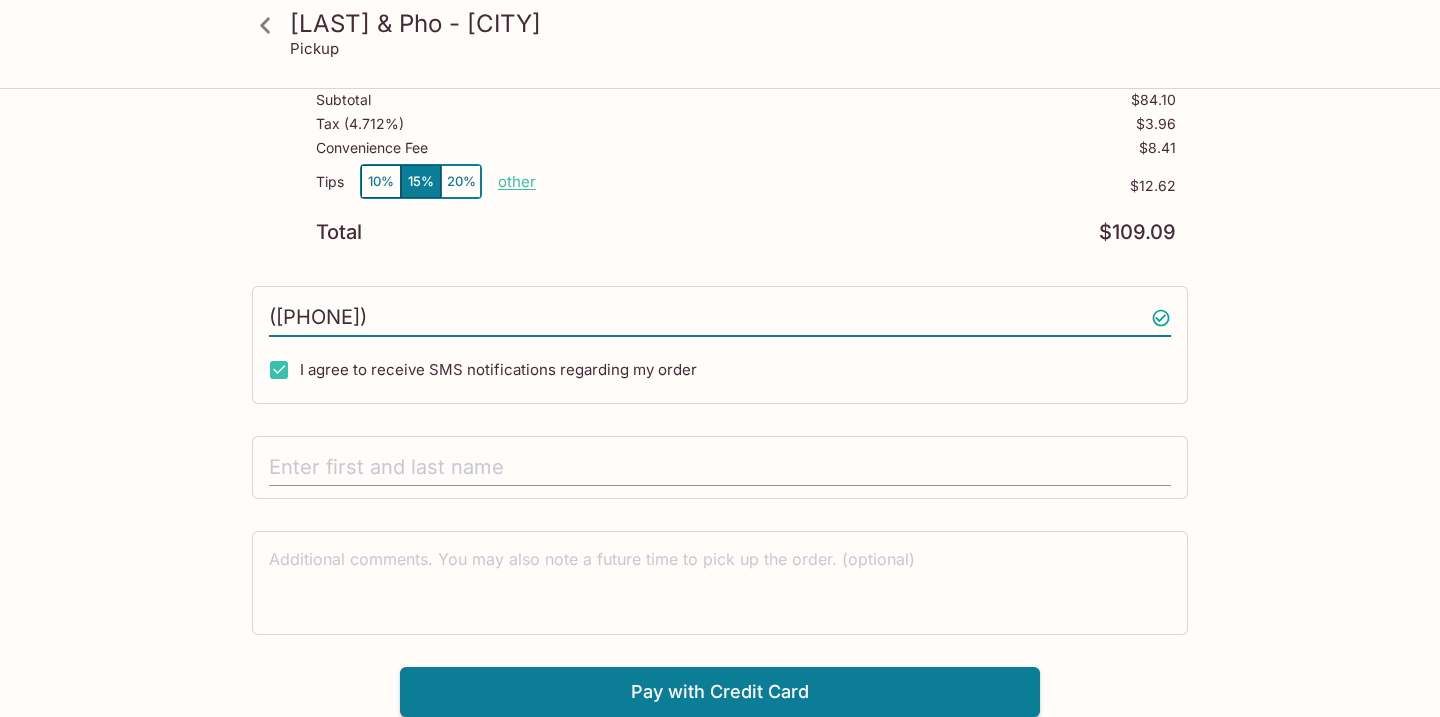 type on "([PHONE])" 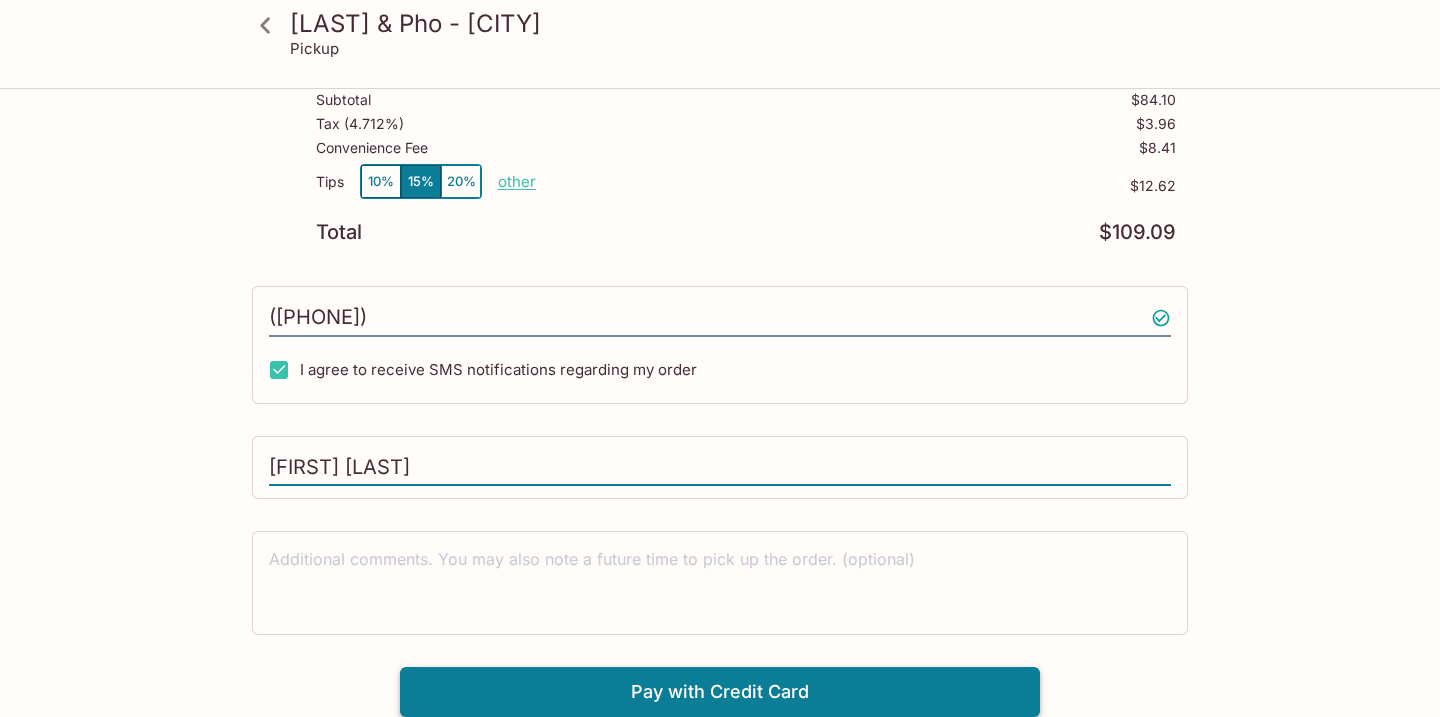 type on "[FIRST] [LAST]" 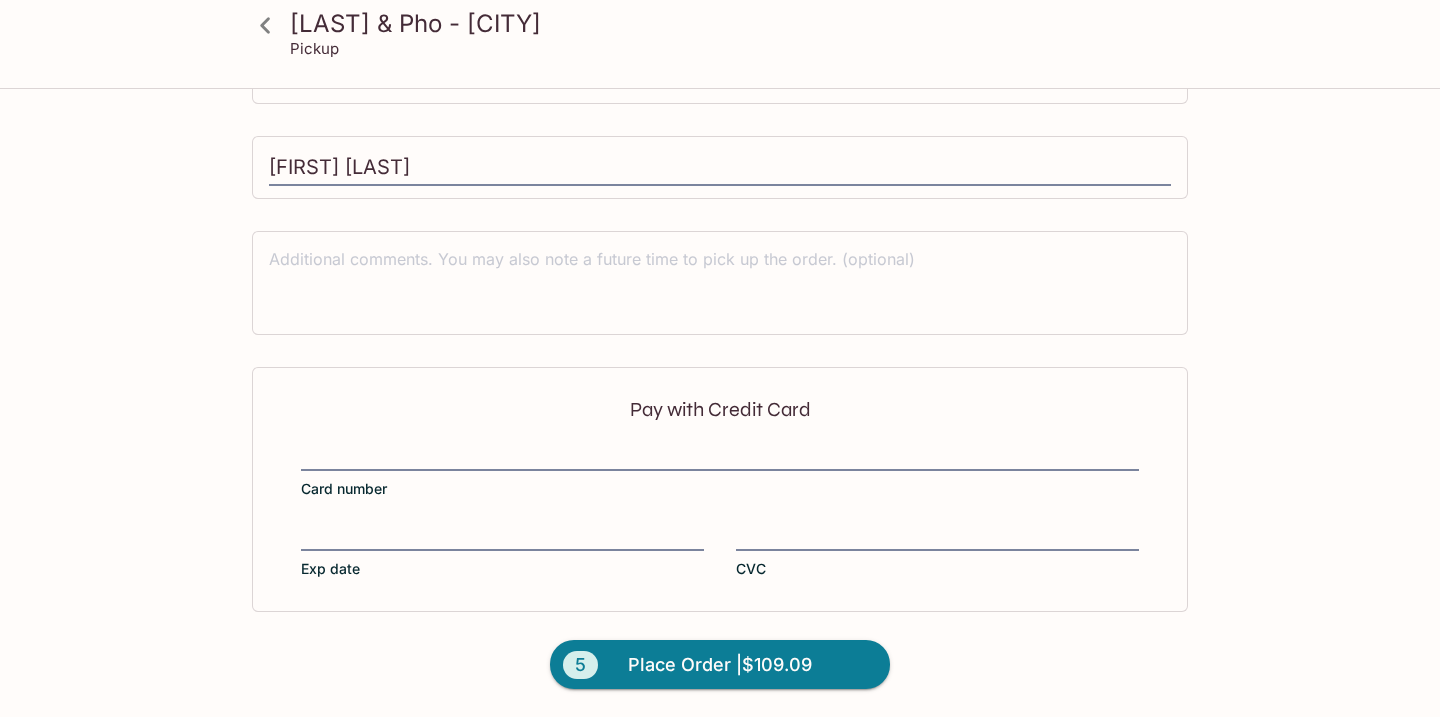 scroll, scrollTop: 774, scrollLeft: 0, axis: vertical 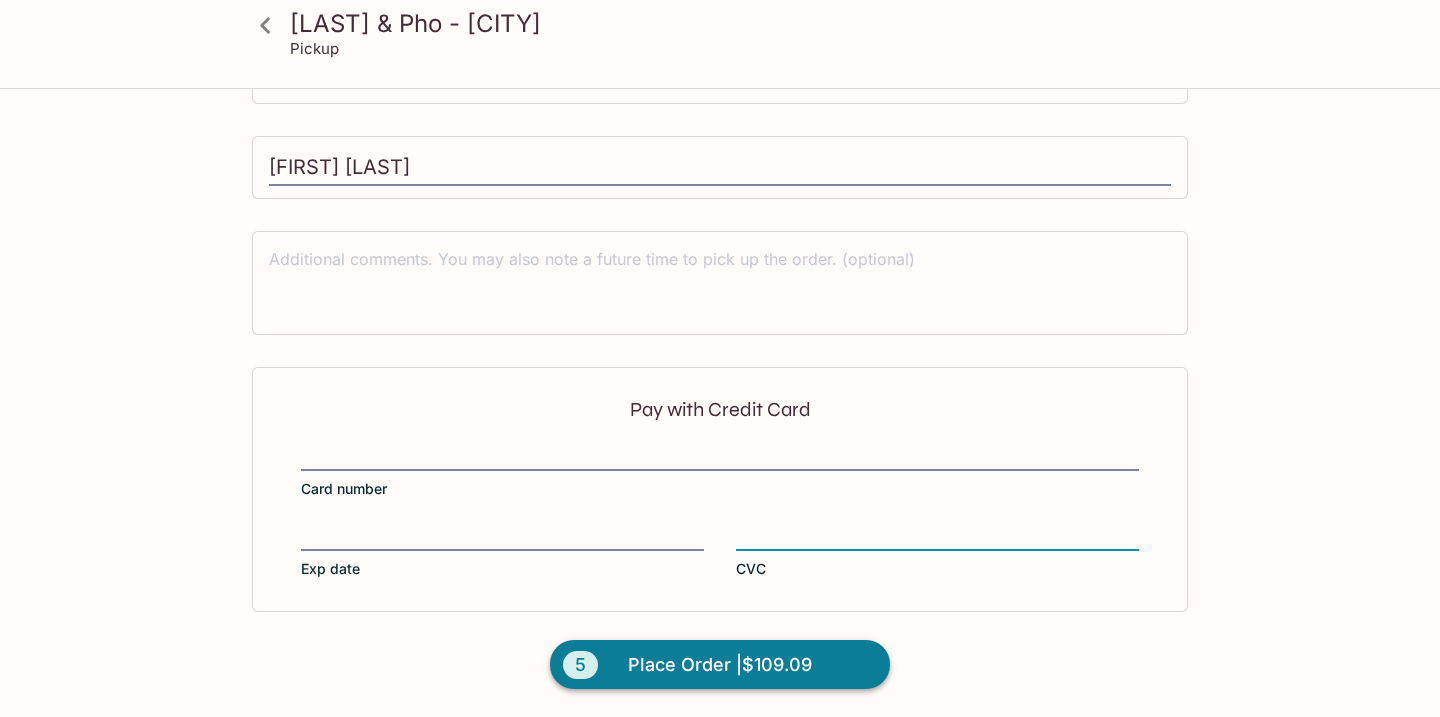 click on "Place Order | $109.09" at bounding box center [720, 665] 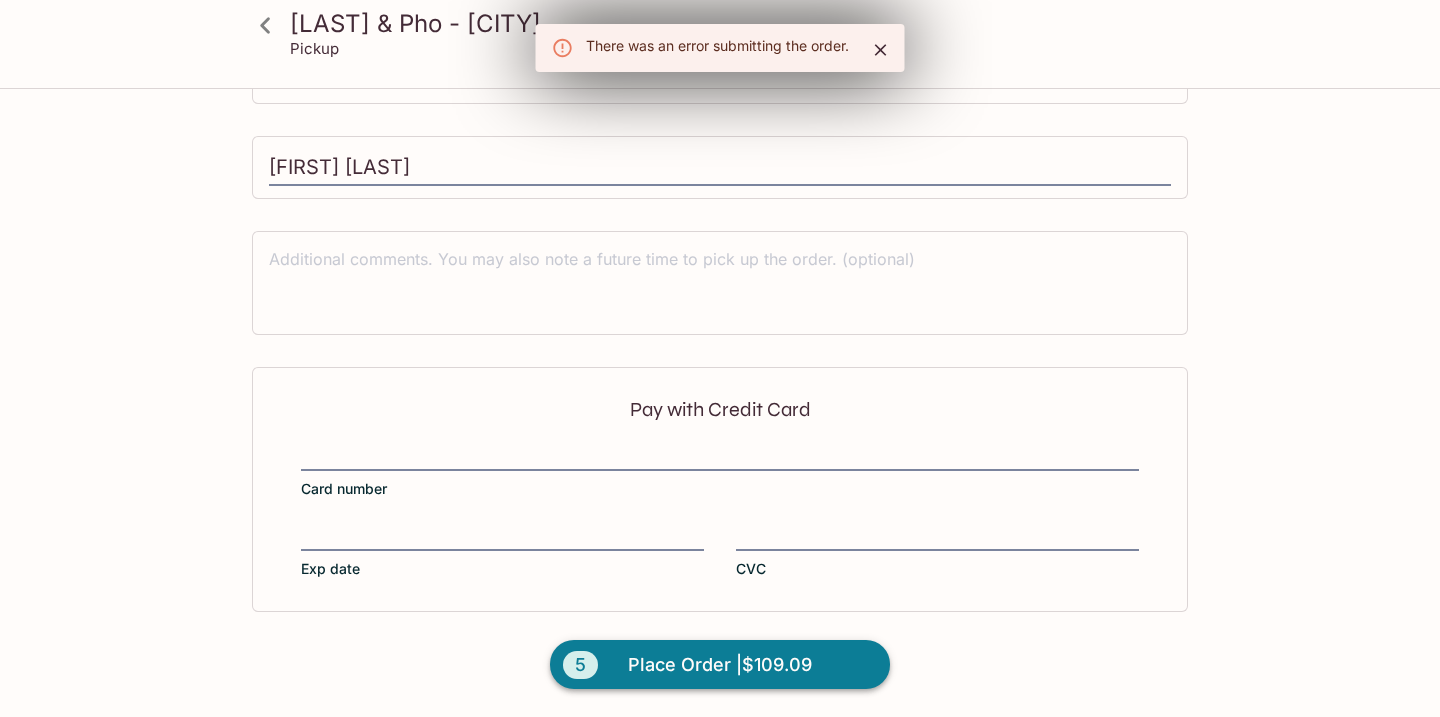 click on "Place Order | $109.09" at bounding box center (720, 665) 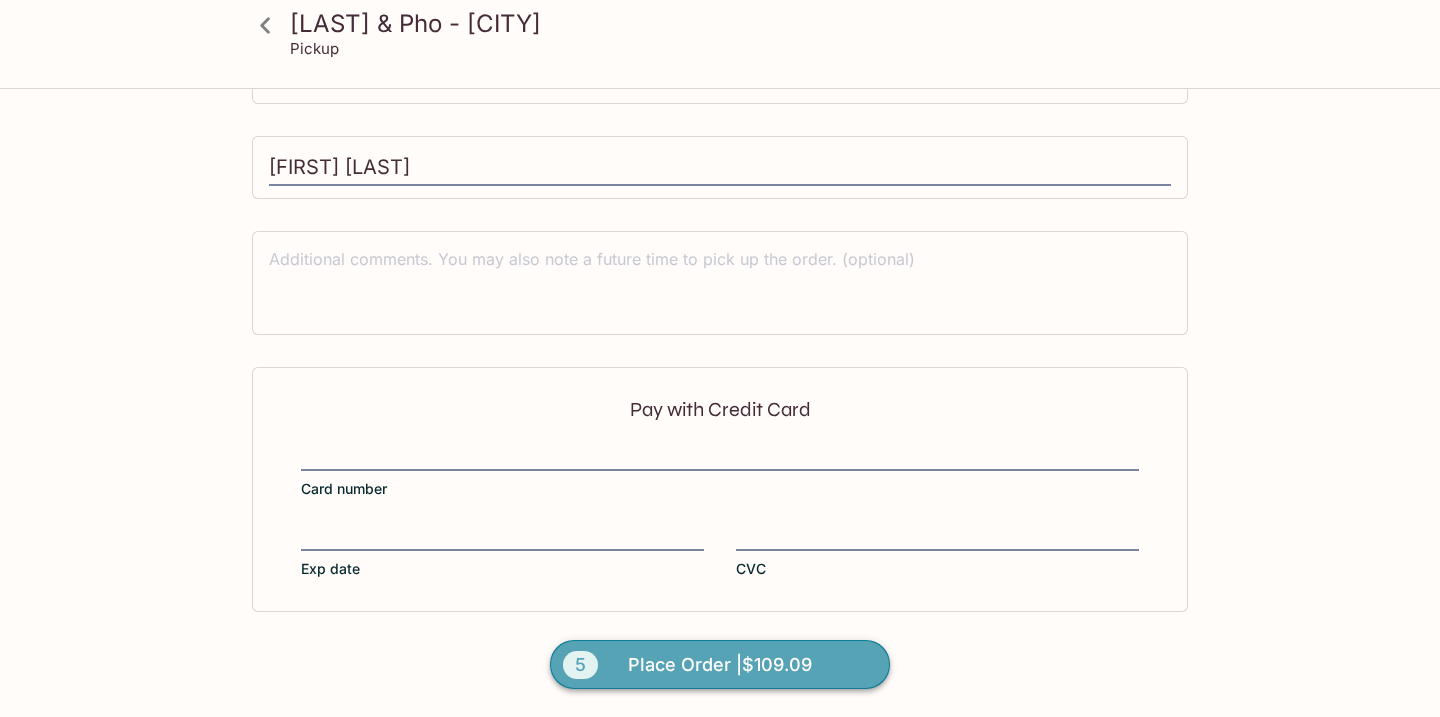 click on "Place Order | $109.09" at bounding box center [720, 665] 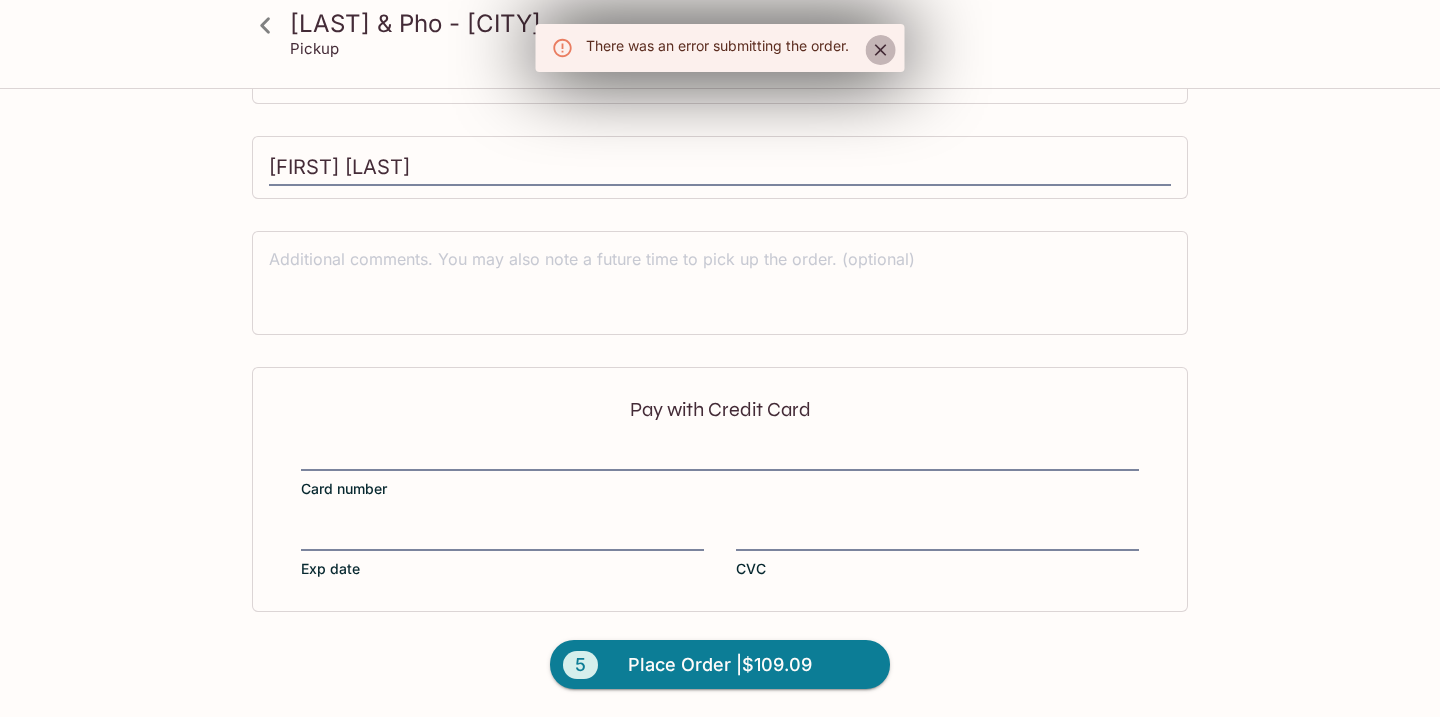 click 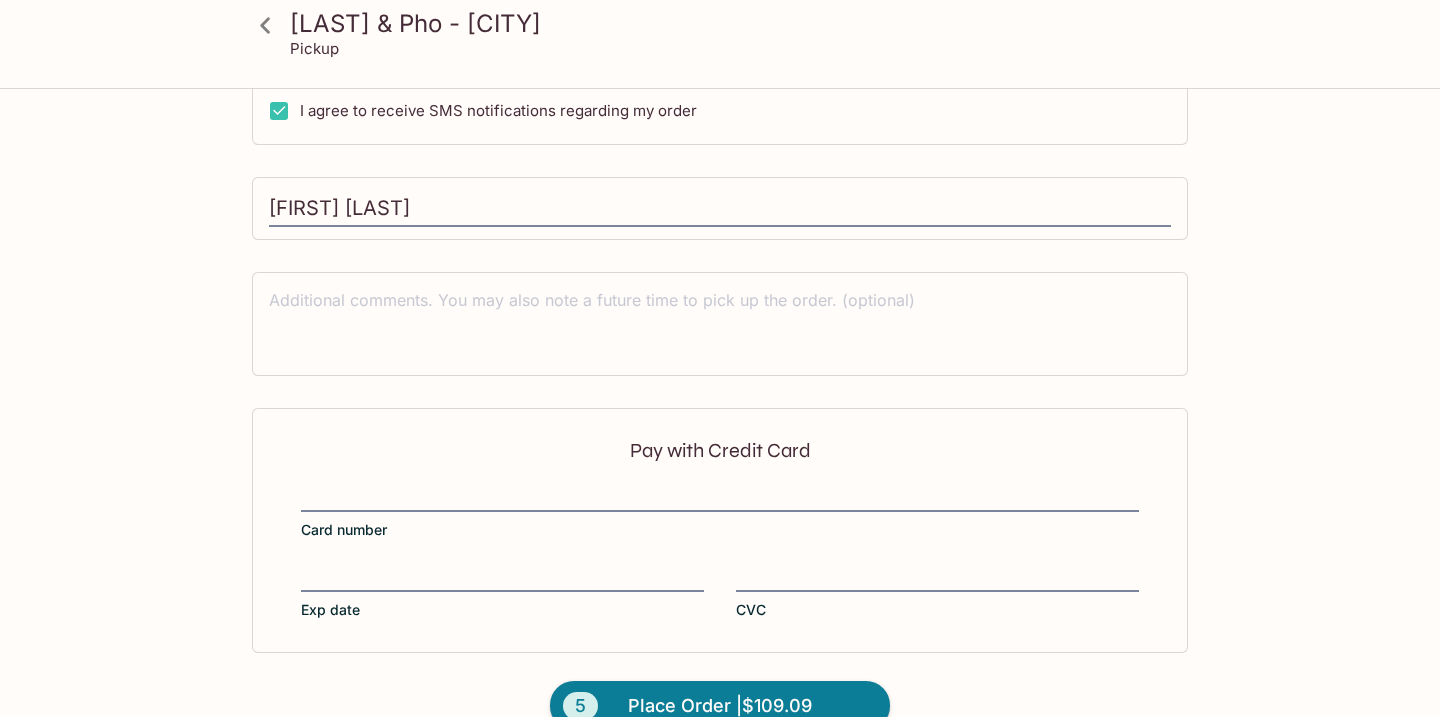 scroll, scrollTop: 774, scrollLeft: 0, axis: vertical 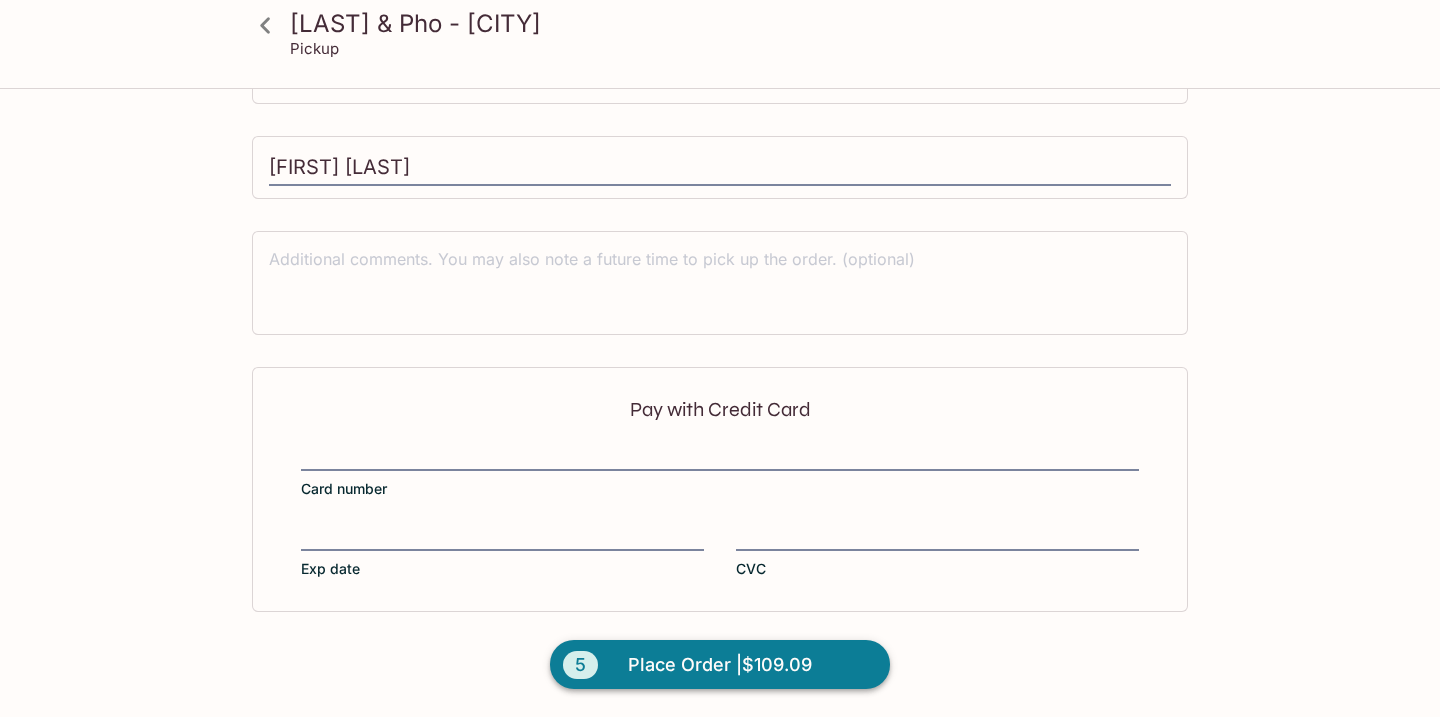 click on "Place Order | $109.09" at bounding box center (720, 665) 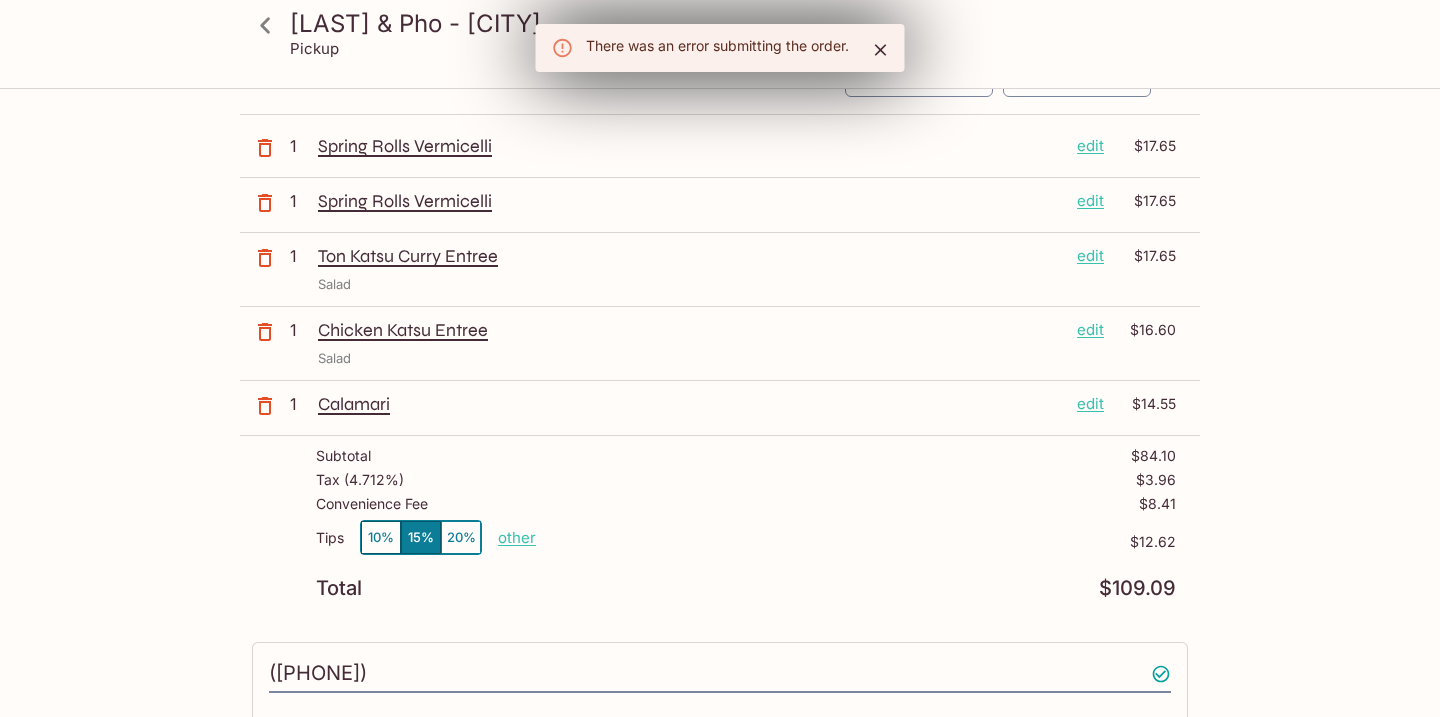 scroll, scrollTop: 0, scrollLeft: 0, axis: both 